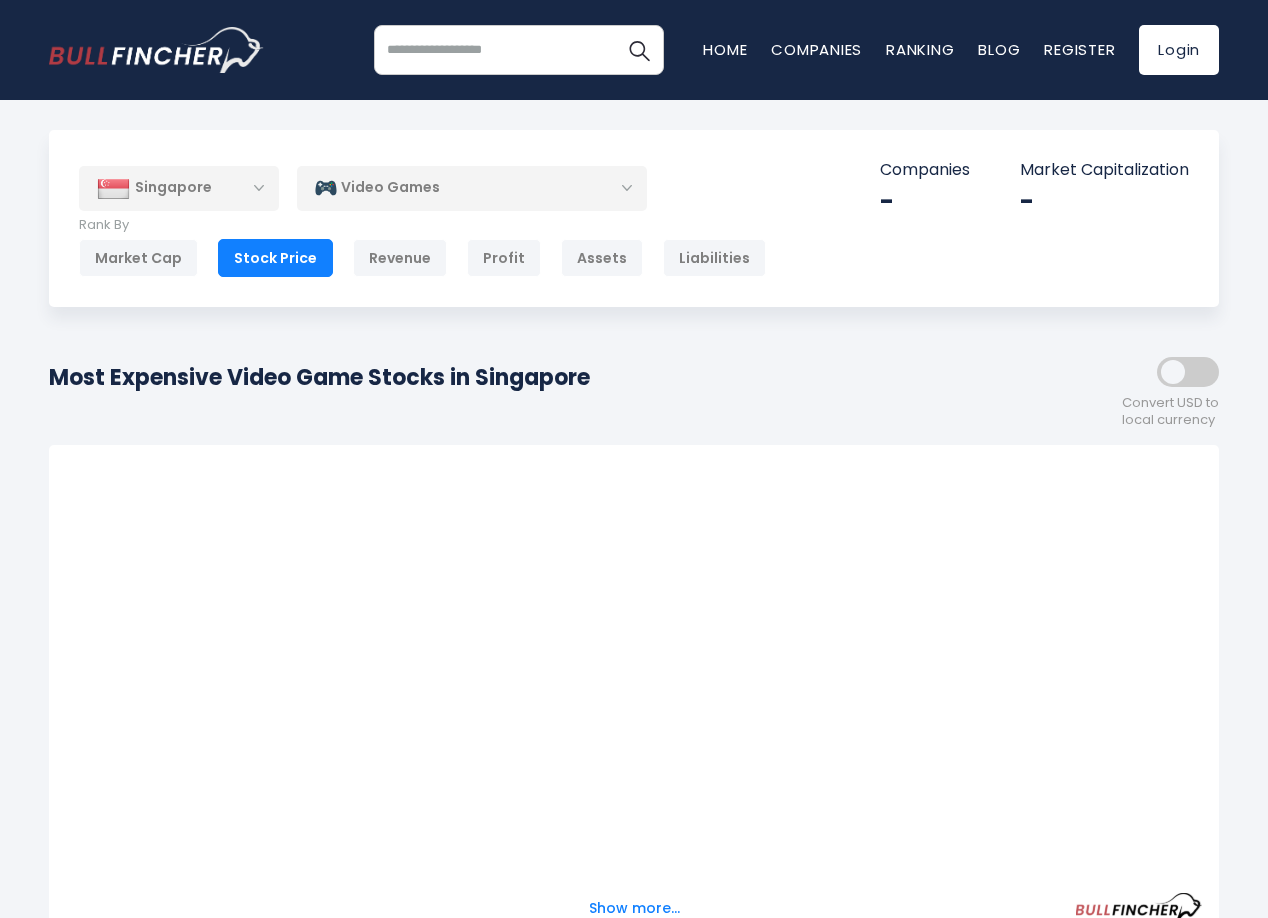 scroll, scrollTop: 0, scrollLeft: 0, axis: both 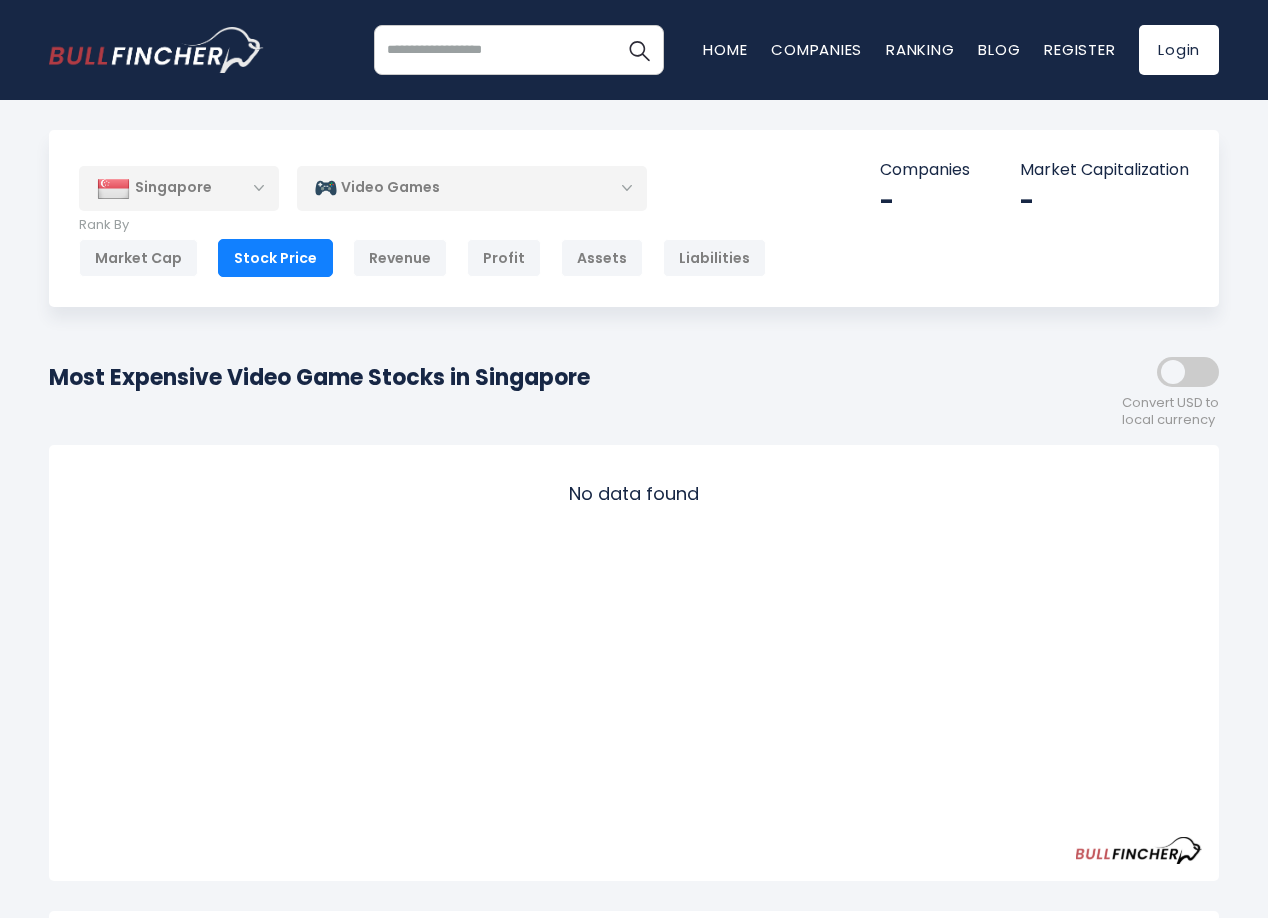 click on "Video Games" at bounding box center (472, 188) 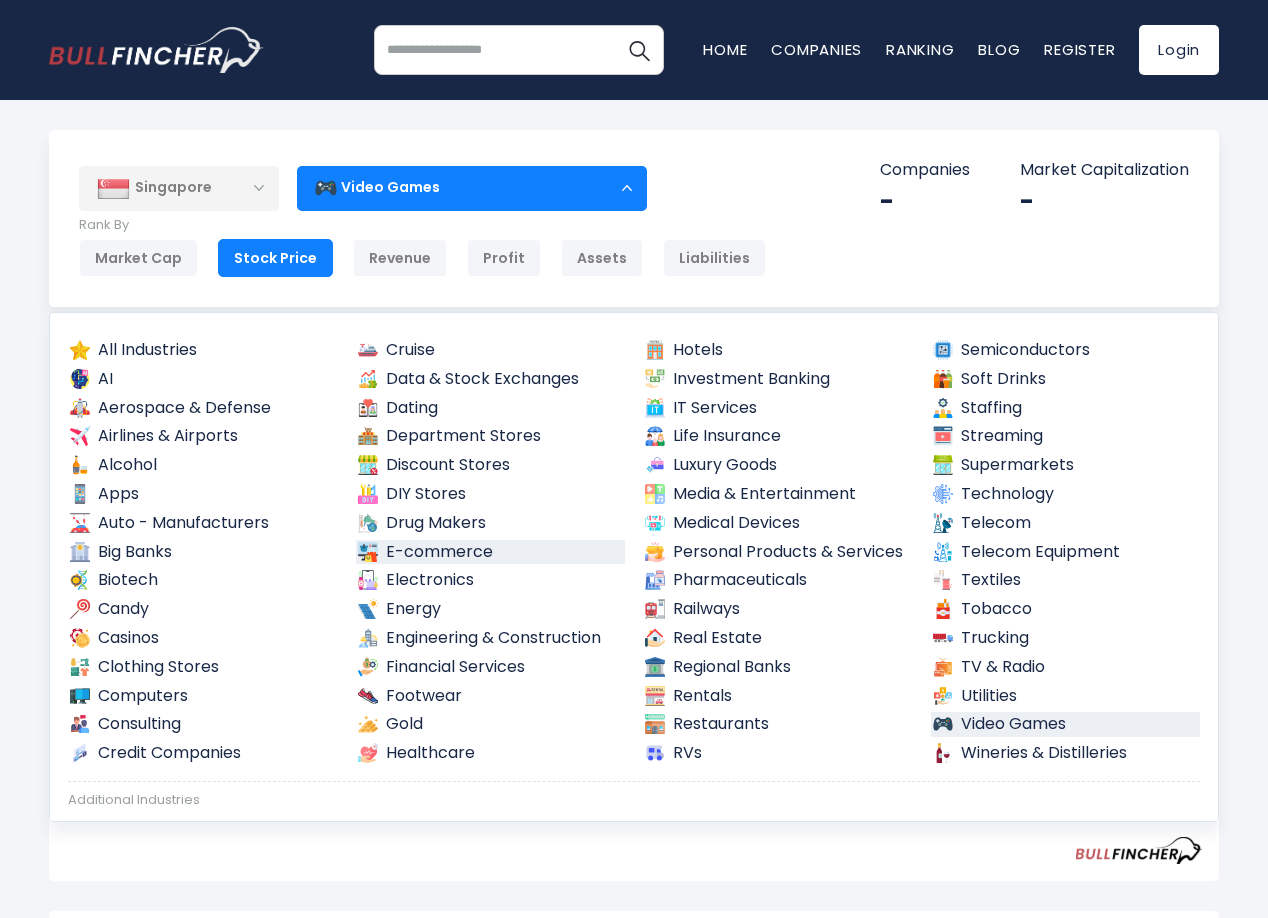 click on "E-commerce" at bounding box center (491, 552) 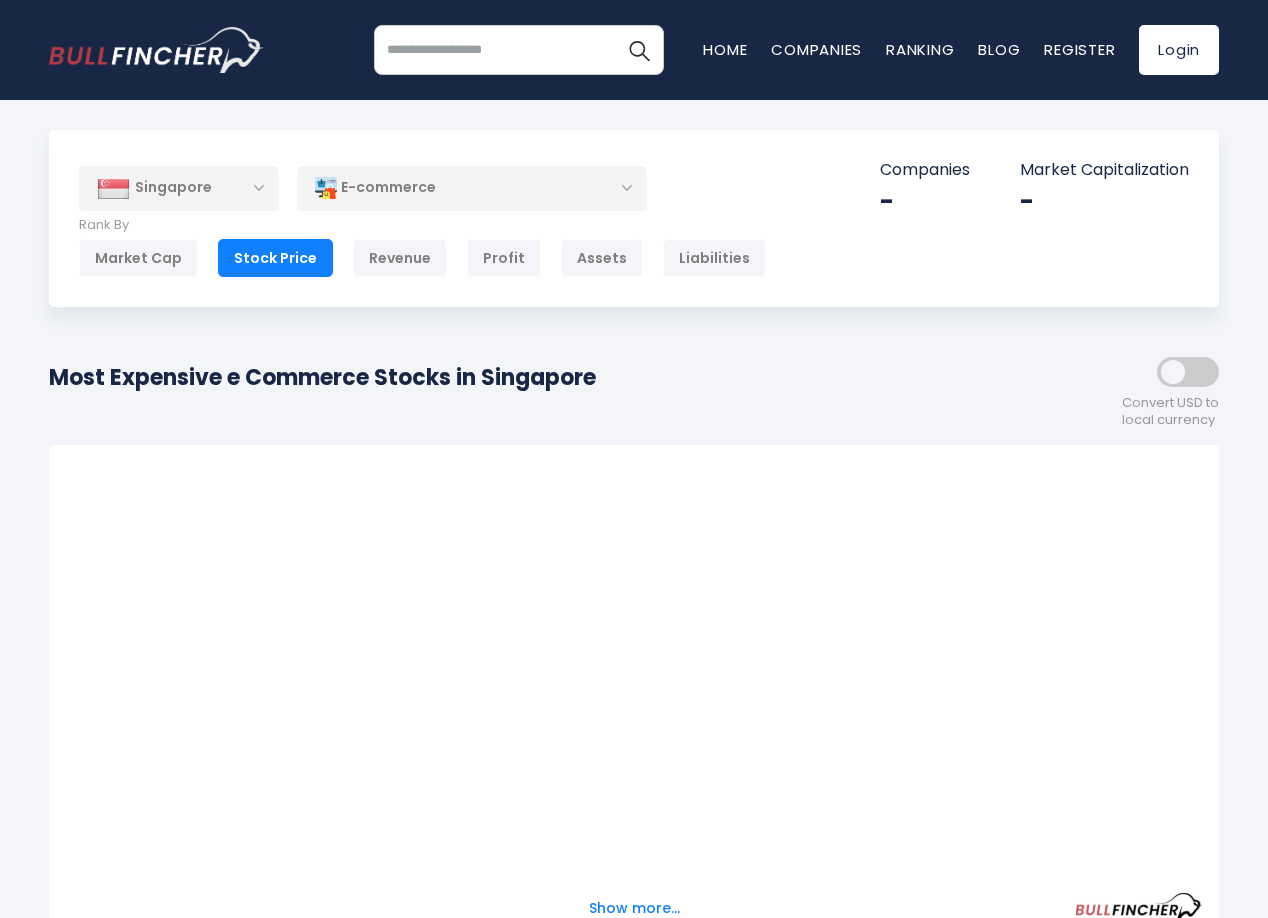 scroll, scrollTop: 0, scrollLeft: 0, axis: both 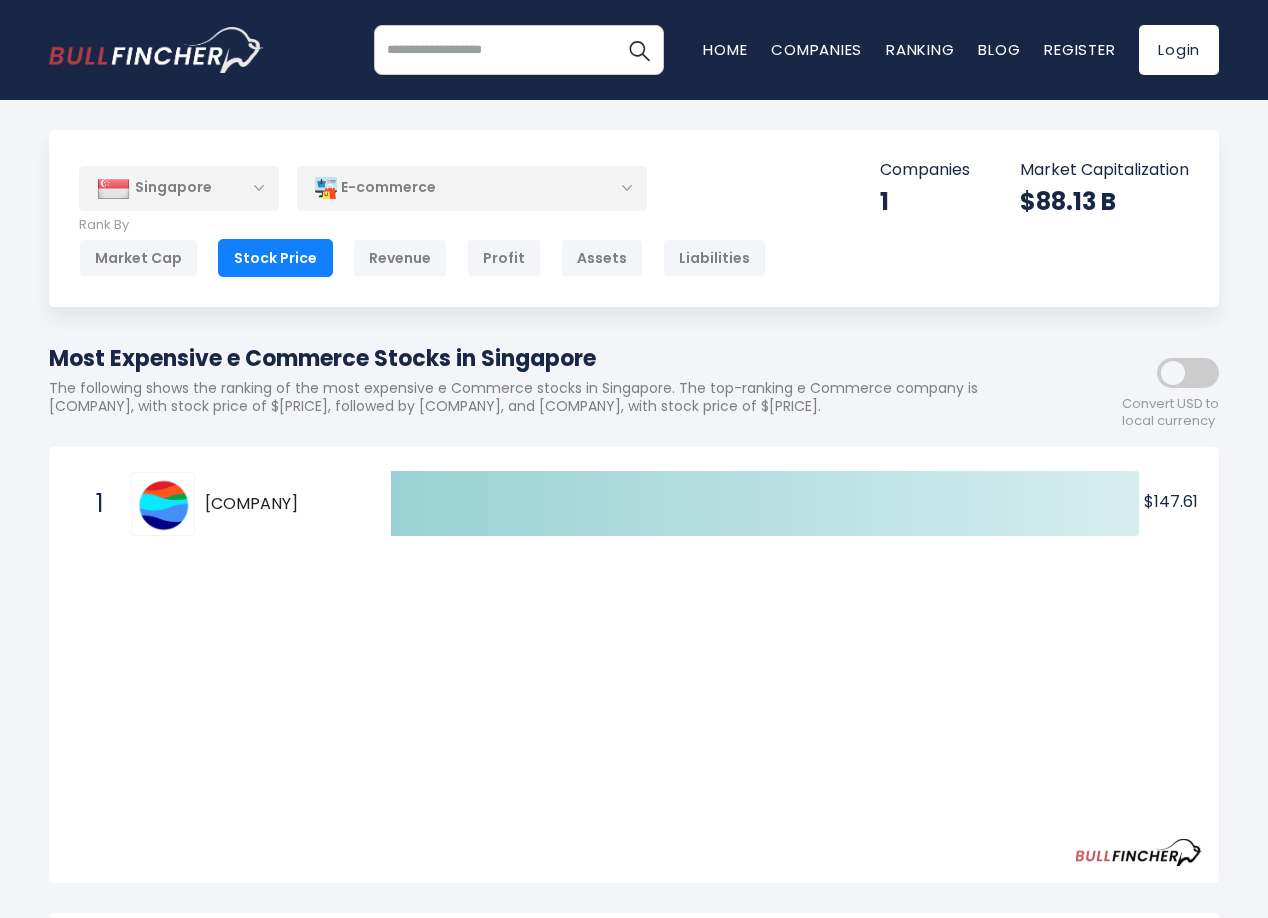 click on "E-commerce" at bounding box center (472, 188) 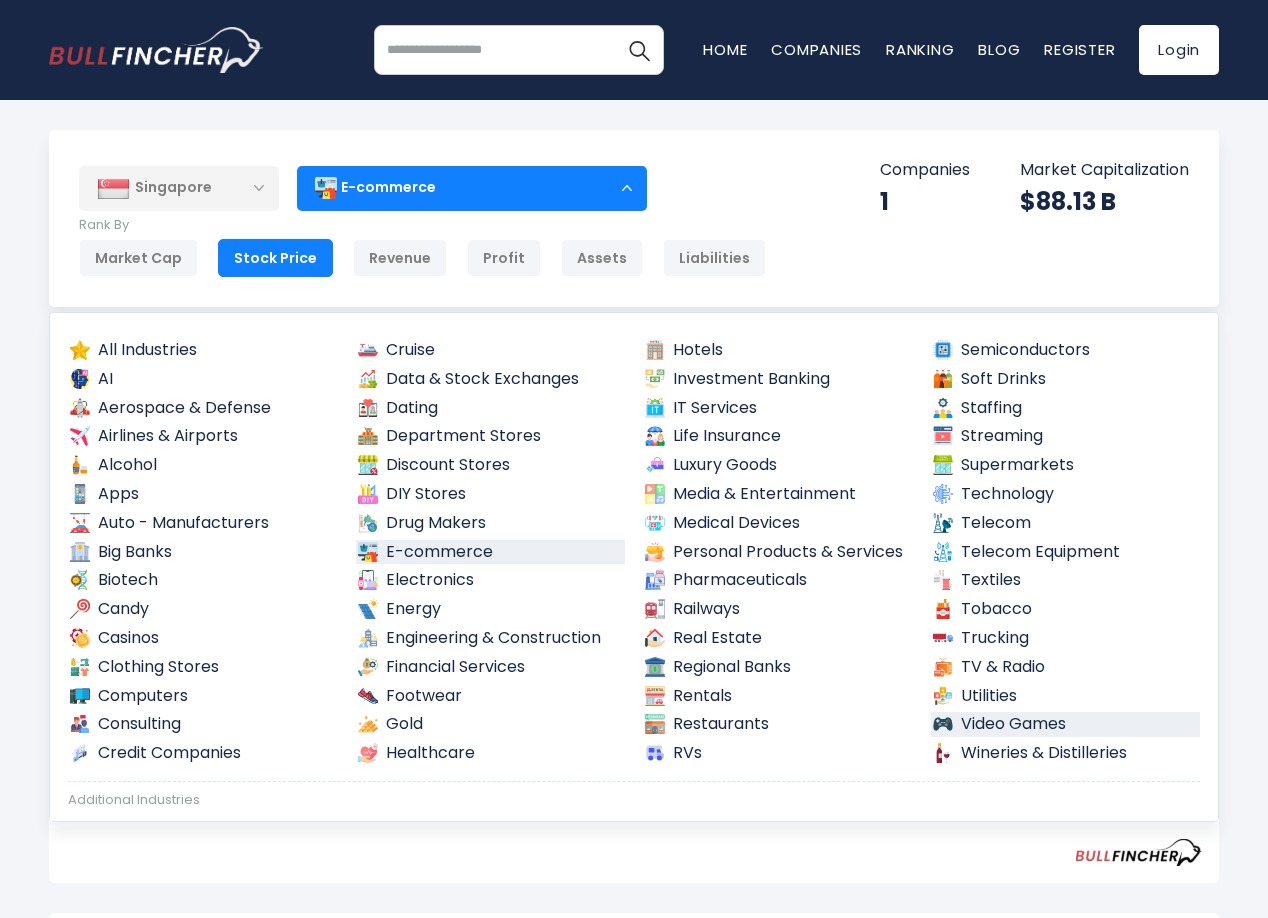 click on "Video Games" at bounding box center [1066, 724] 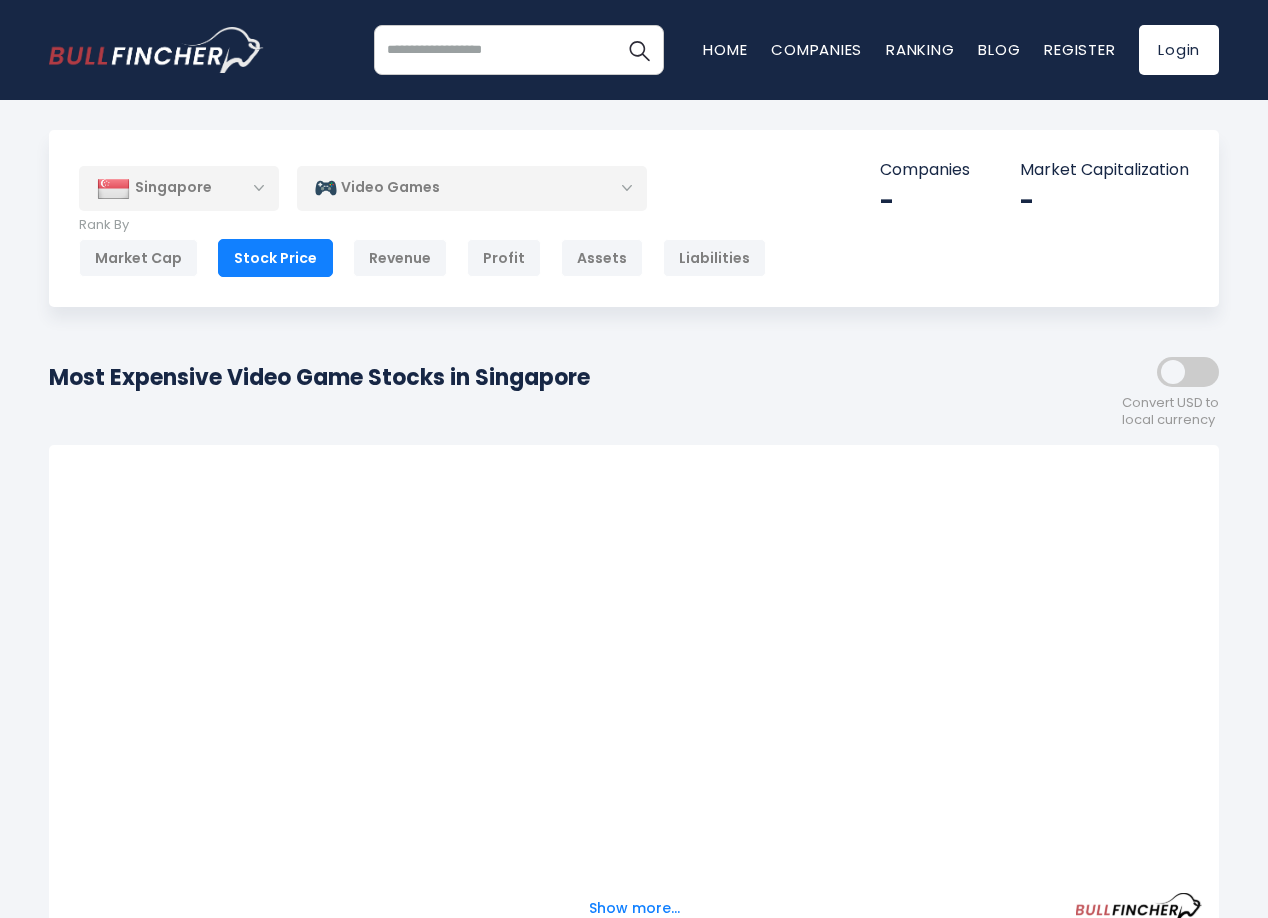 scroll, scrollTop: 0, scrollLeft: 0, axis: both 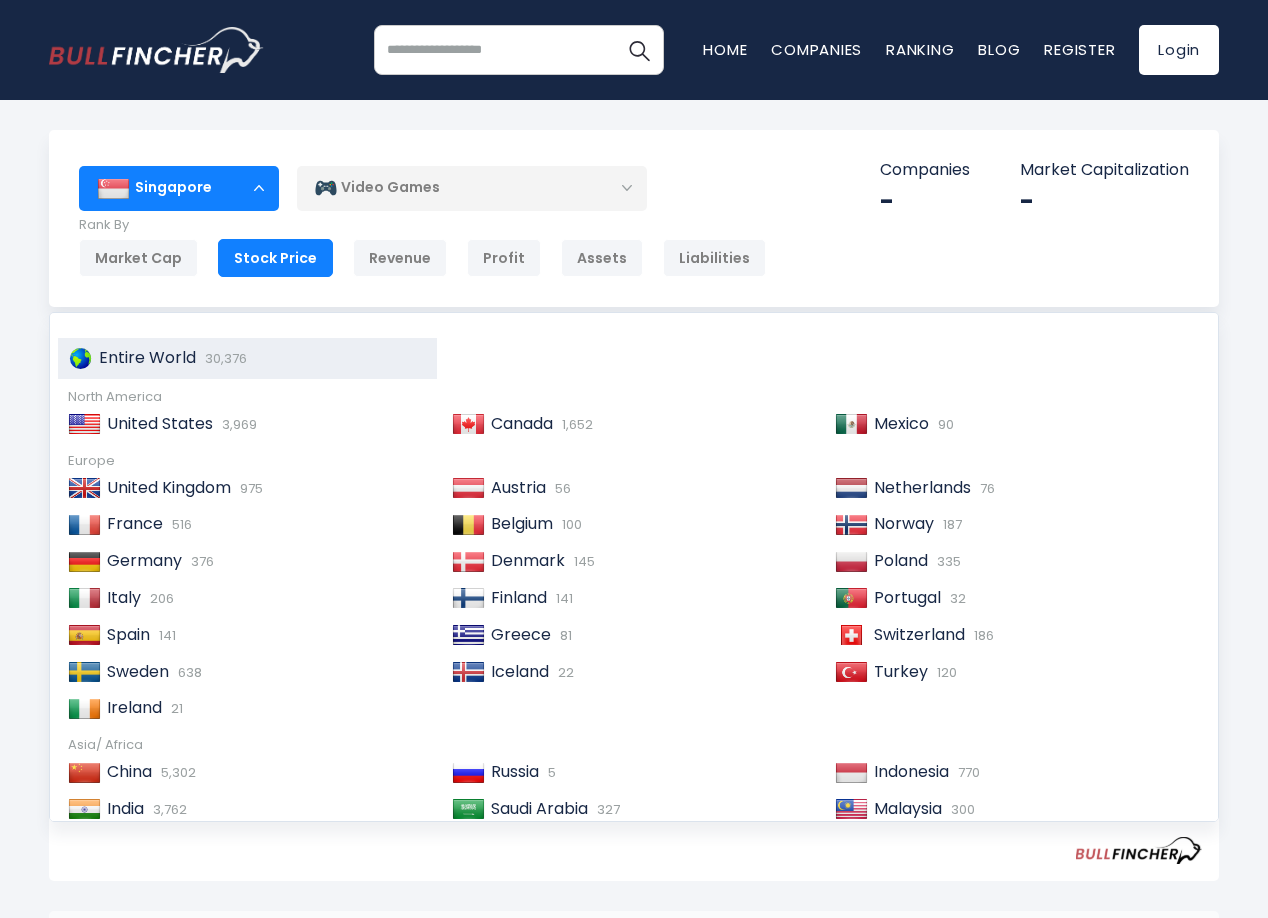 click on "Entire World" at bounding box center (147, 357) 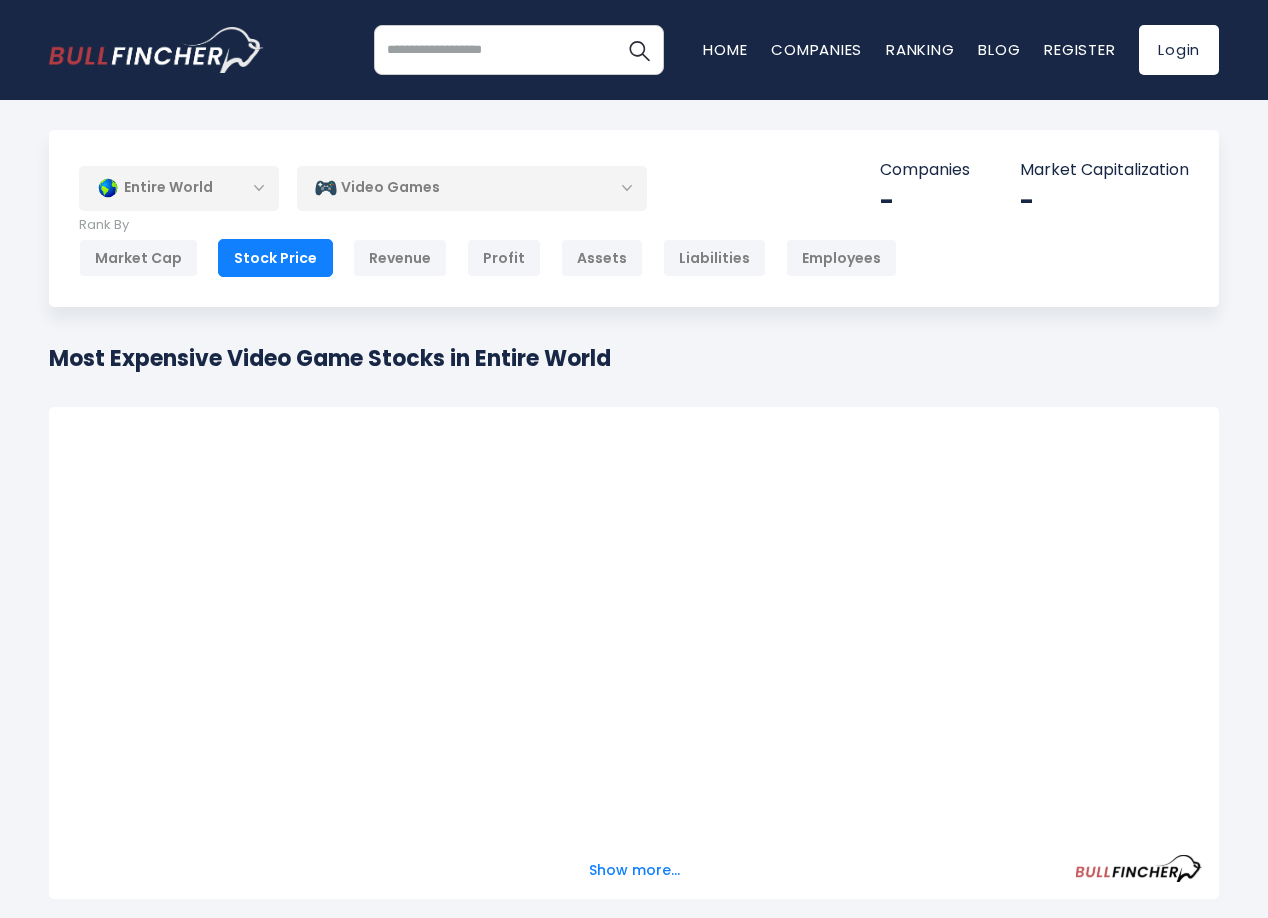 scroll, scrollTop: 0, scrollLeft: 0, axis: both 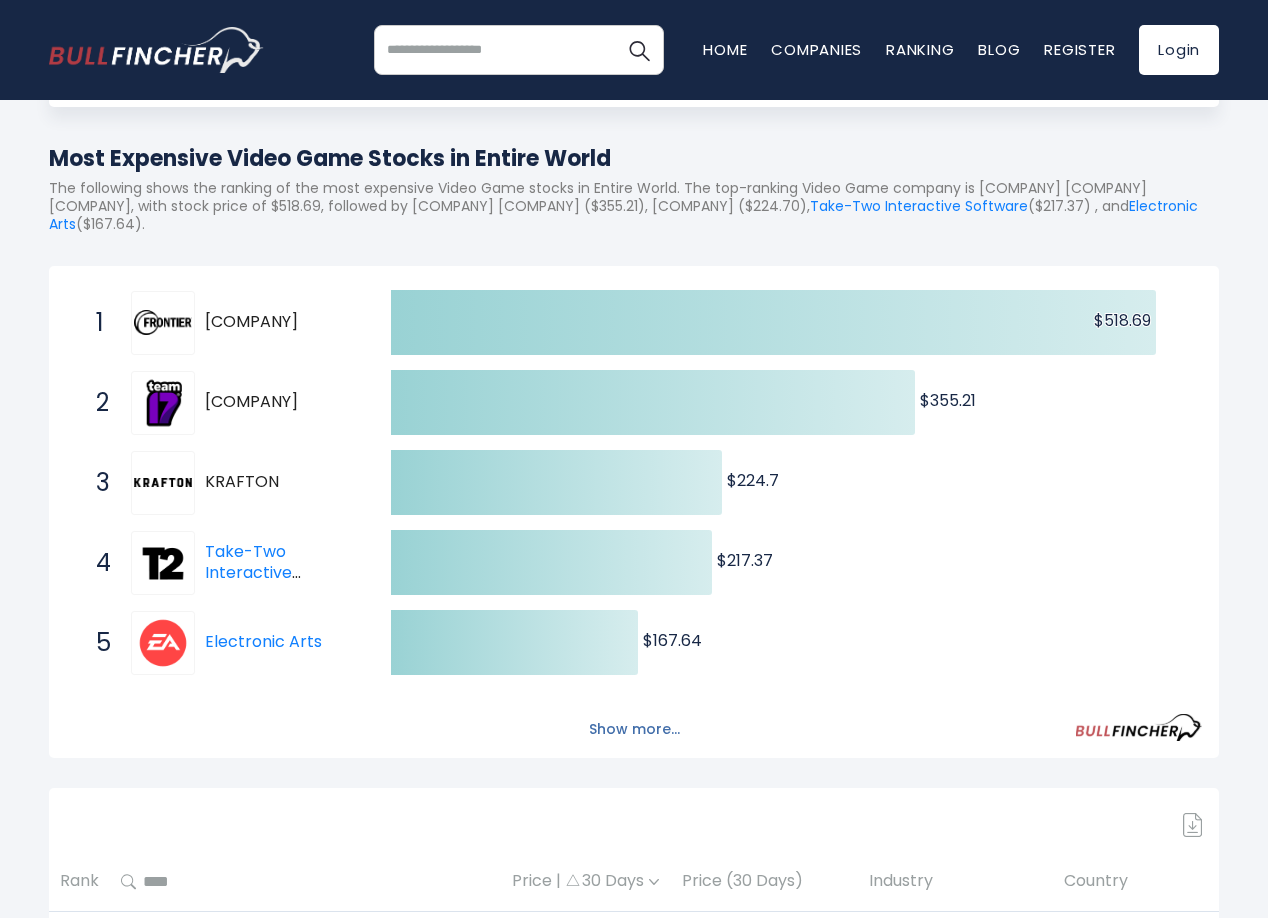 click on "Show more..." at bounding box center (634, 729) 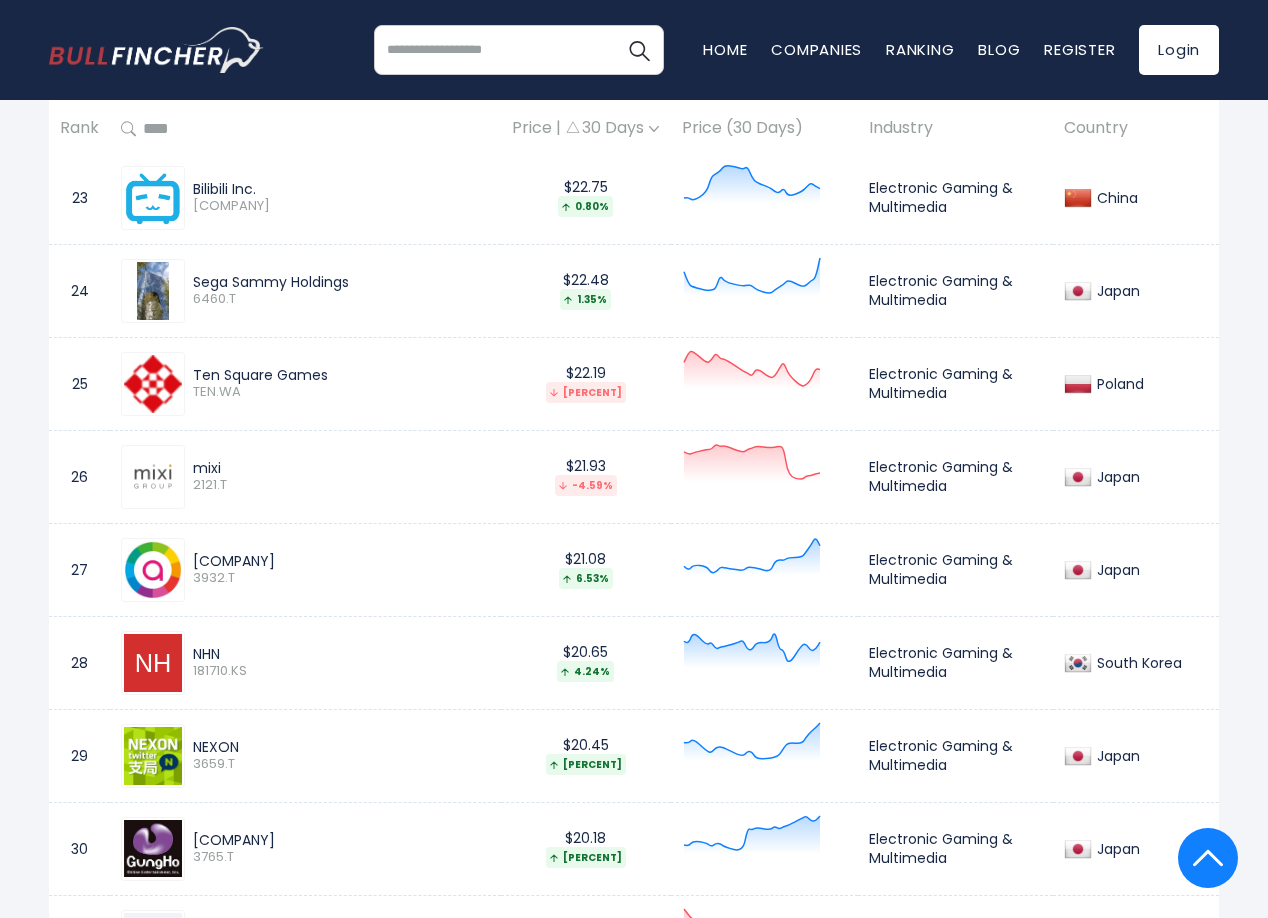 scroll, scrollTop: 3400, scrollLeft: 0, axis: vertical 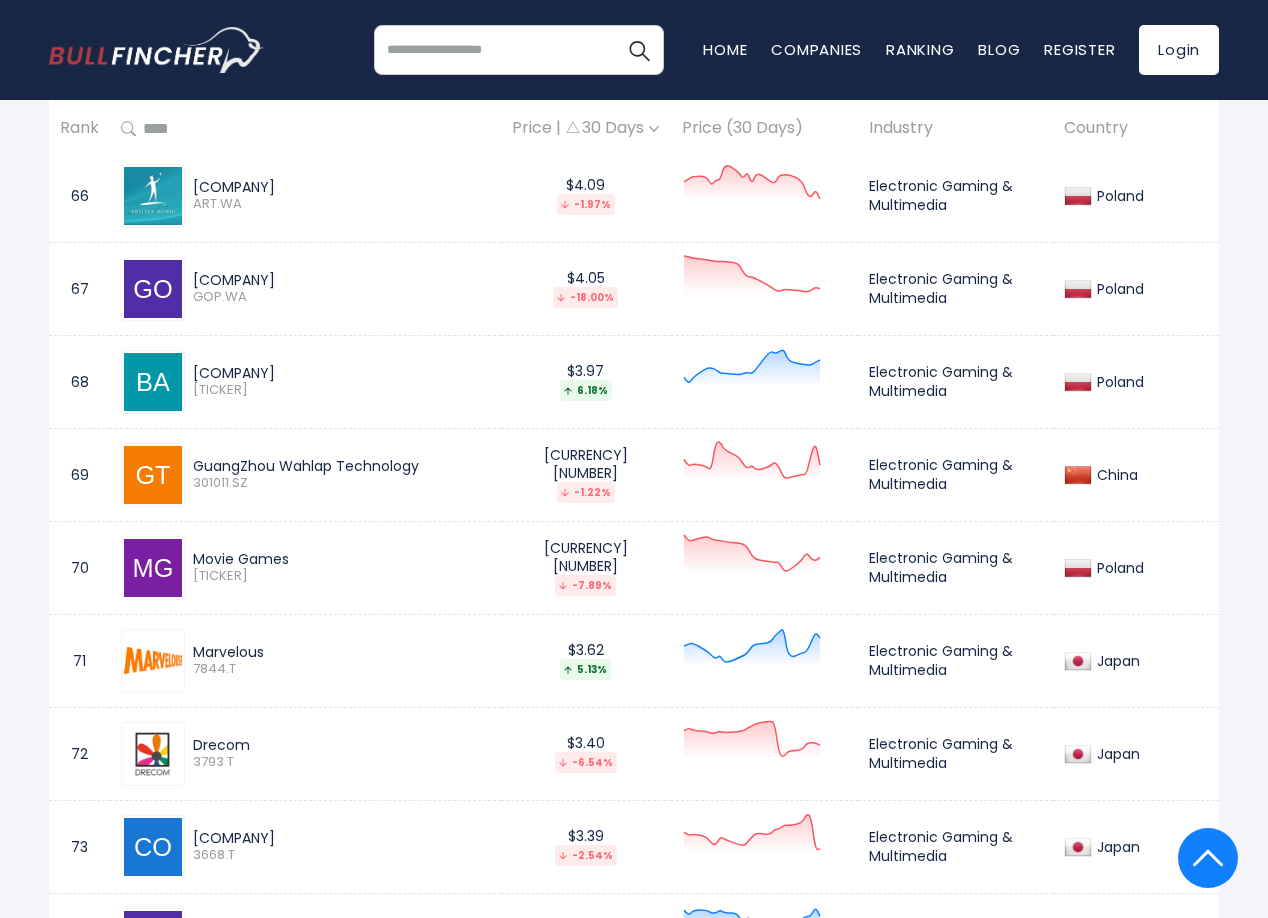 drag, startPoint x: 193, startPoint y: 444, endPoint x: 413, endPoint y: 449, distance: 220.05681 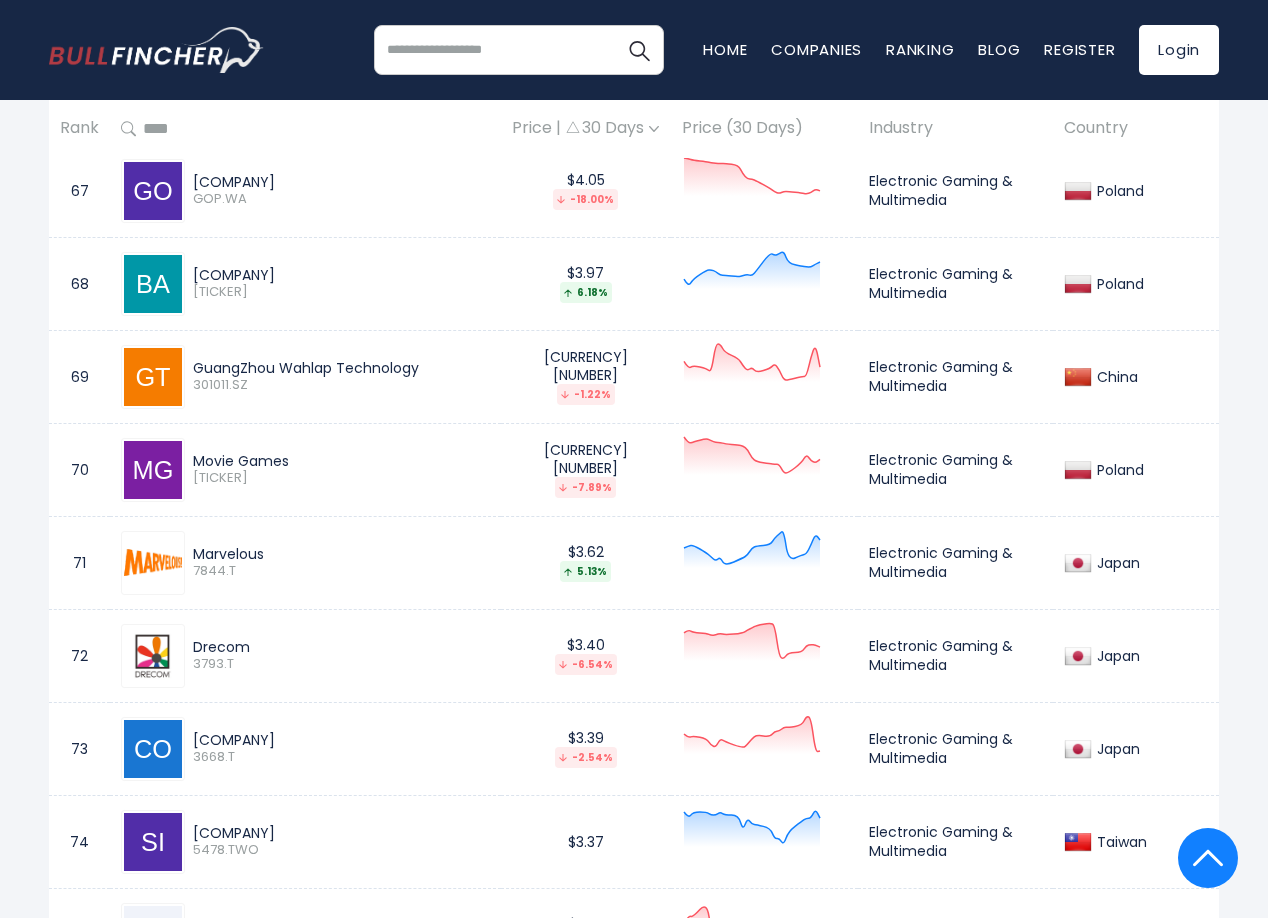 scroll, scrollTop: 7500, scrollLeft: 0, axis: vertical 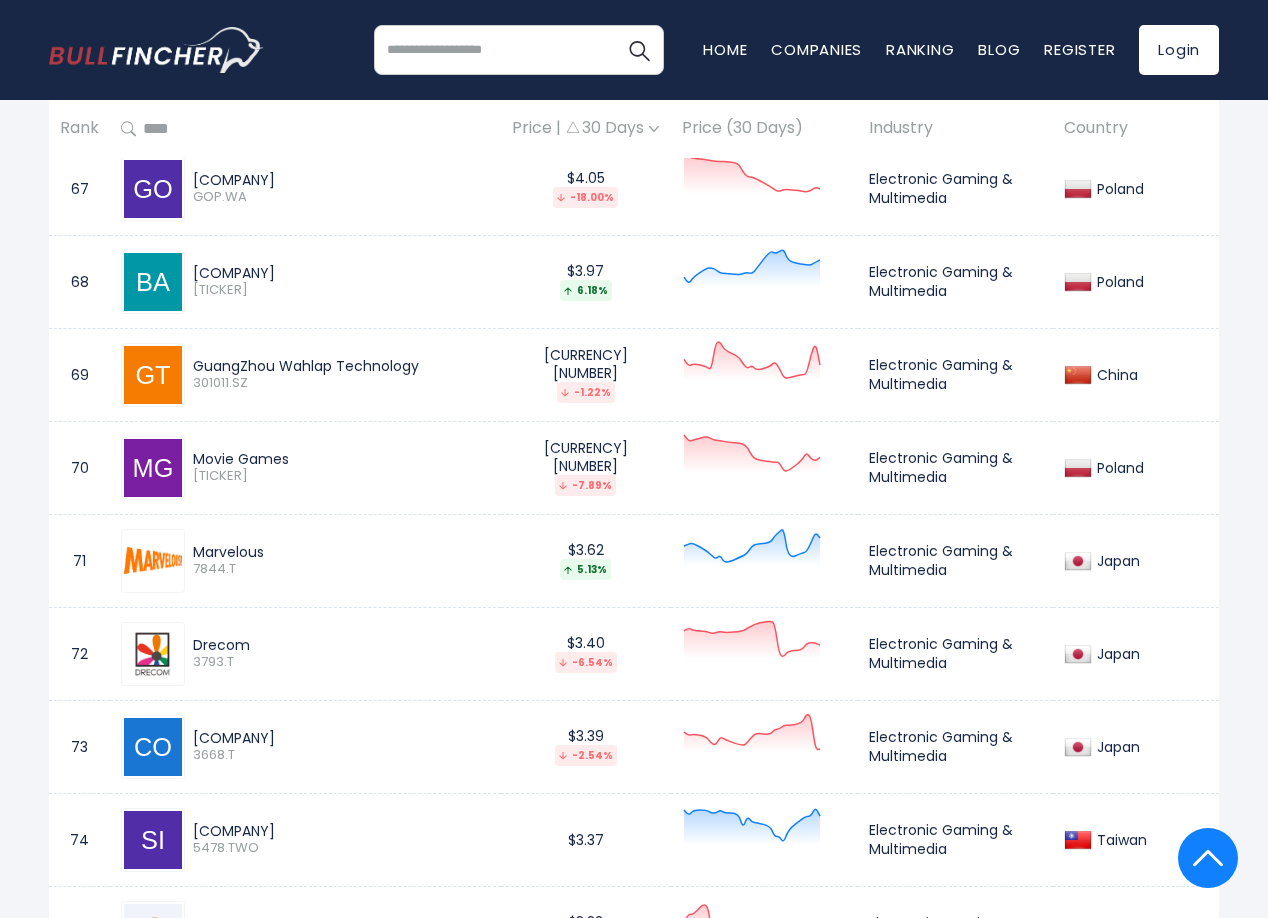 drag, startPoint x: 318, startPoint y: 432, endPoint x: 175, endPoint y: 428, distance: 143.05594 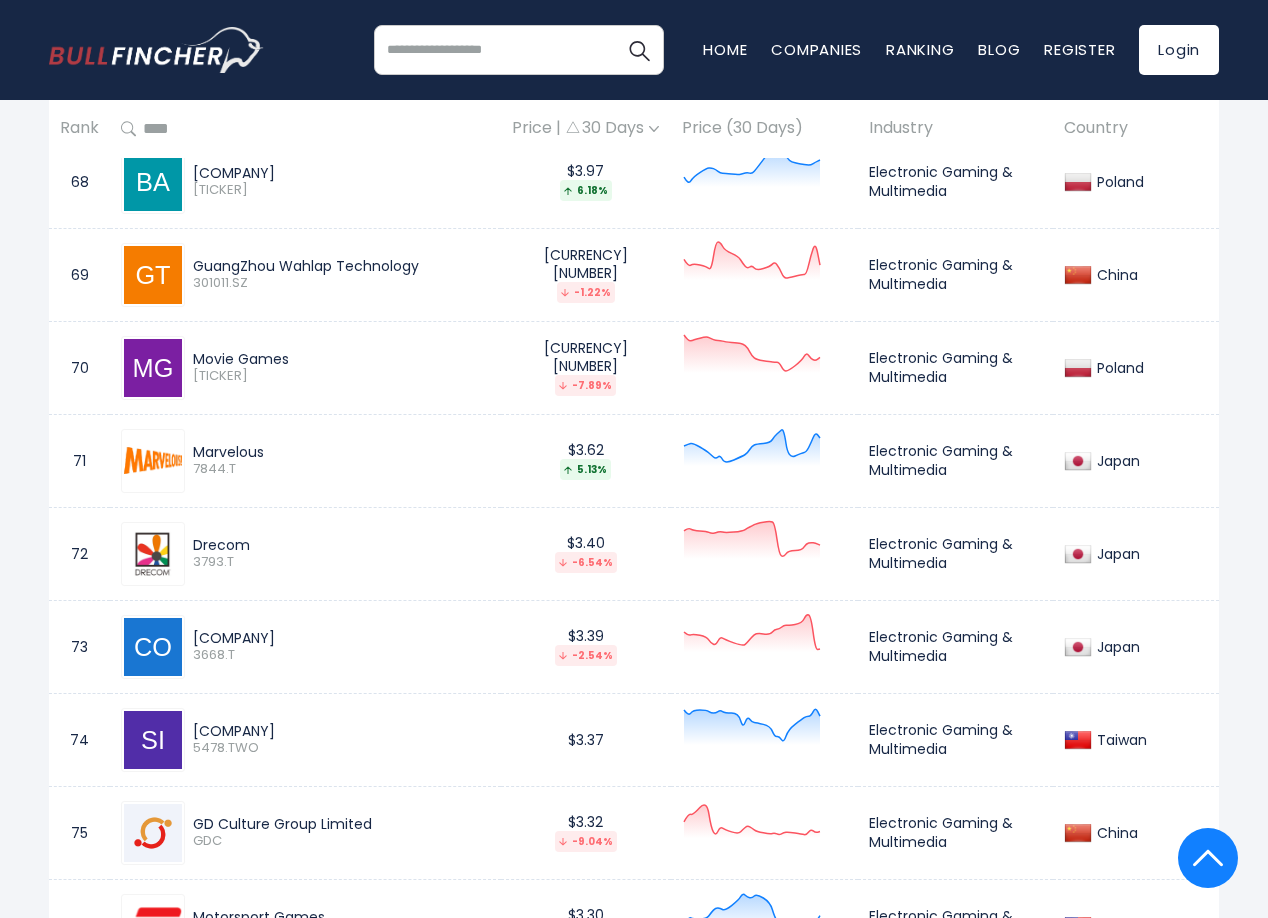 scroll, scrollTop: 7700, scrollLeft: 0, axis: vertical 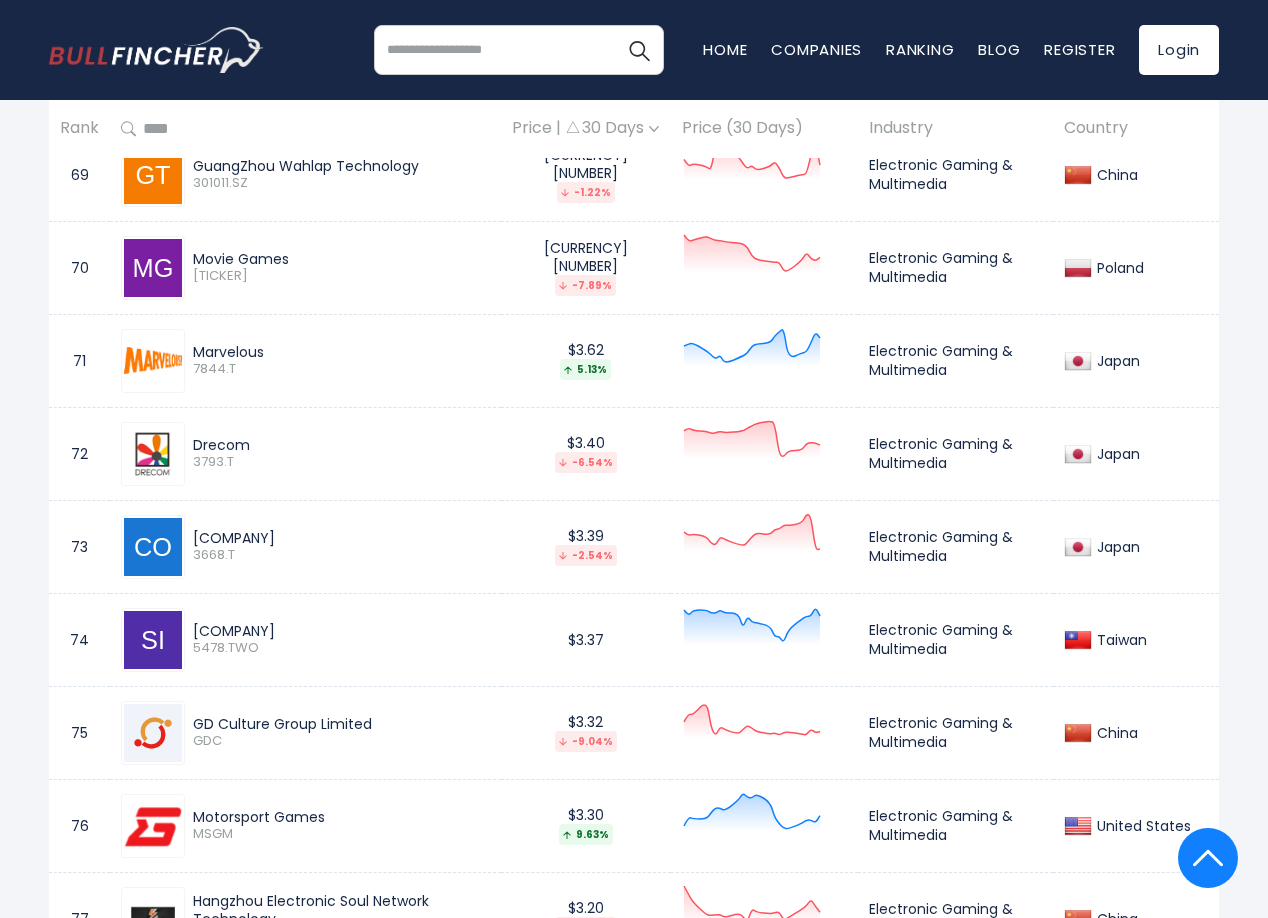 click on "7844.T" at bounding box center (341, 369) 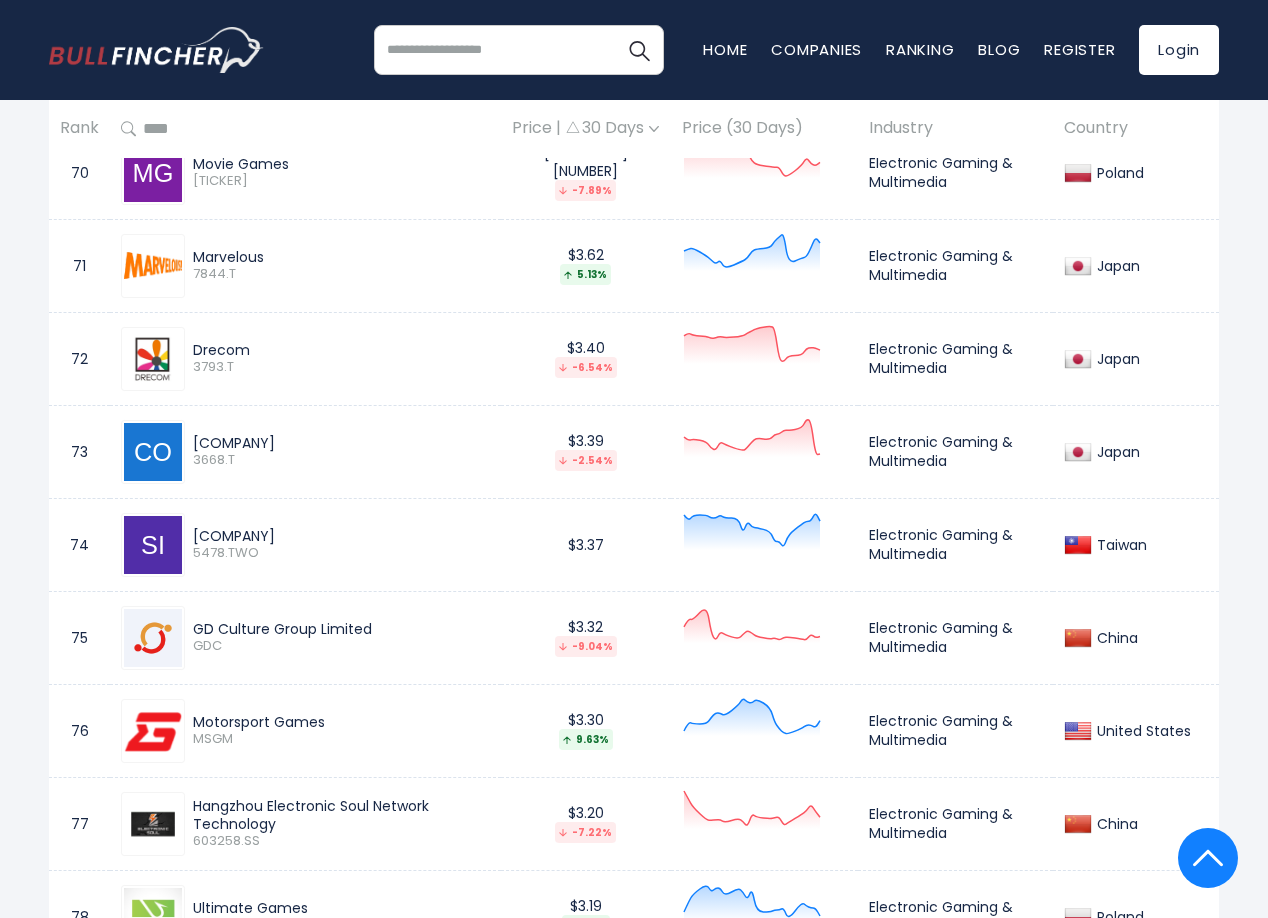 scroll, scrollTop: 7800, scrollLeft: 0, axis: vertical 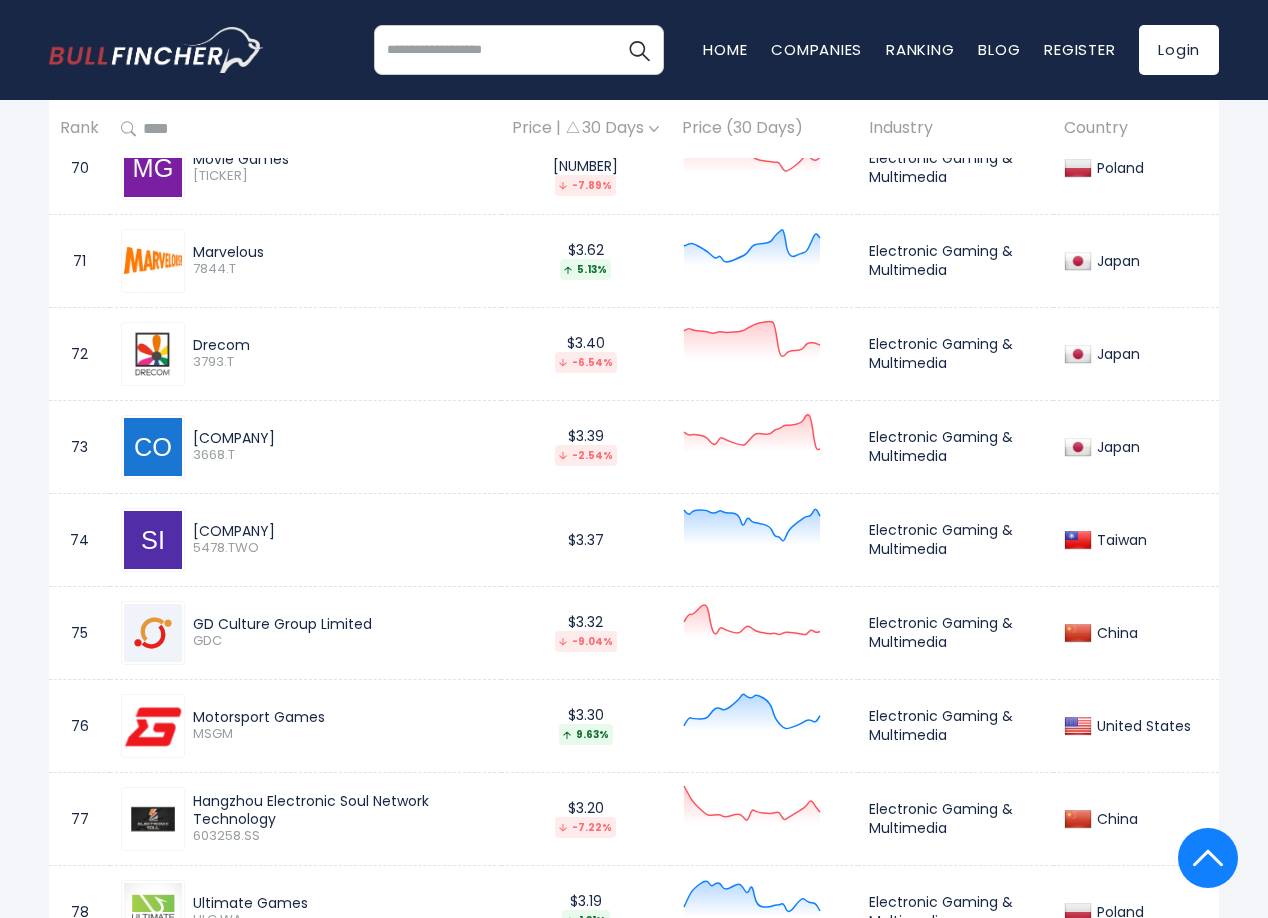 drag, startPoint x: 191, startPoint y: 325, endPoint x: 242, endPoint y: 327, distance: 51.0392 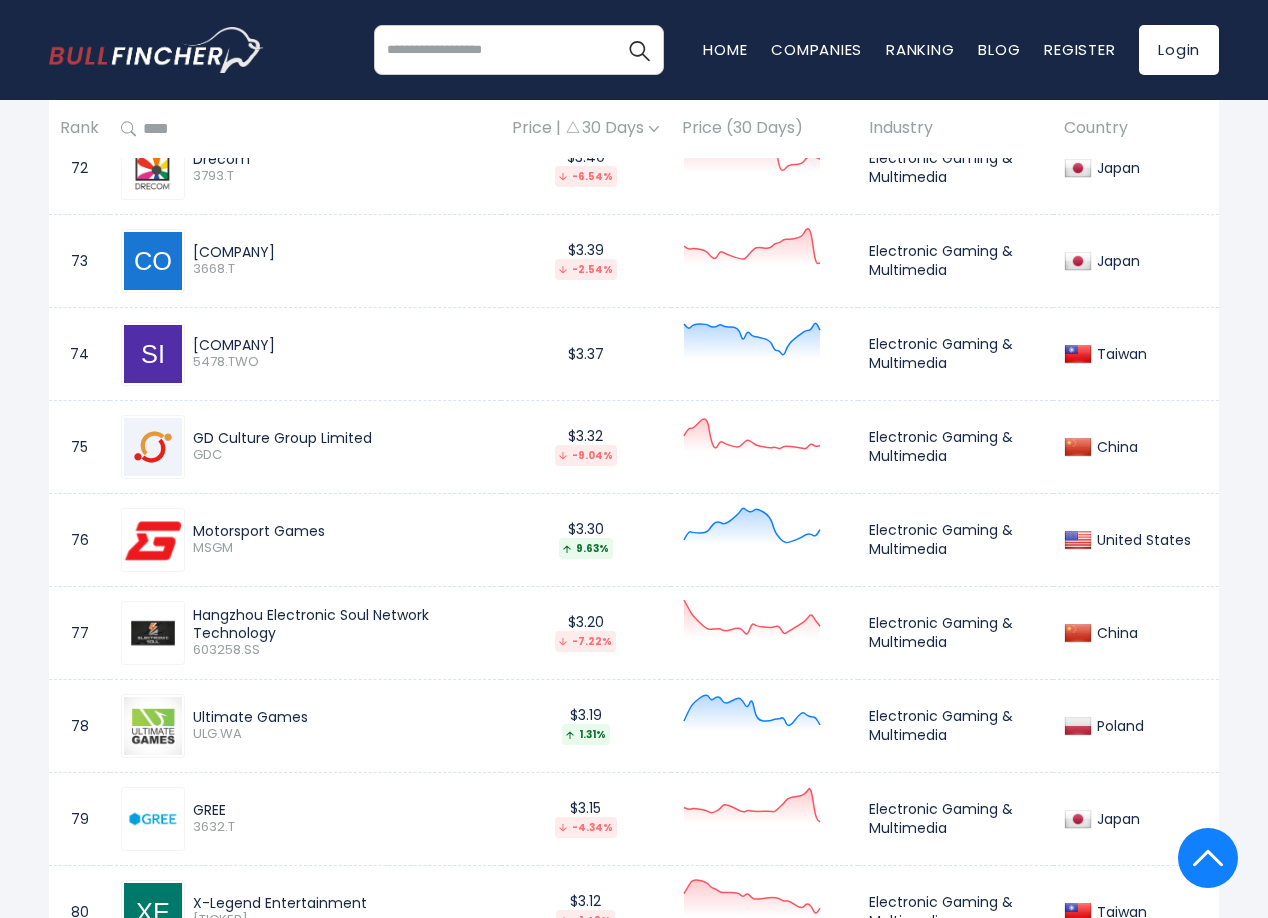 scroll, scrollTop: 8000, scrollLeft: 0, axis: vertical 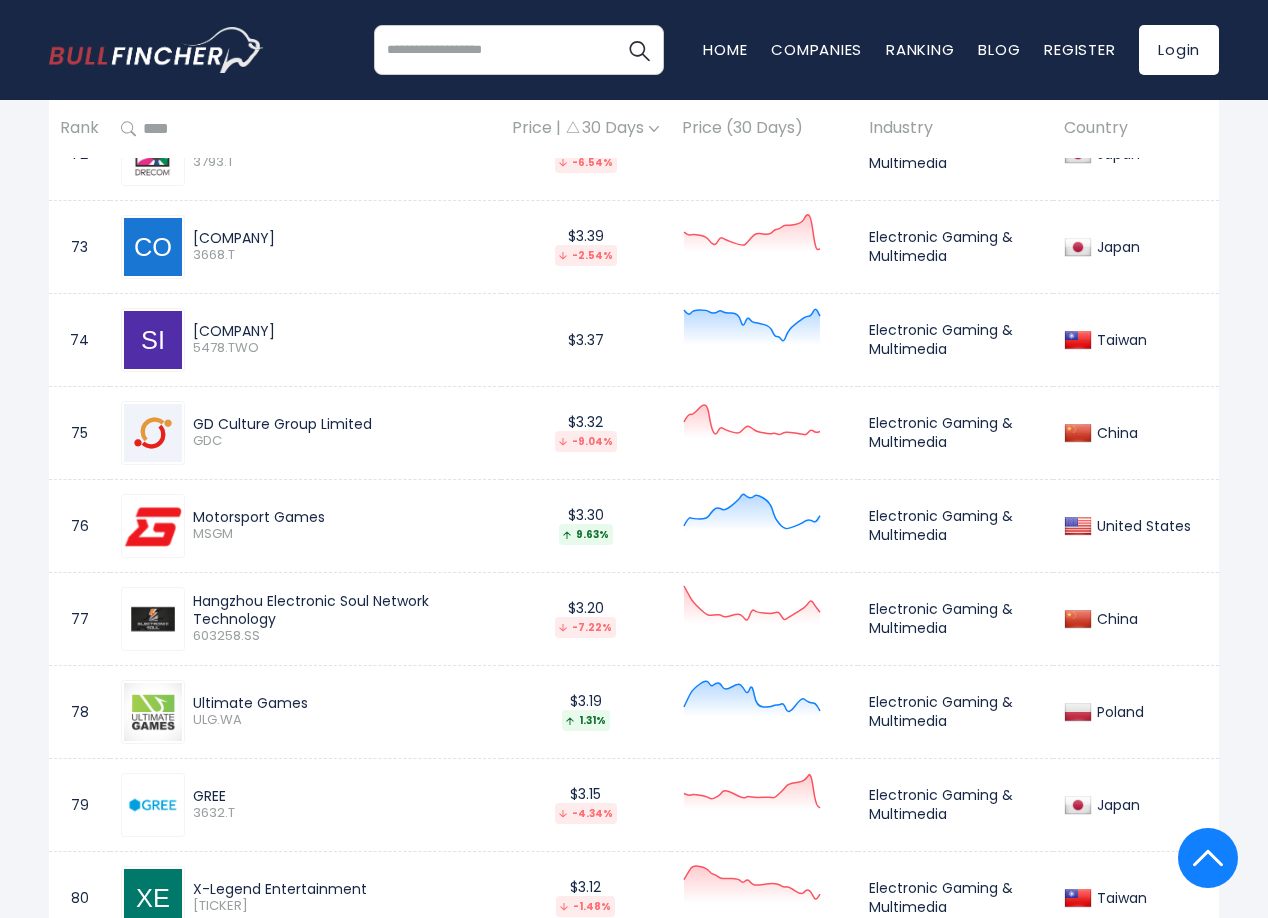 click on "Soft-World International
5478.TWO" at bounding box center [305, 340] 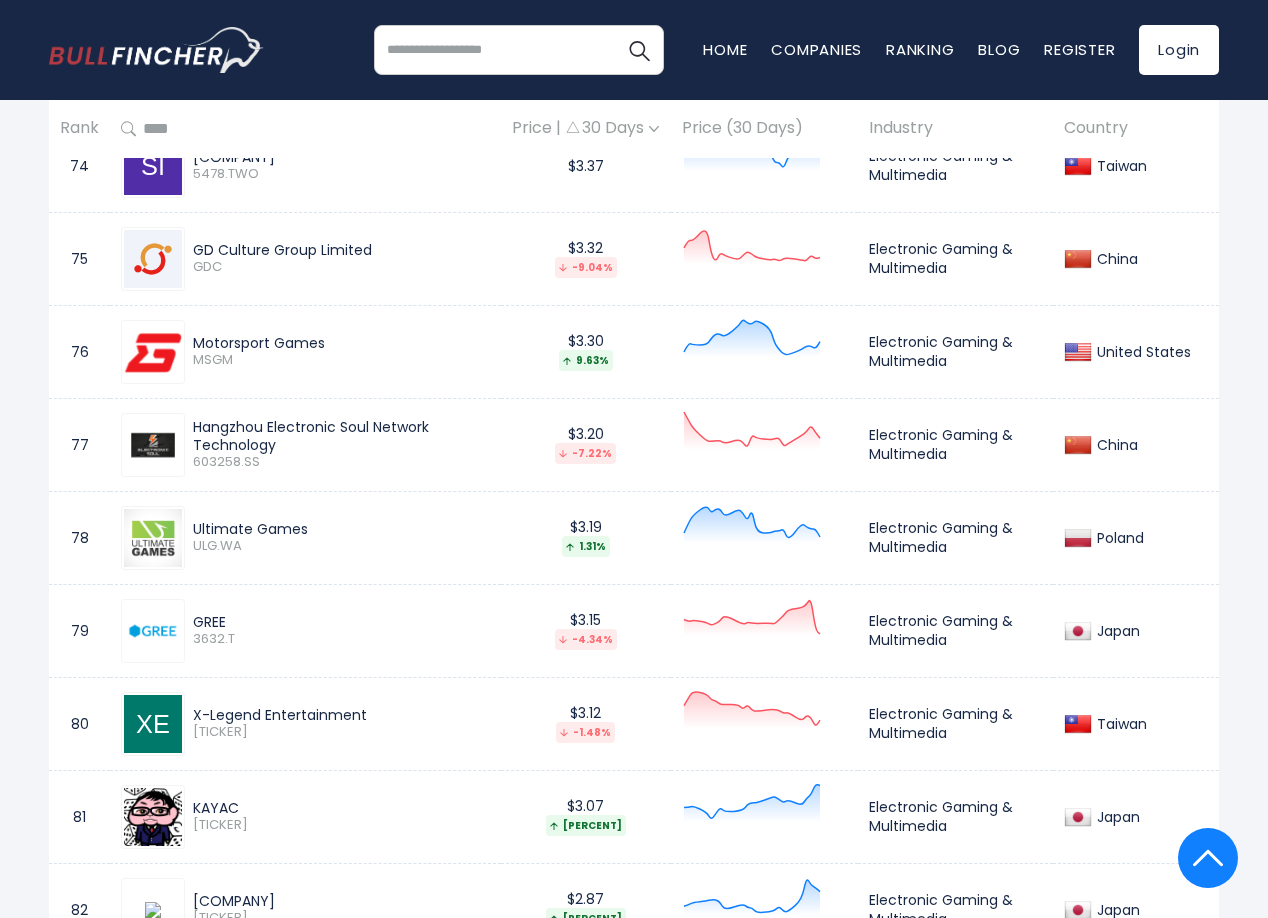 scroll, scrollTop: 8200, scrollLeft: 0, axis: vertical 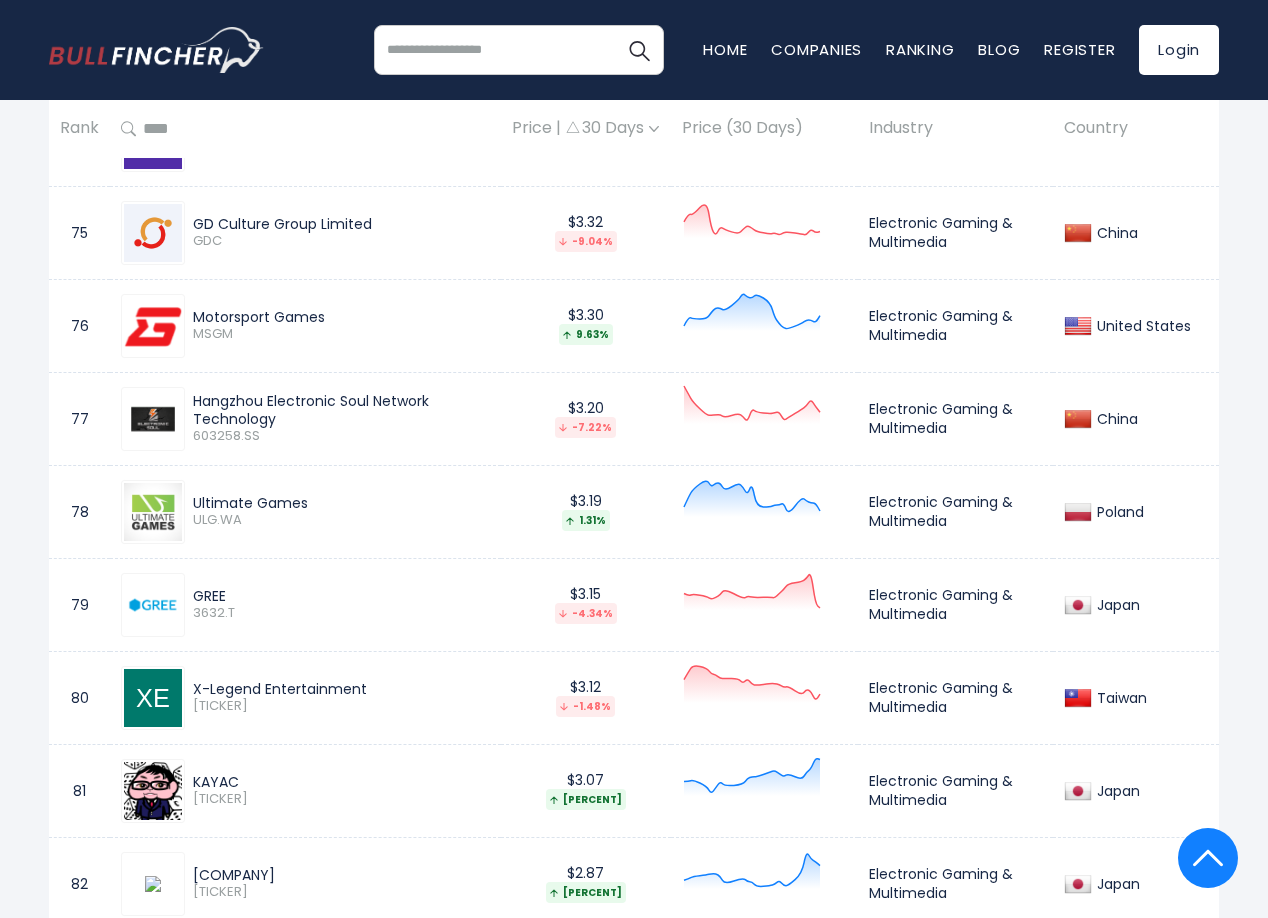 click on "Motorsport Games" at bounding box center (341, 317) 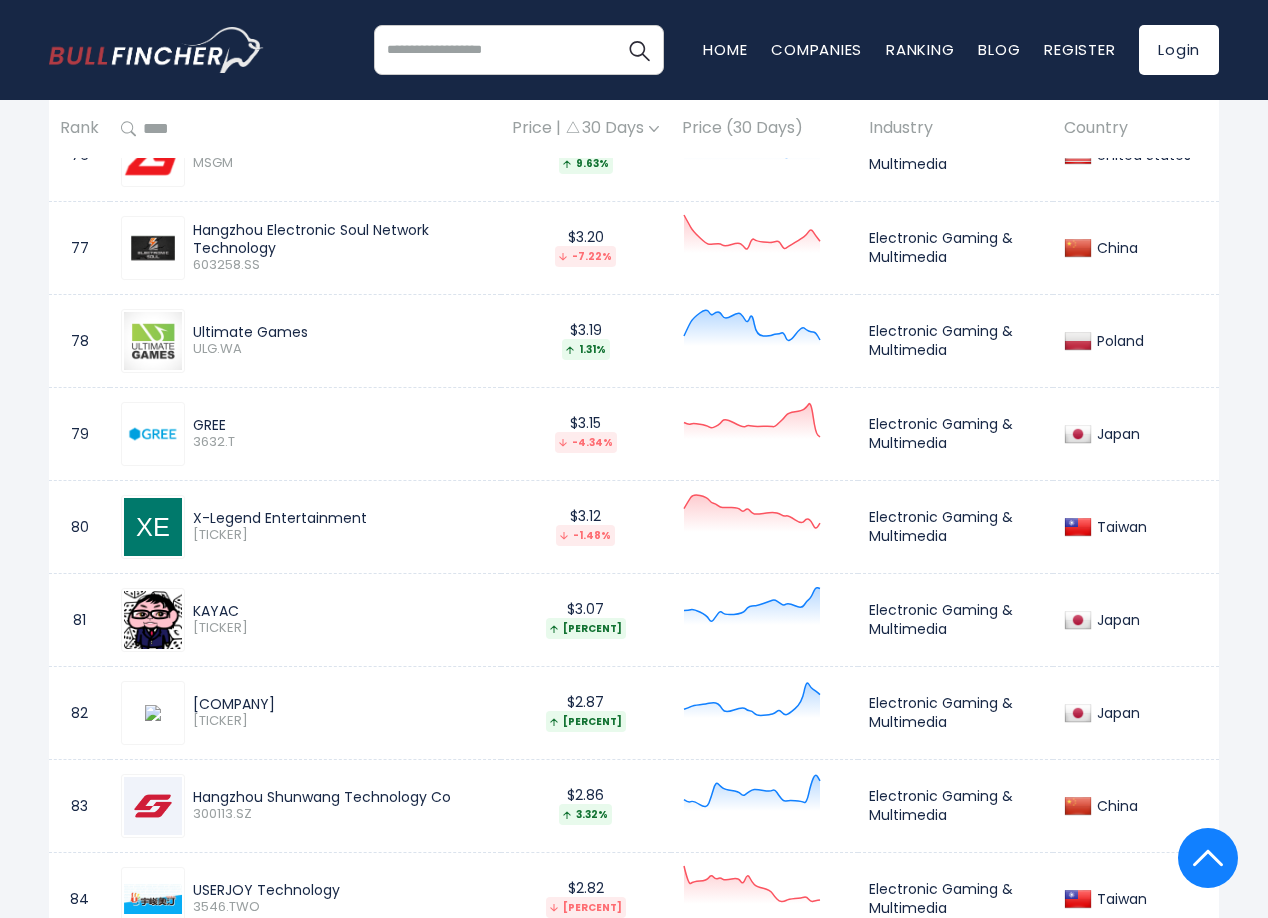 scroll, scrollTop: 8400, scrollLeft: 0, axis: vertical 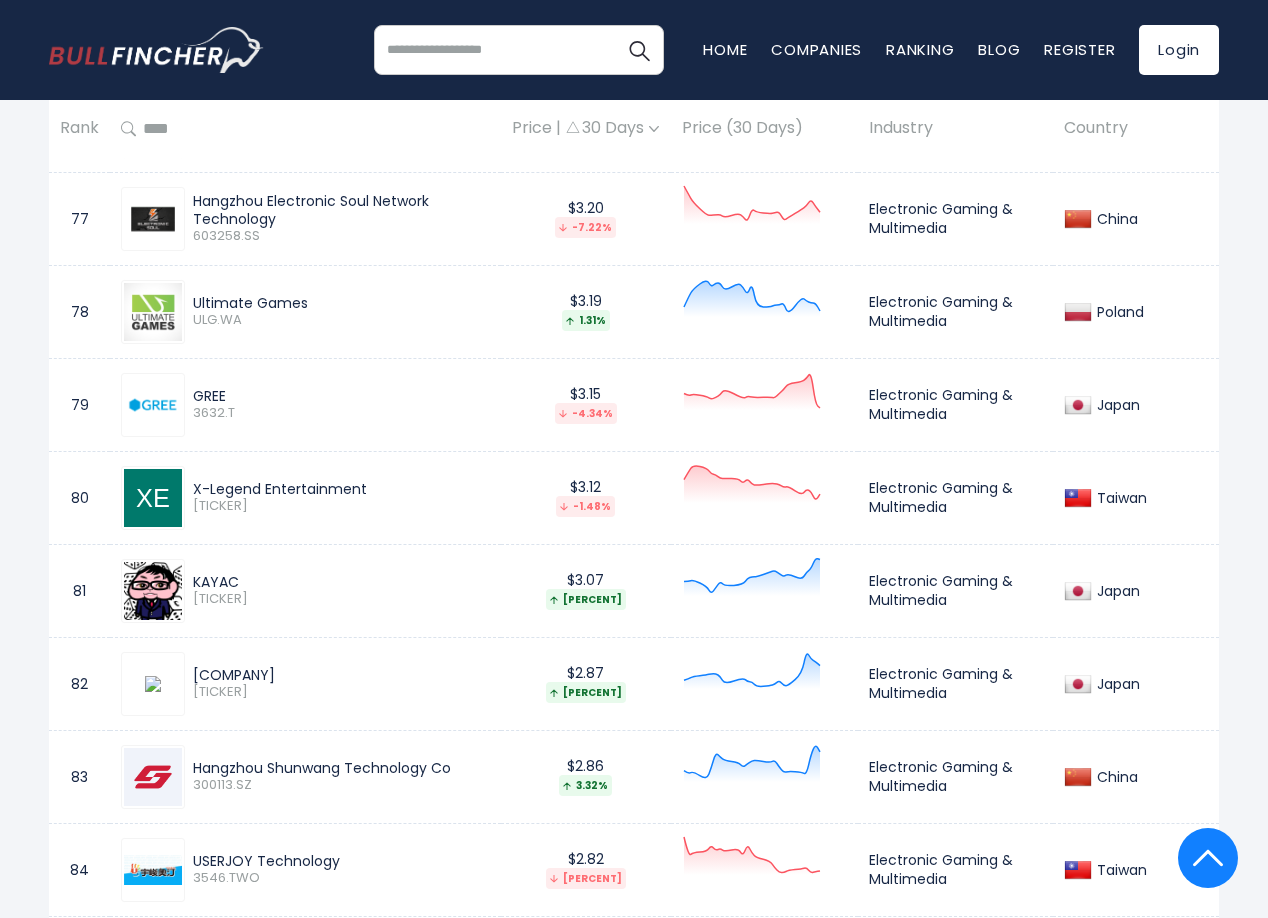 click on "GREE" at bounding box center (341, 396) 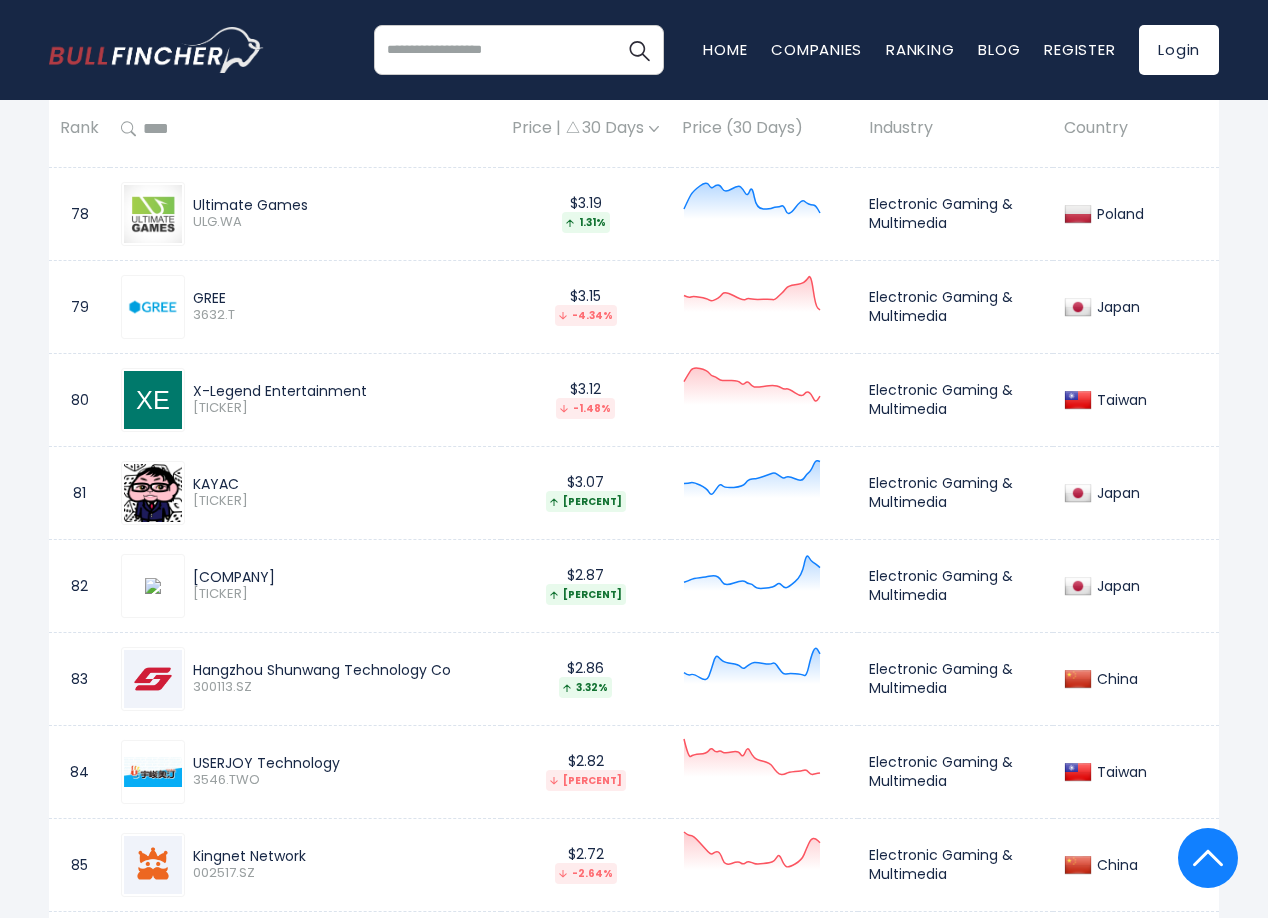 scroll, scrollTop: 8500, scrollLeft: 0, axis: vertical 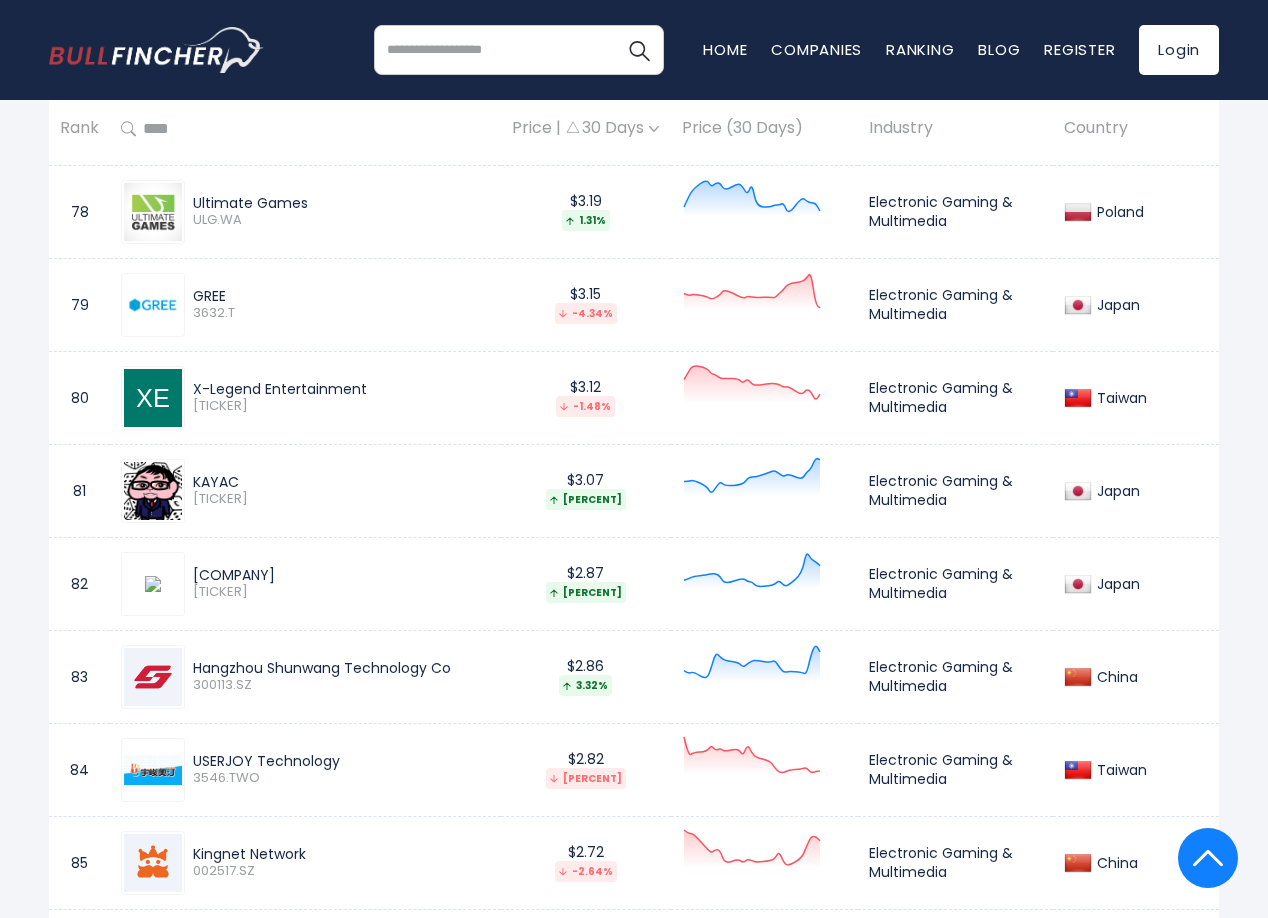 click on "X-Legend Entertainment" at bounding box center (341, 389) 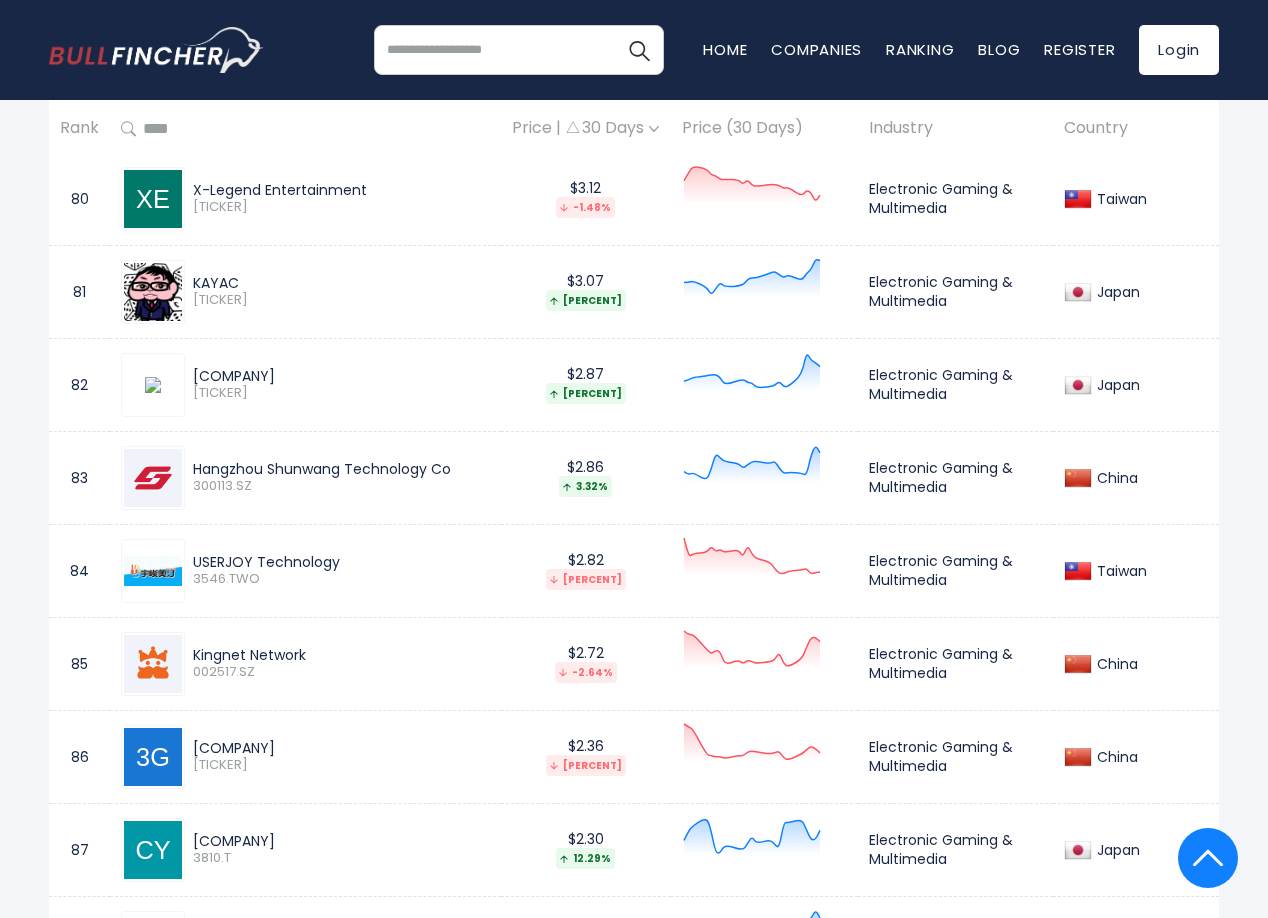 scroll, scrollTop: 8700, scrollLeft: 0, axis: vertical 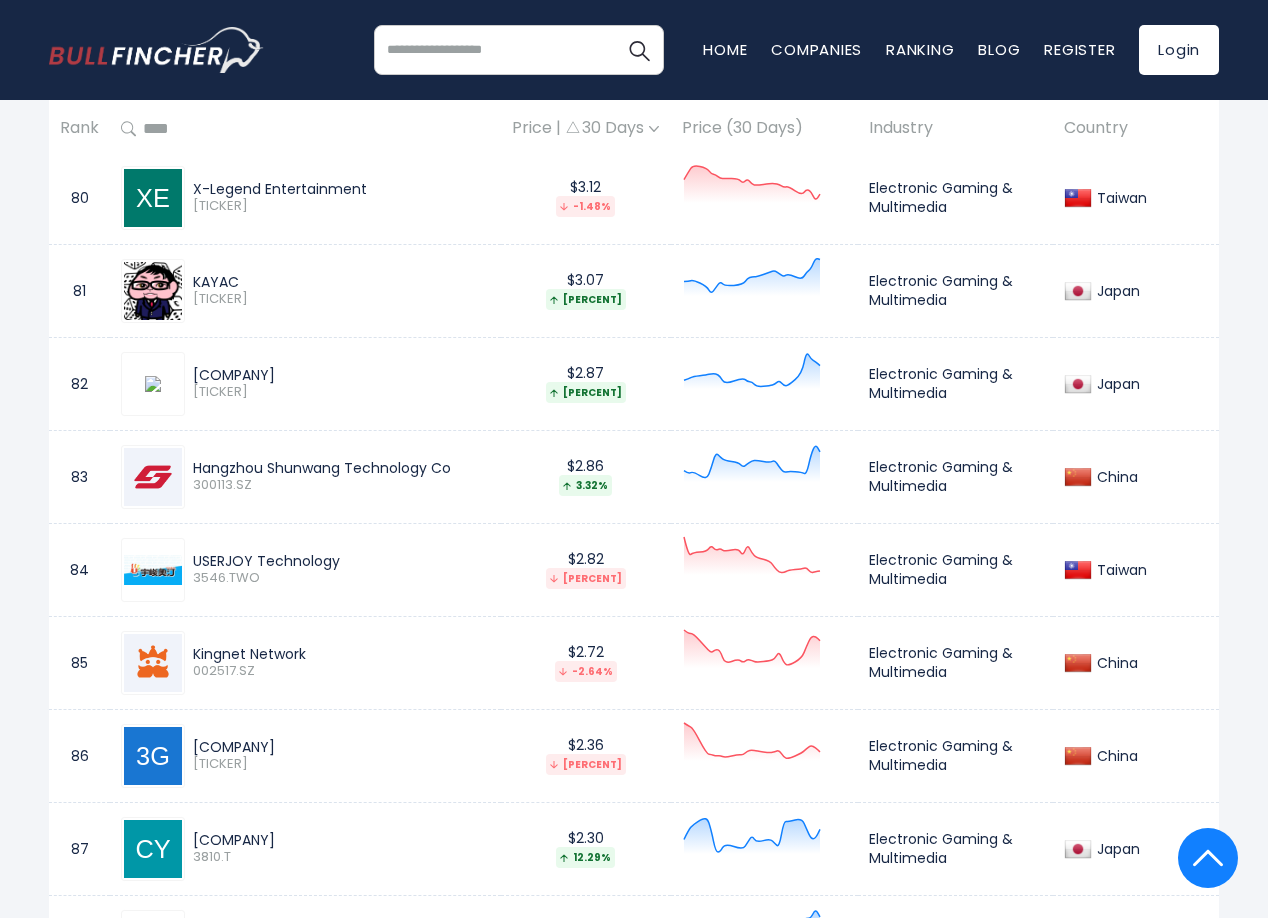 click on "Hangzhou Shunwang Technology Co" at bounding box center [341, 468] 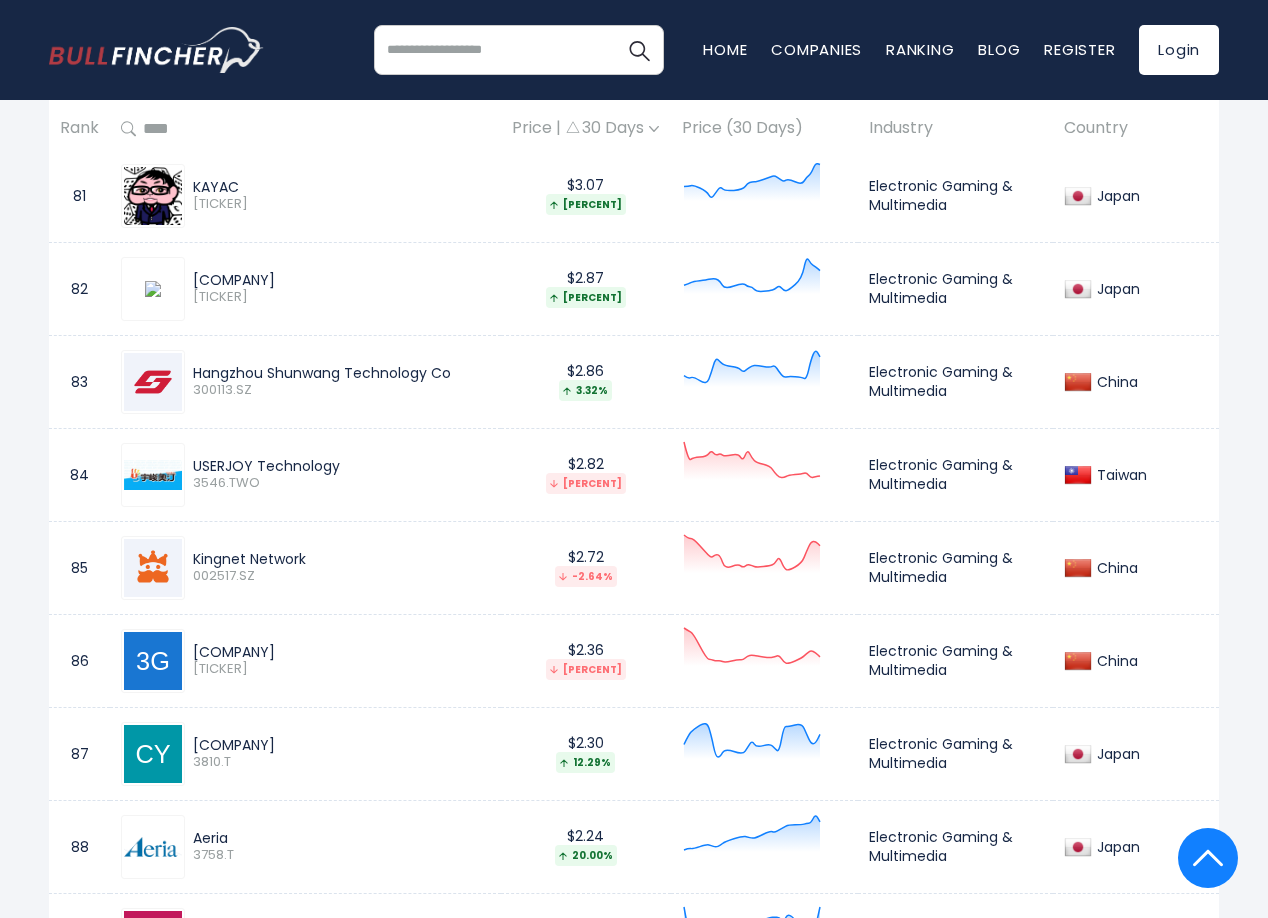 scroll, scrollTop: 8800, scrollLeft: 0, axis: vertical 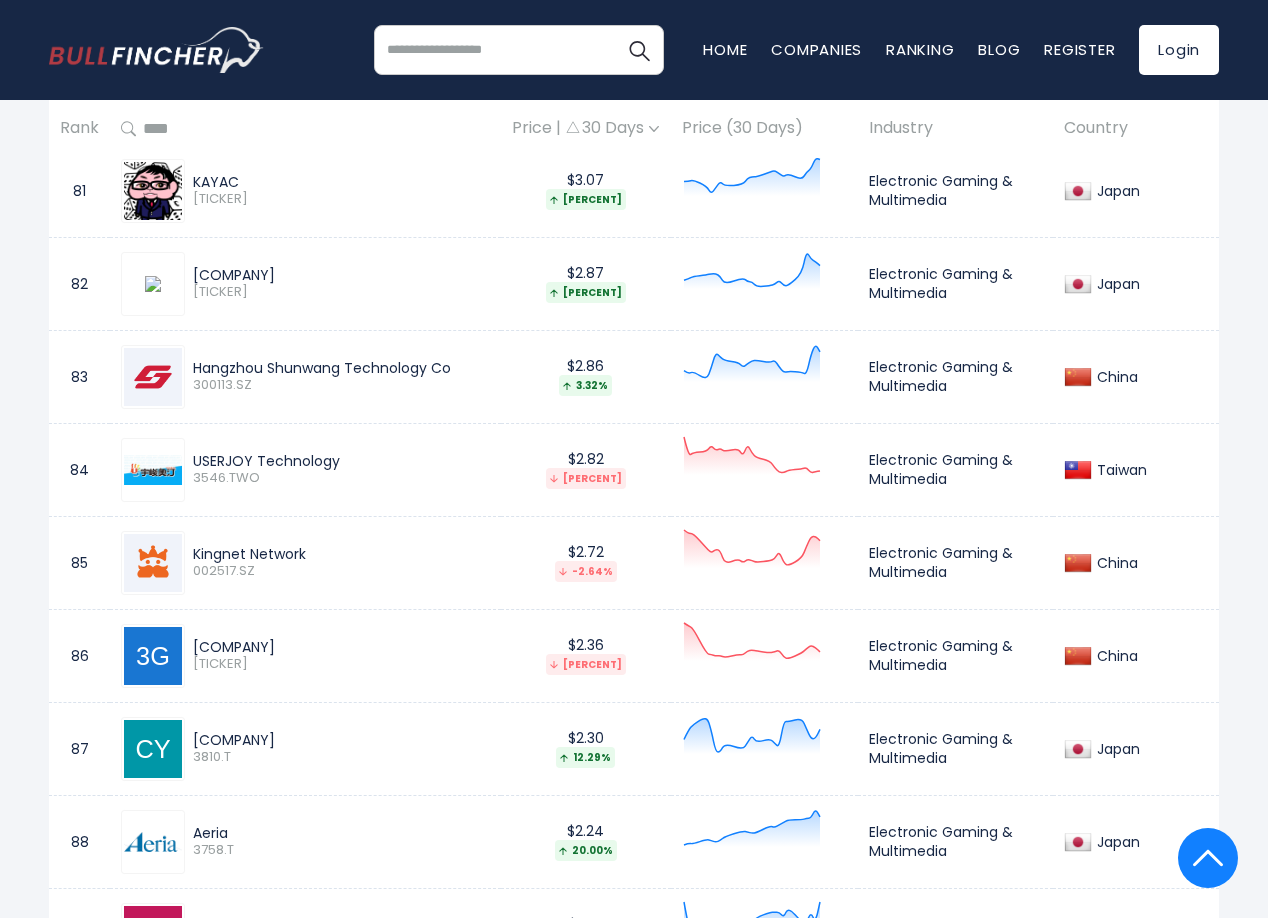 click on "USERJOY Technology" at bounding box center (341, 461) 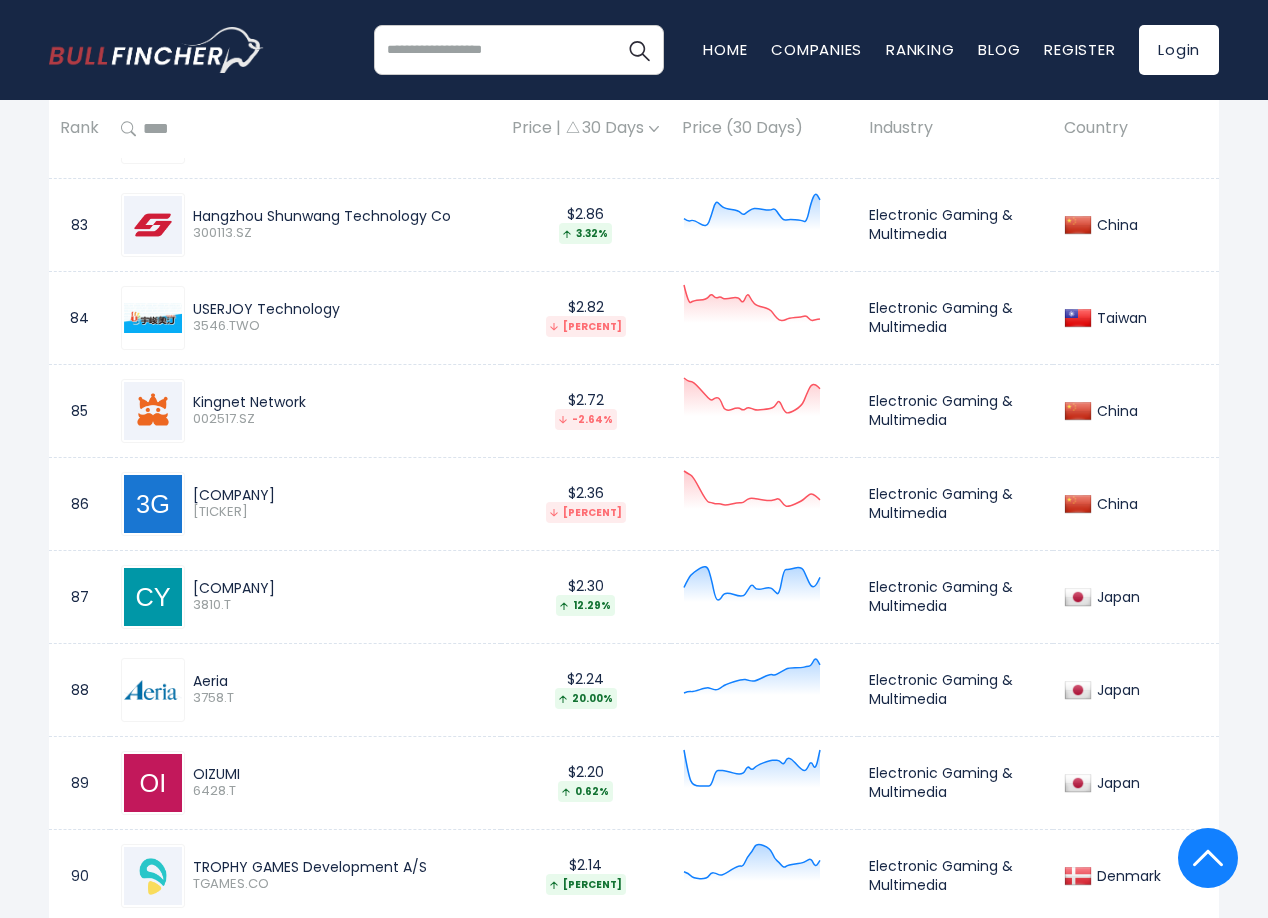 scroll, scrollTop: 9000, scrollLeft: 0, axis: vertical 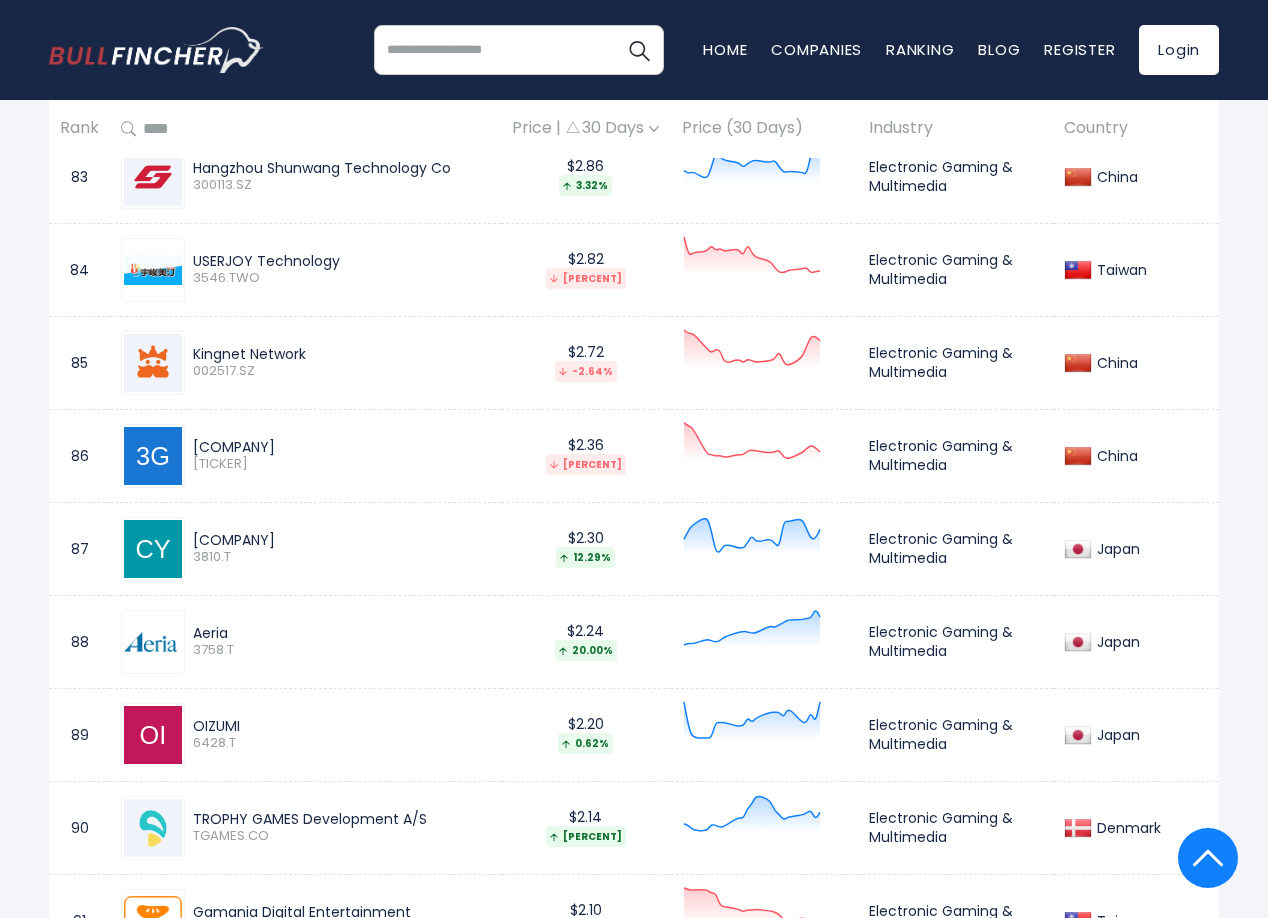 click on "Kingnet Network" at bounding box center (341, 354) 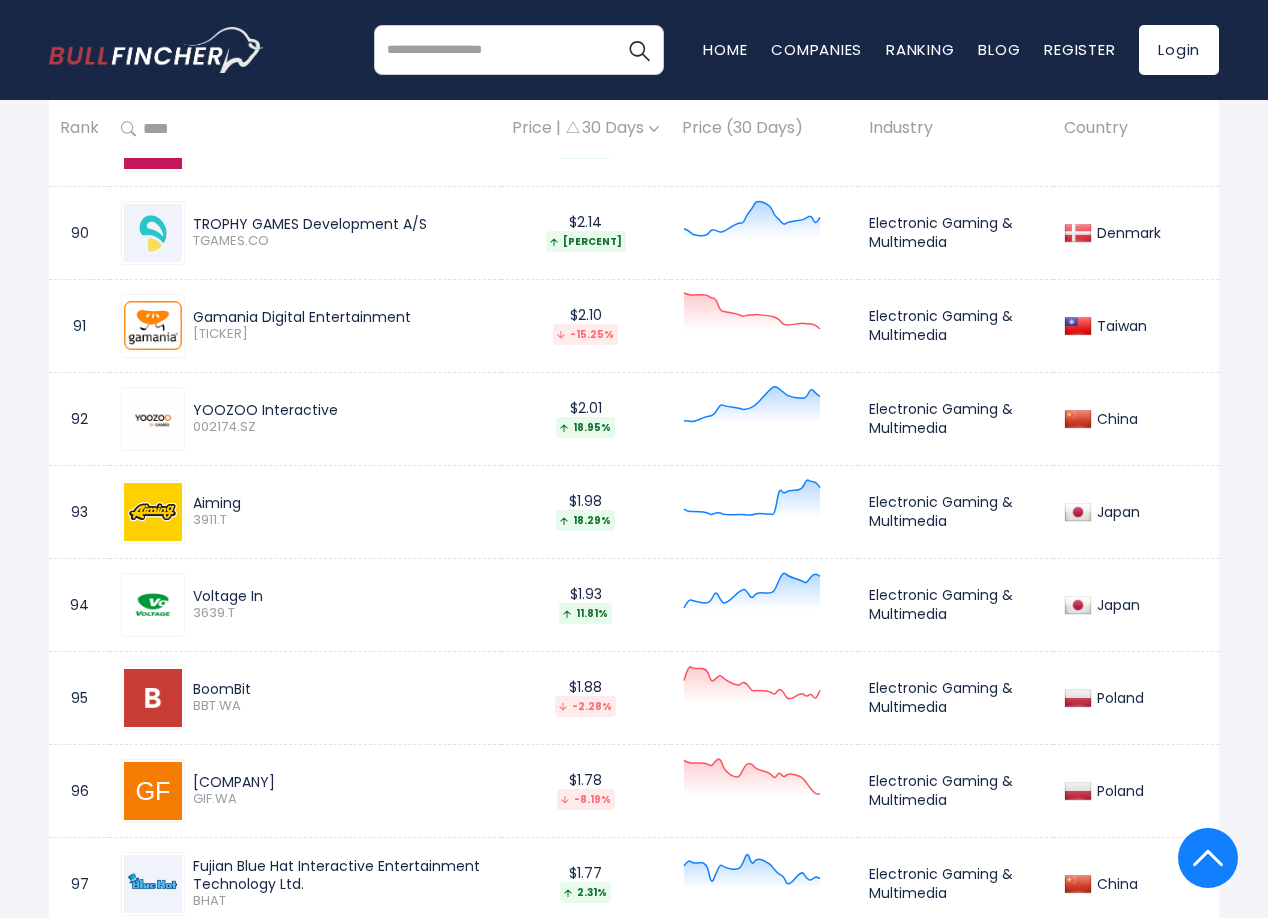 scroll, scrollTop: 9600, scrollLeft: 0, axis: vertical 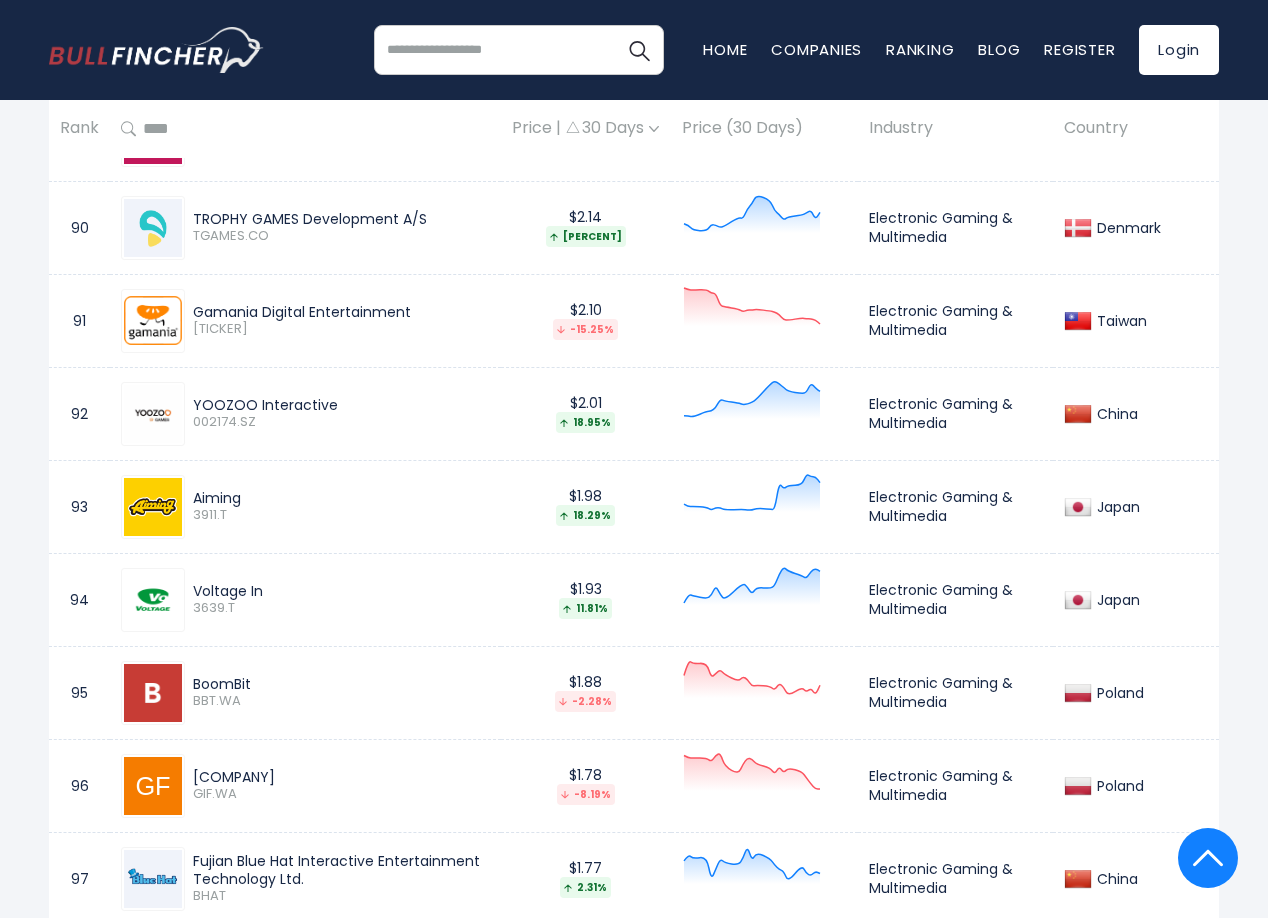 click on "TROPHY GAMES Development A/S
TGAMES.CO" at bounding box center (305, 228) 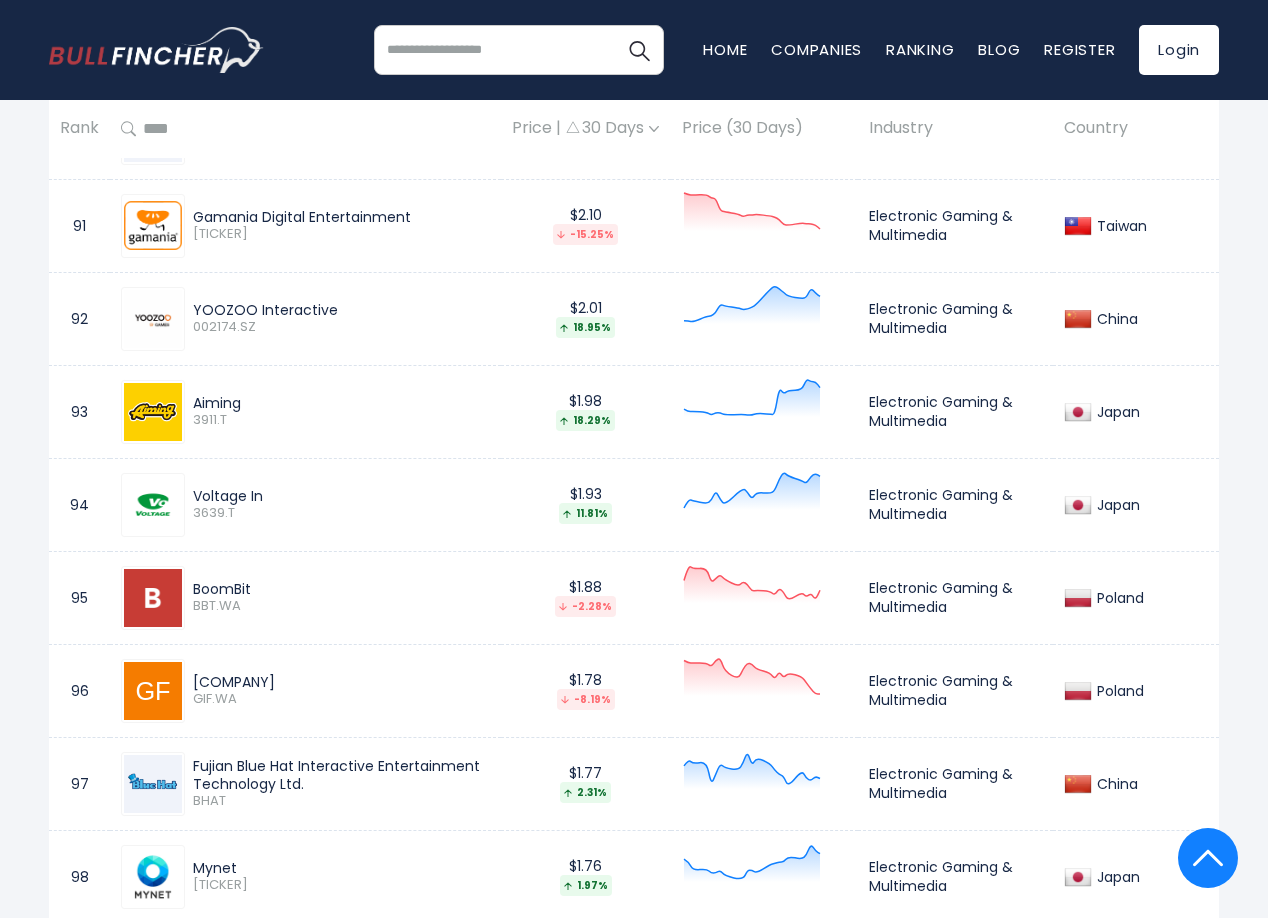 scroll, scrollTop: 9700, scrollLeft: 0, axis: vertical 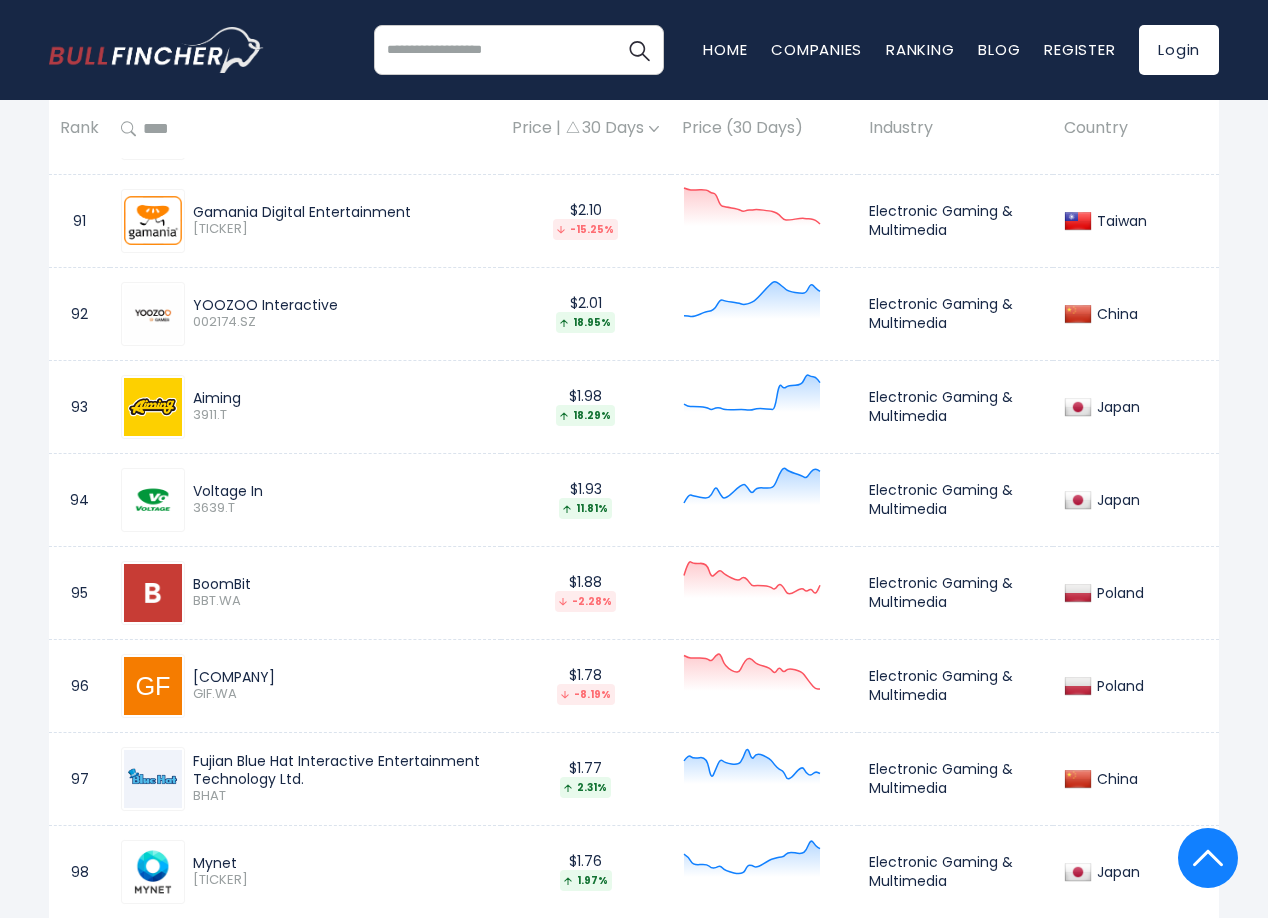 click on "YOOZOO Interactive" at bounding box center [341, 305] 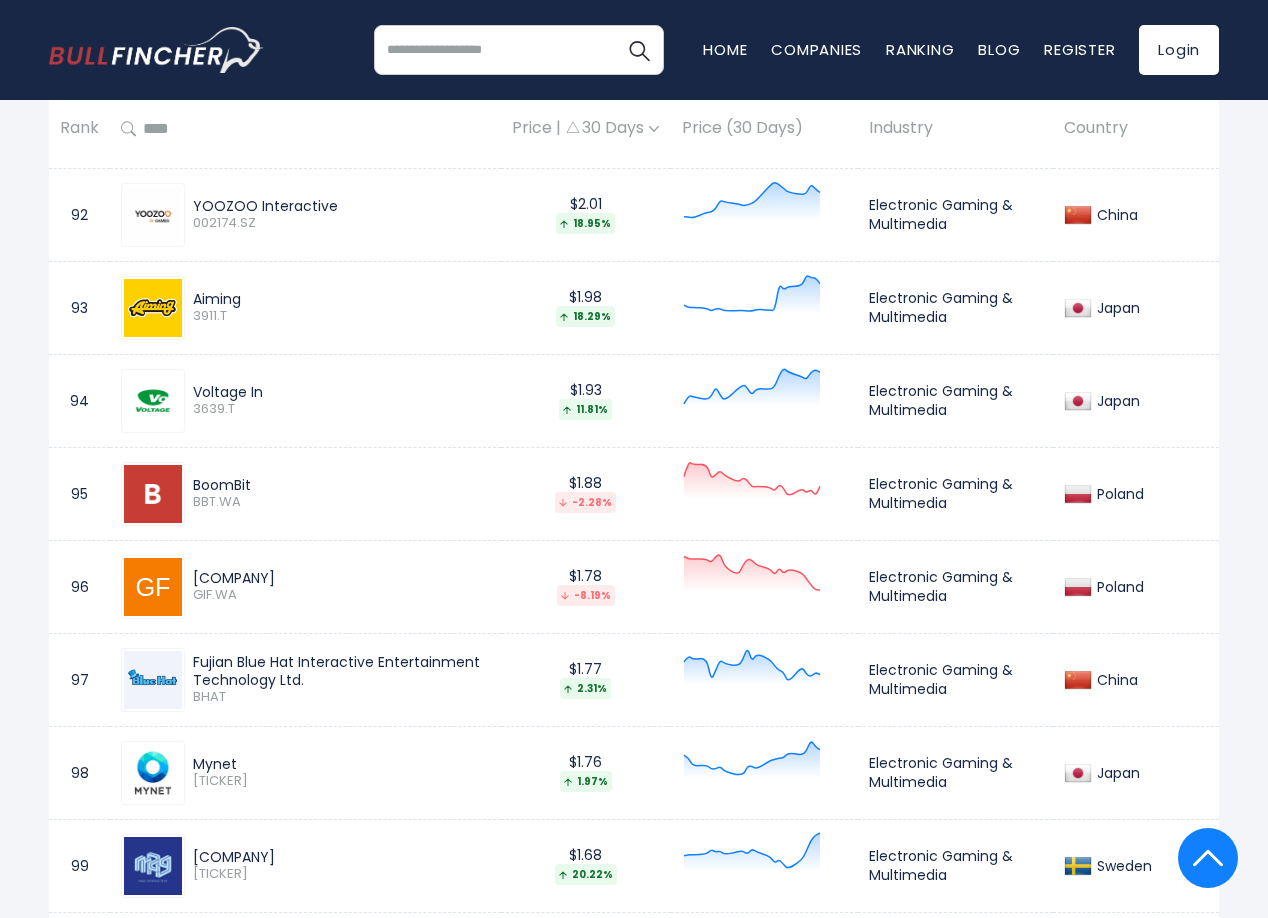 scroll, scrollTop: 9800, scrollLeft: 0, axis: vertical 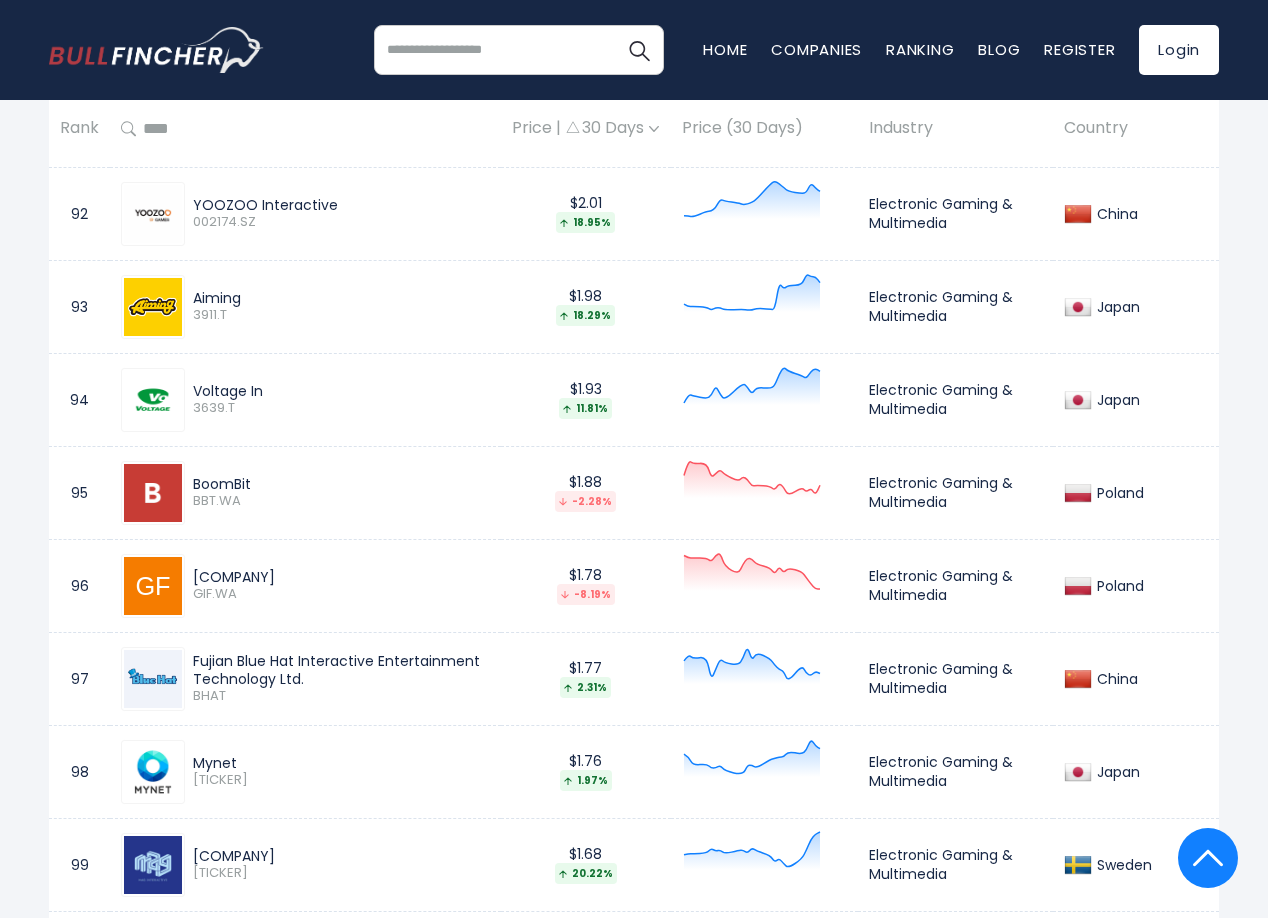 drag, startPoint x: 198, startPoint y: 370, endPoint x: 307, endPoint y: 372, distance: 109.01835 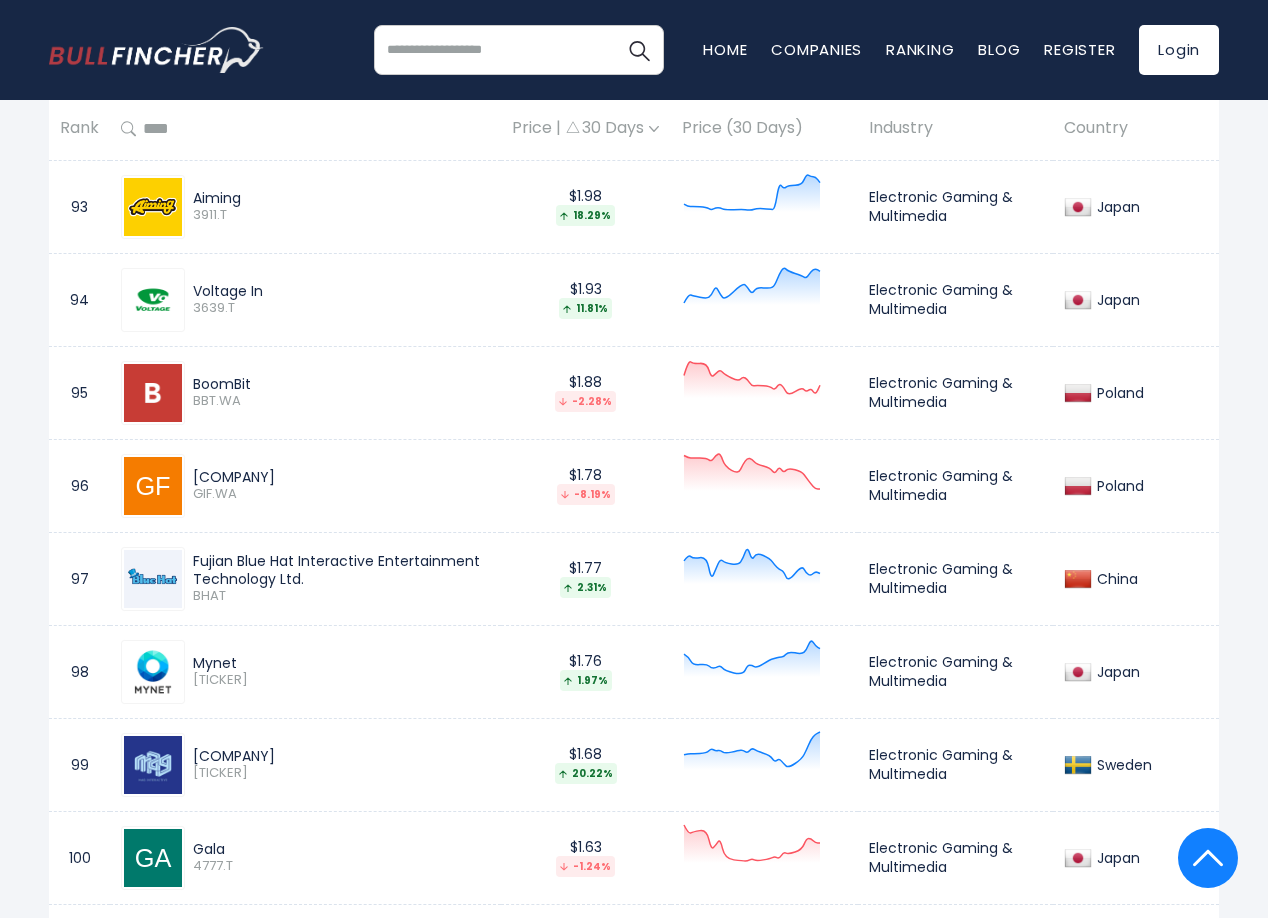 click on "BoomBit" at bounding box center [341, 384] 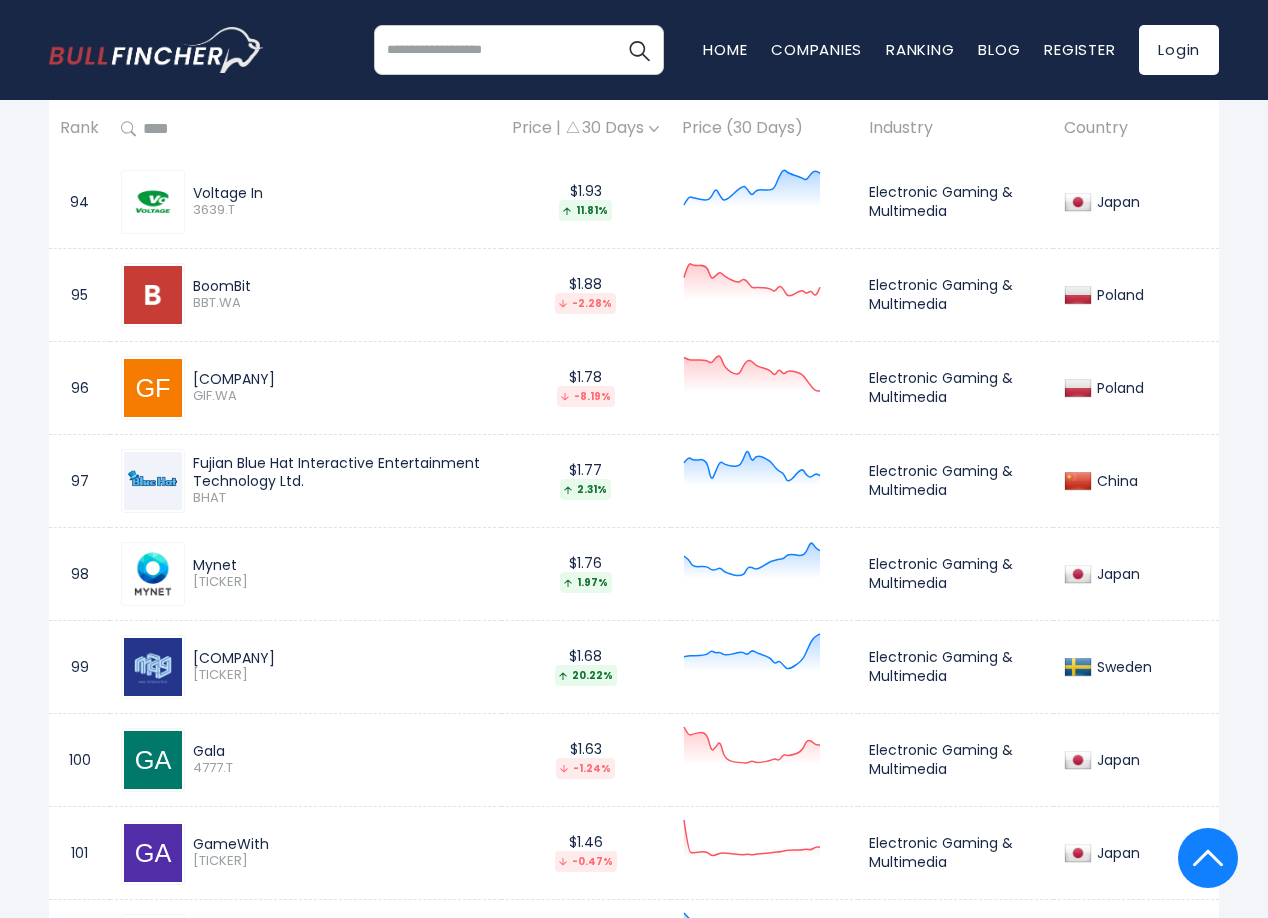 scroll, scrollTop: 10000, scrollLeft: 0, axis: vertical 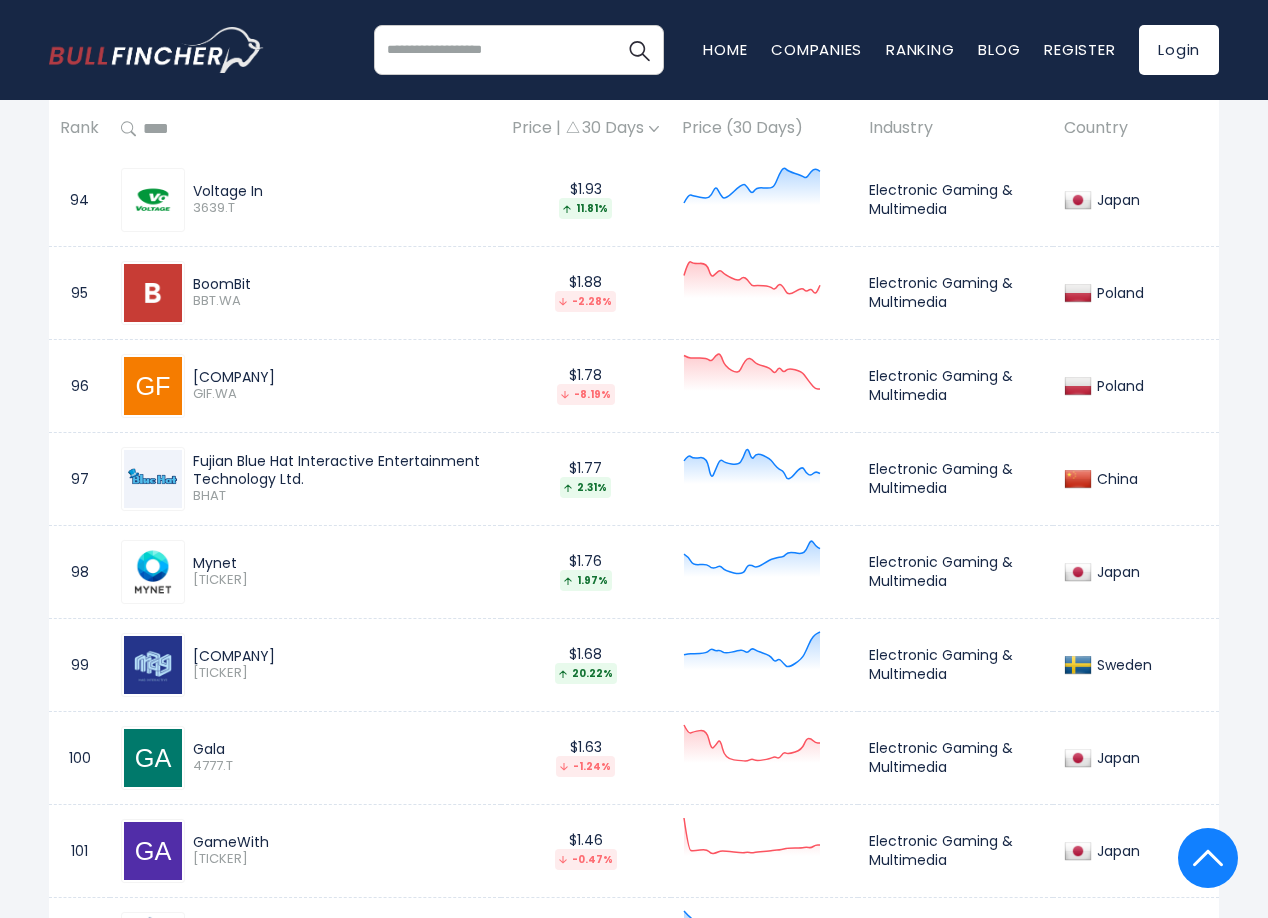 click on "Fujian Blue Hat Interactive Entertainment Technology Ltd." at bounding box center (341, 470) 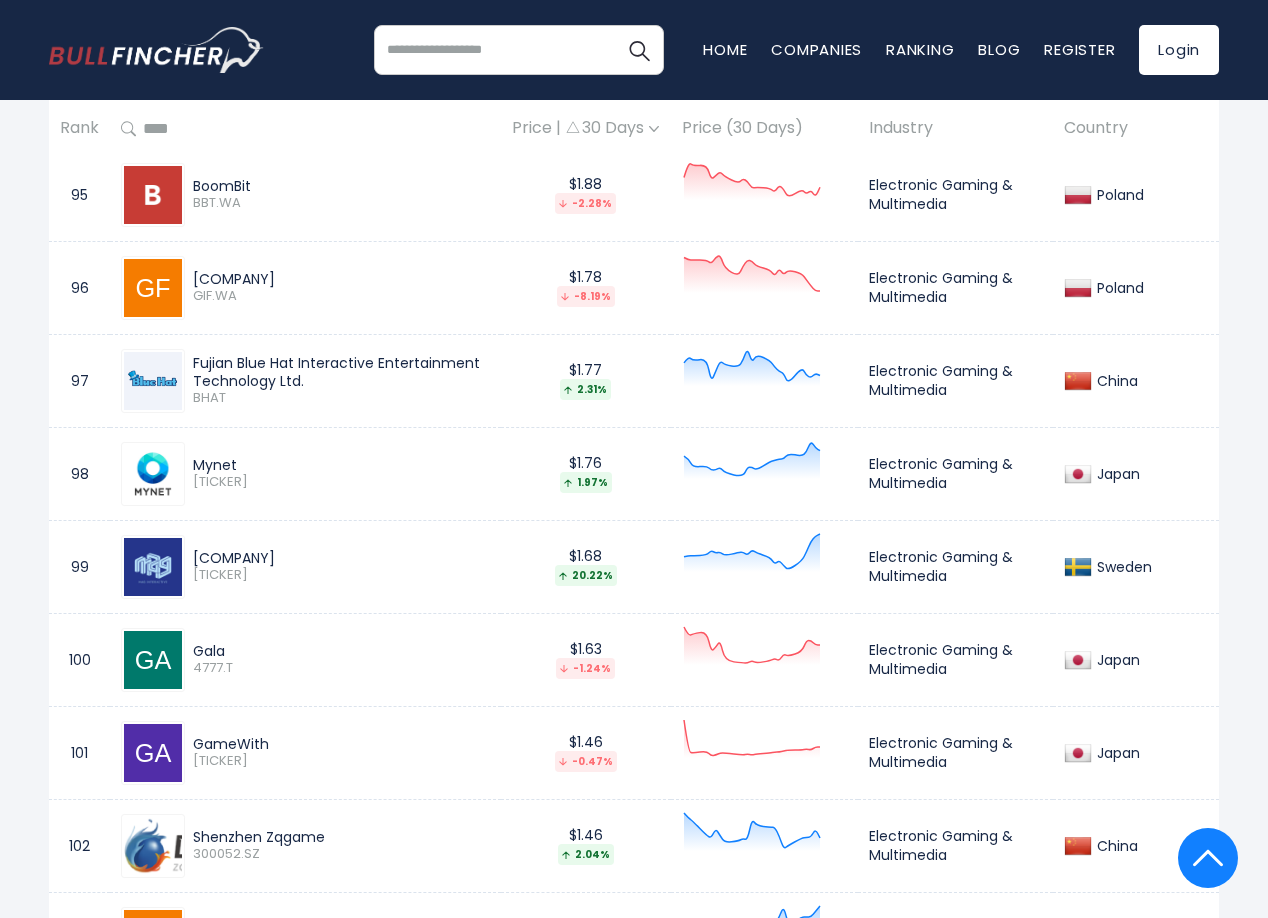 scroll, scrollTop: 10100, scrollLeft: 0, axis: vertical 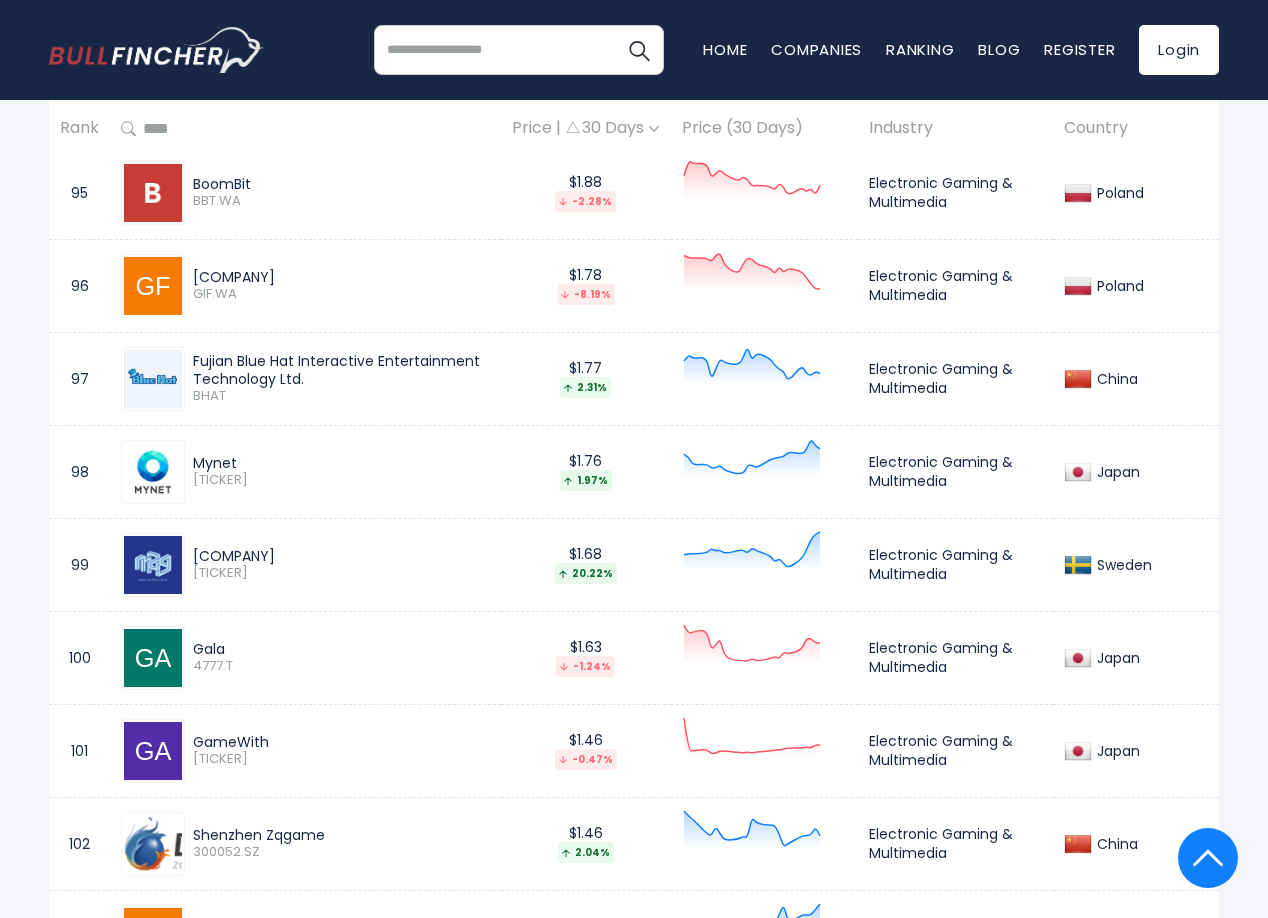 drag, startPoint x: 283, startPoint y: 448, endPoint x: 191, endPoint y: 448, distance: 92 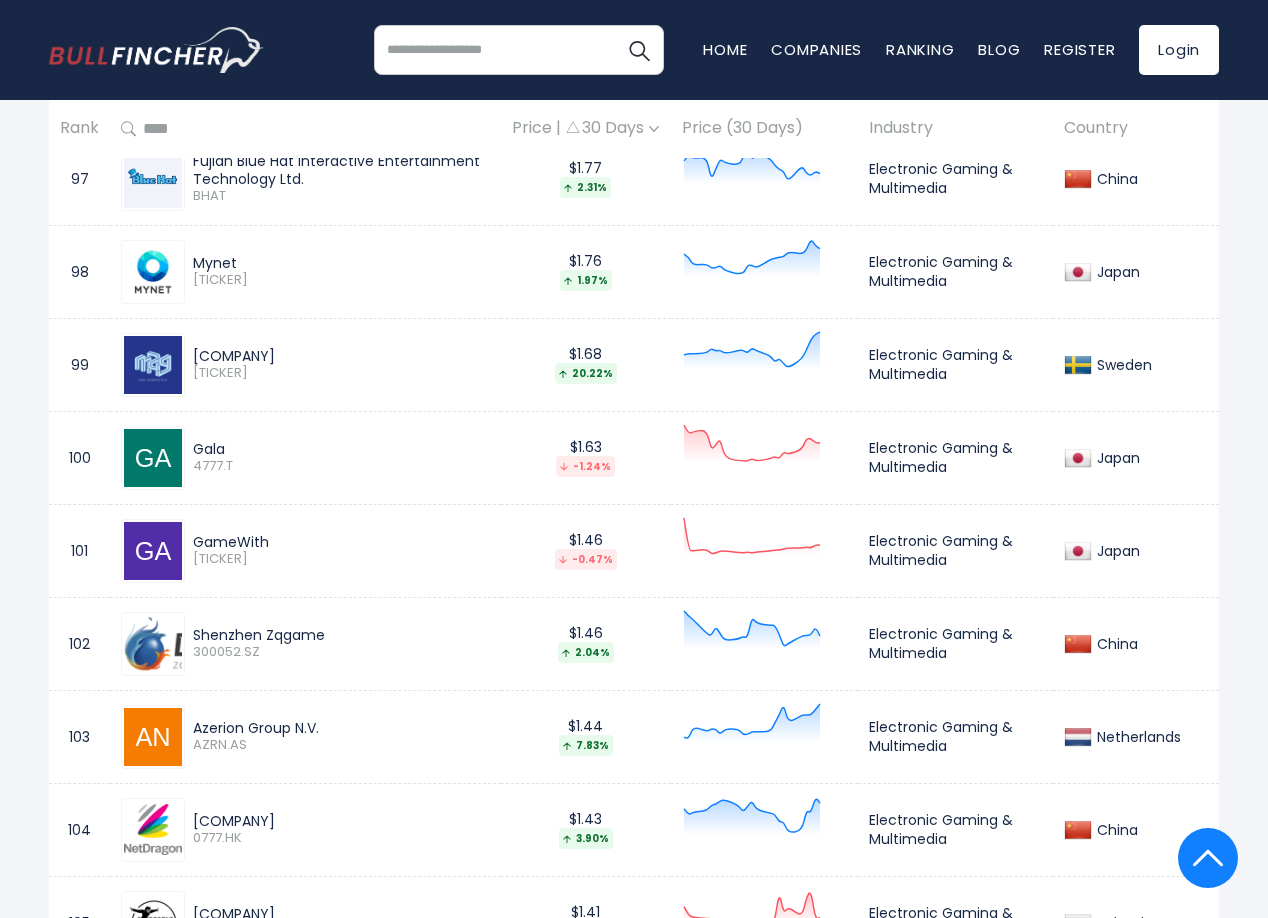 scroll, scrollTop: 10400, scrollLeft: 0, axis: vertical 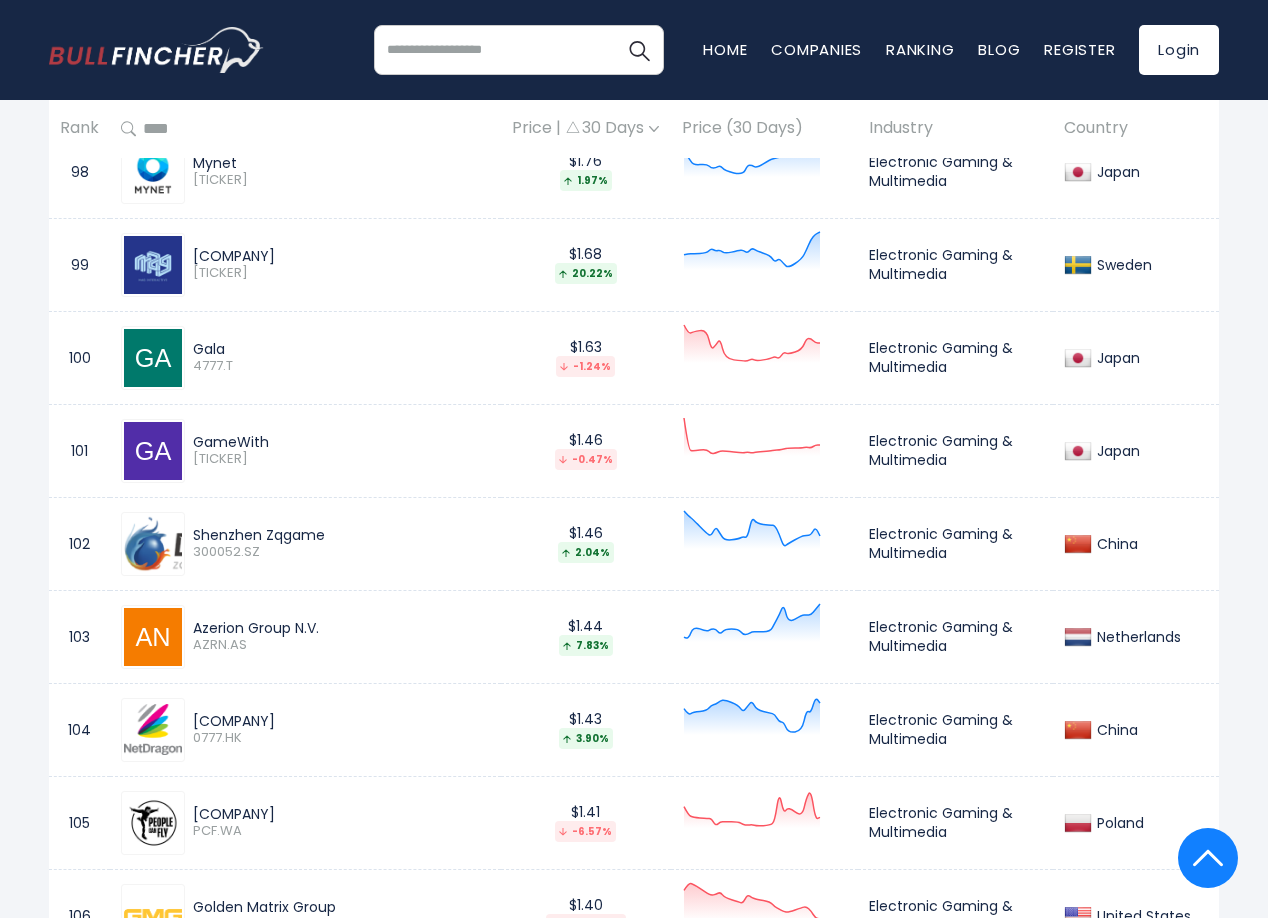 click on "Gala
4777.T" at bounding box center [305, 358] 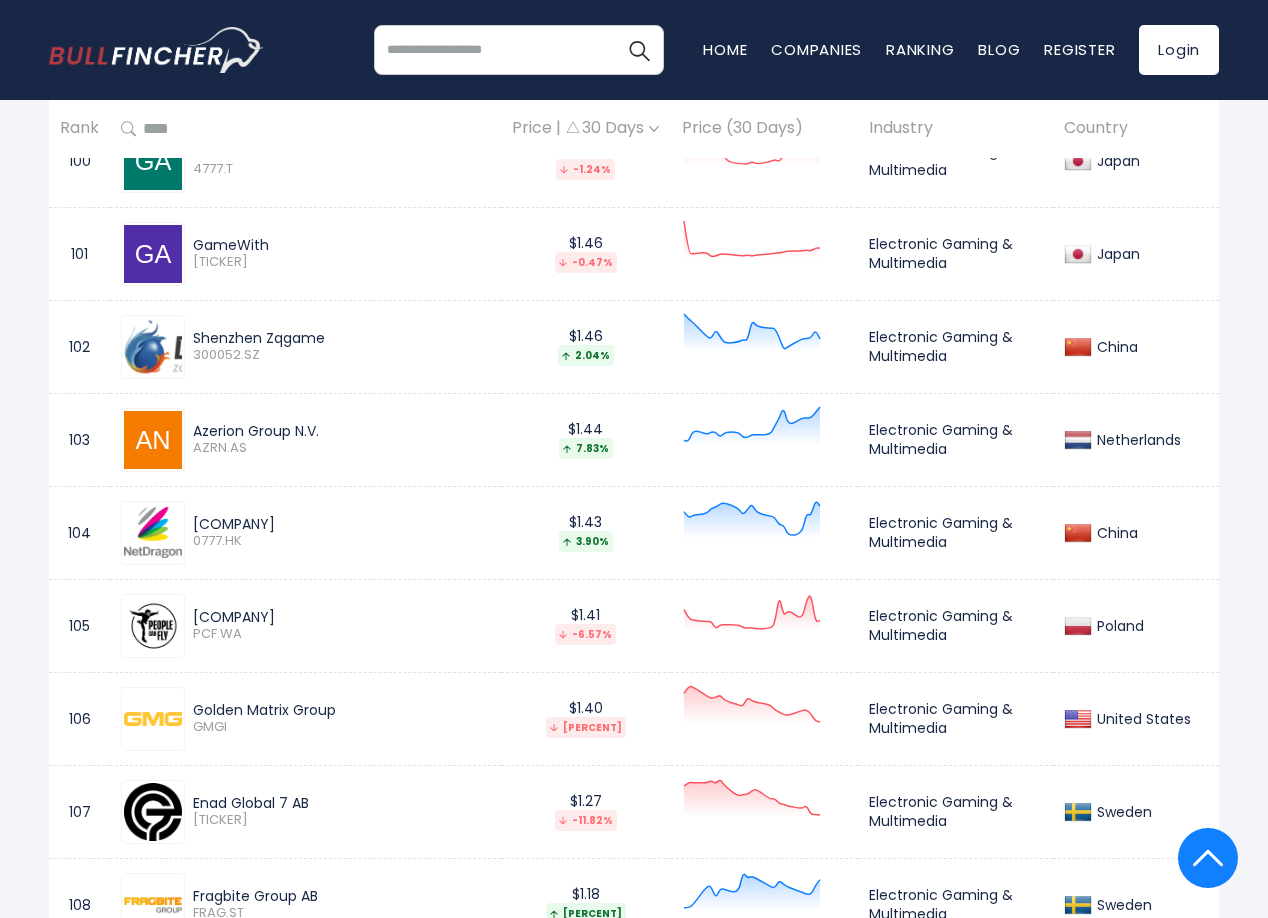 scroll, scrollTop: 10600, scrollLeft: 0, axis: vertical 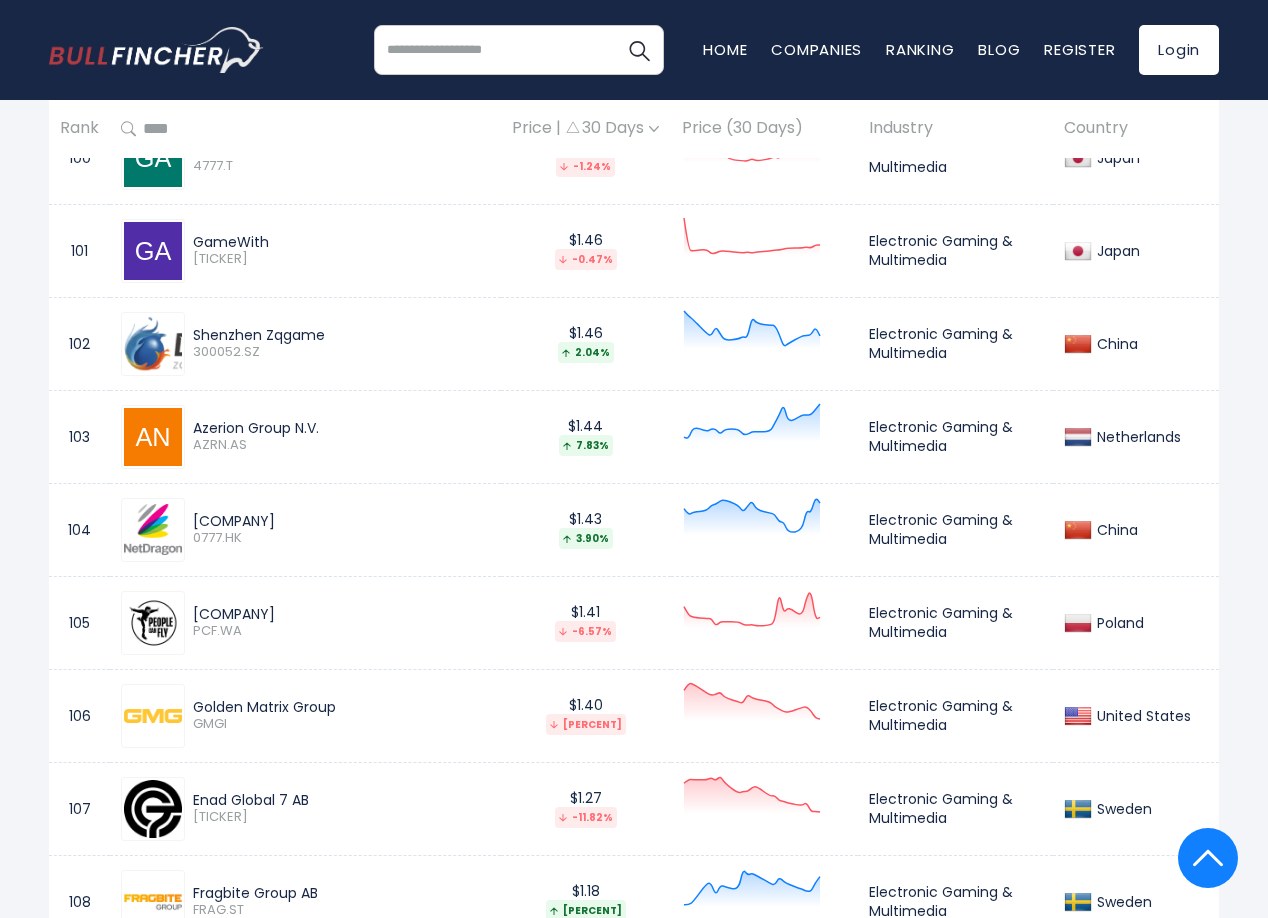 click on "Azerion Group N.V.
AZRN.AS" at bounding box center [305, 437] 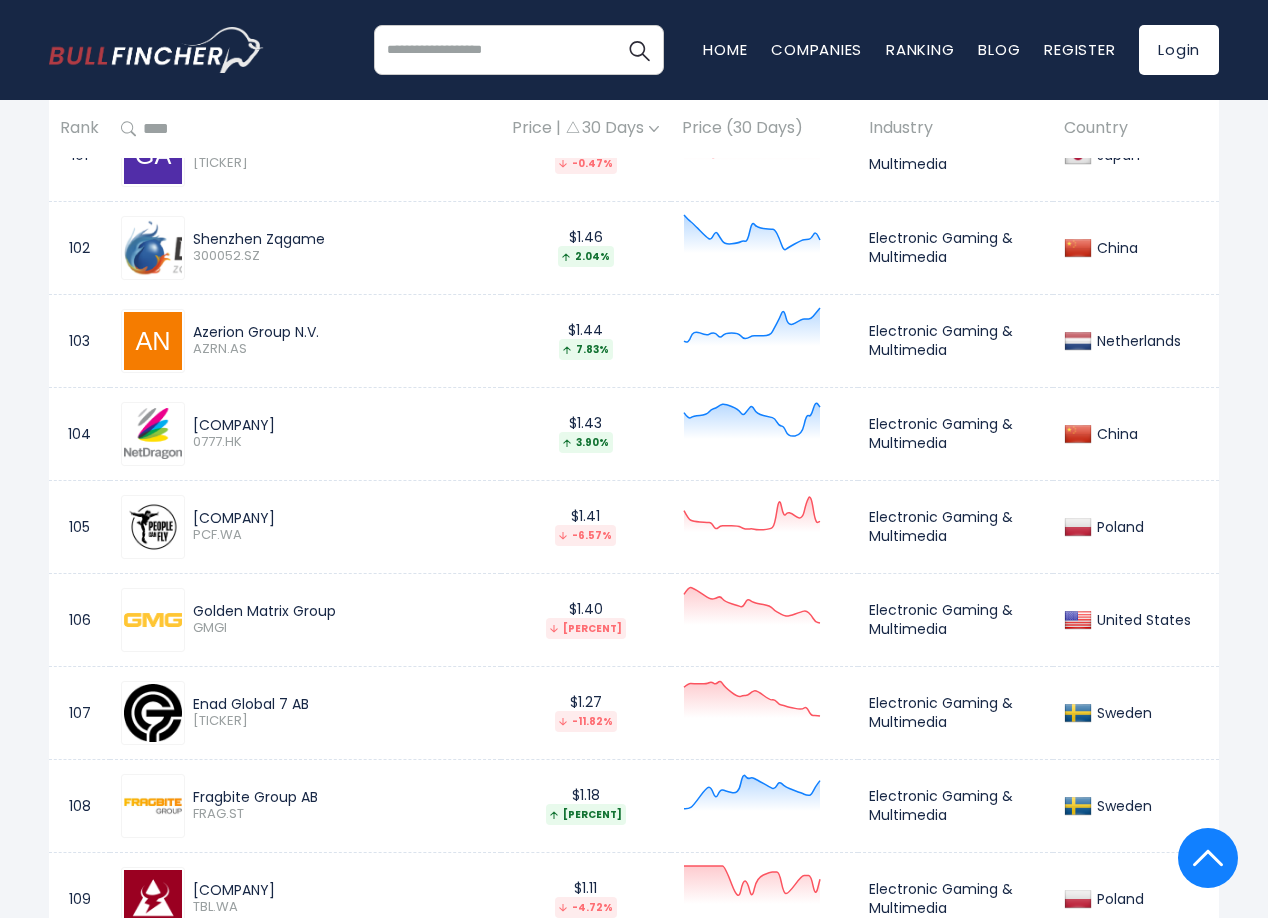 scroll, scrollTop: 10700, scrollLeft: 0, axis: vertical 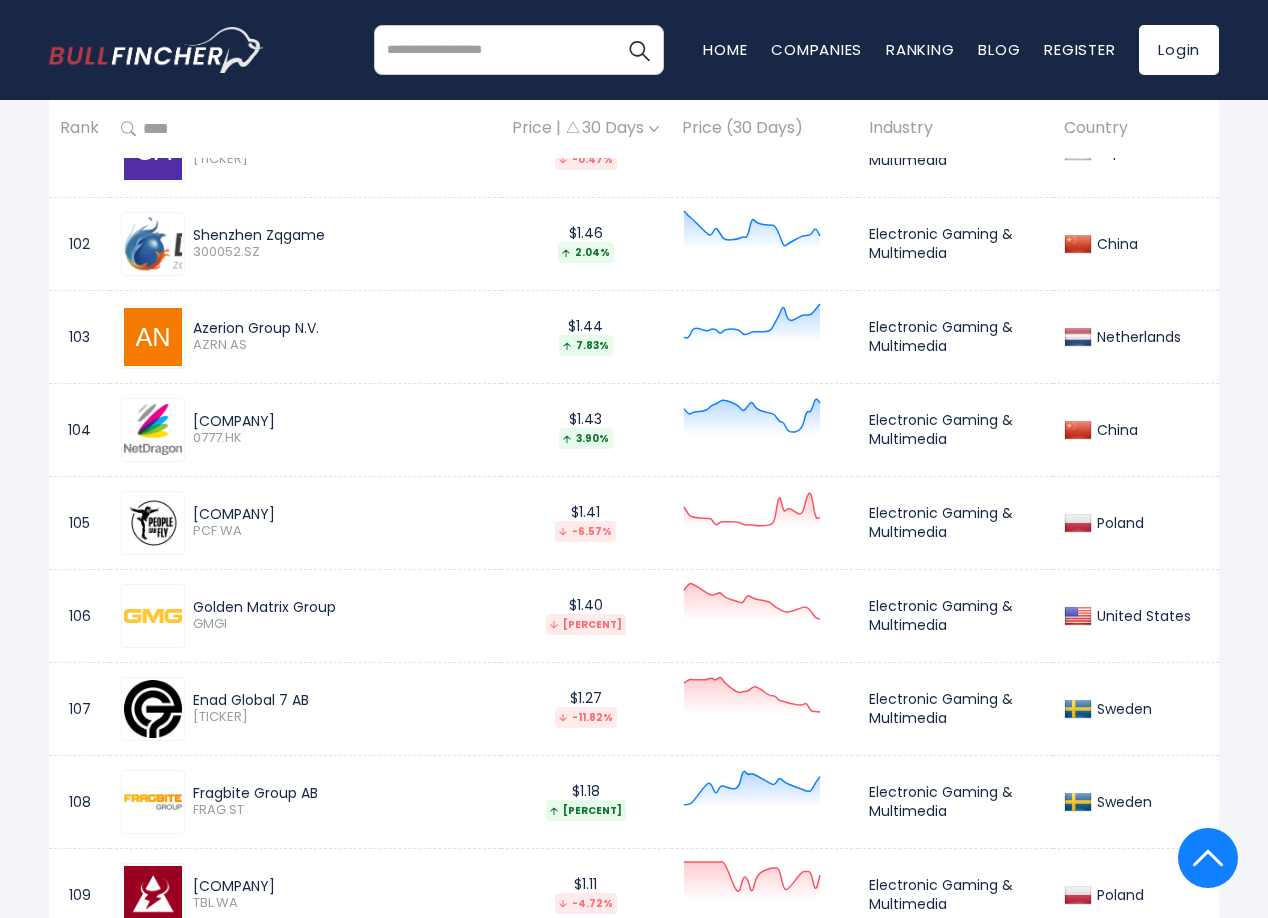 click on "PCF Group Spólka Akcyjna" at bounding box center (341, 514) 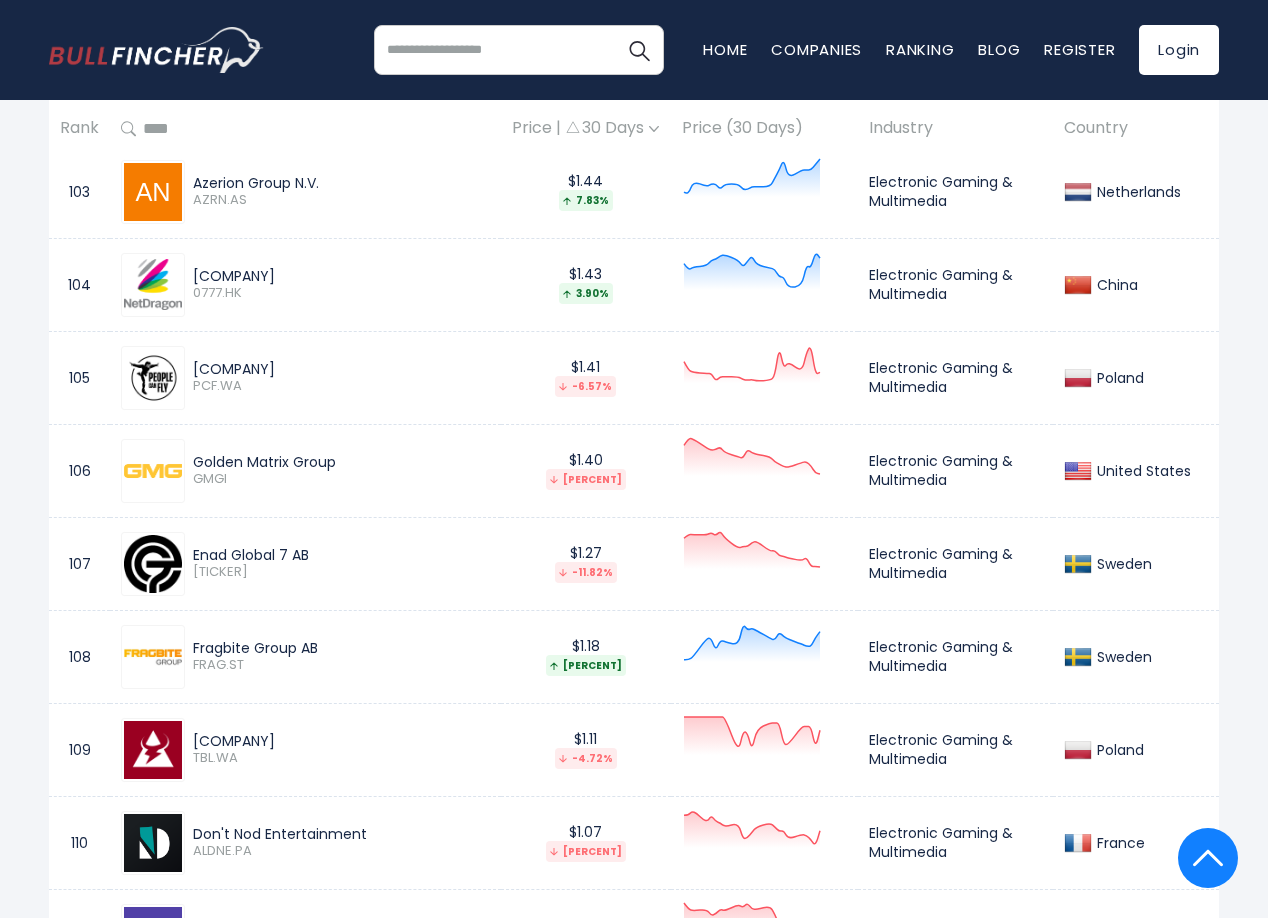 scroll, scrollTop: 10900, scrollLeft: 0, axis: vertical 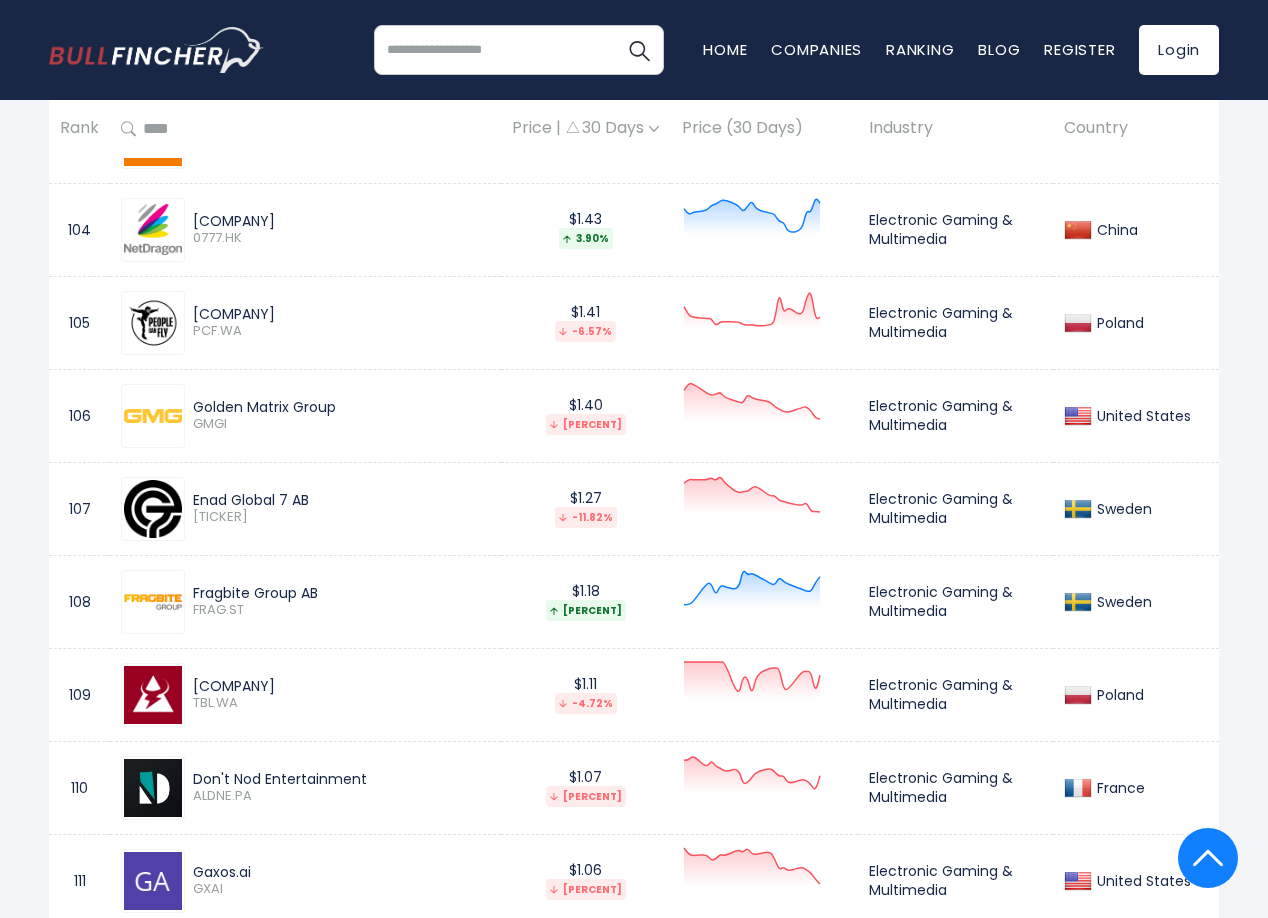 click on "GMGI" at bounding box center [341, 424] 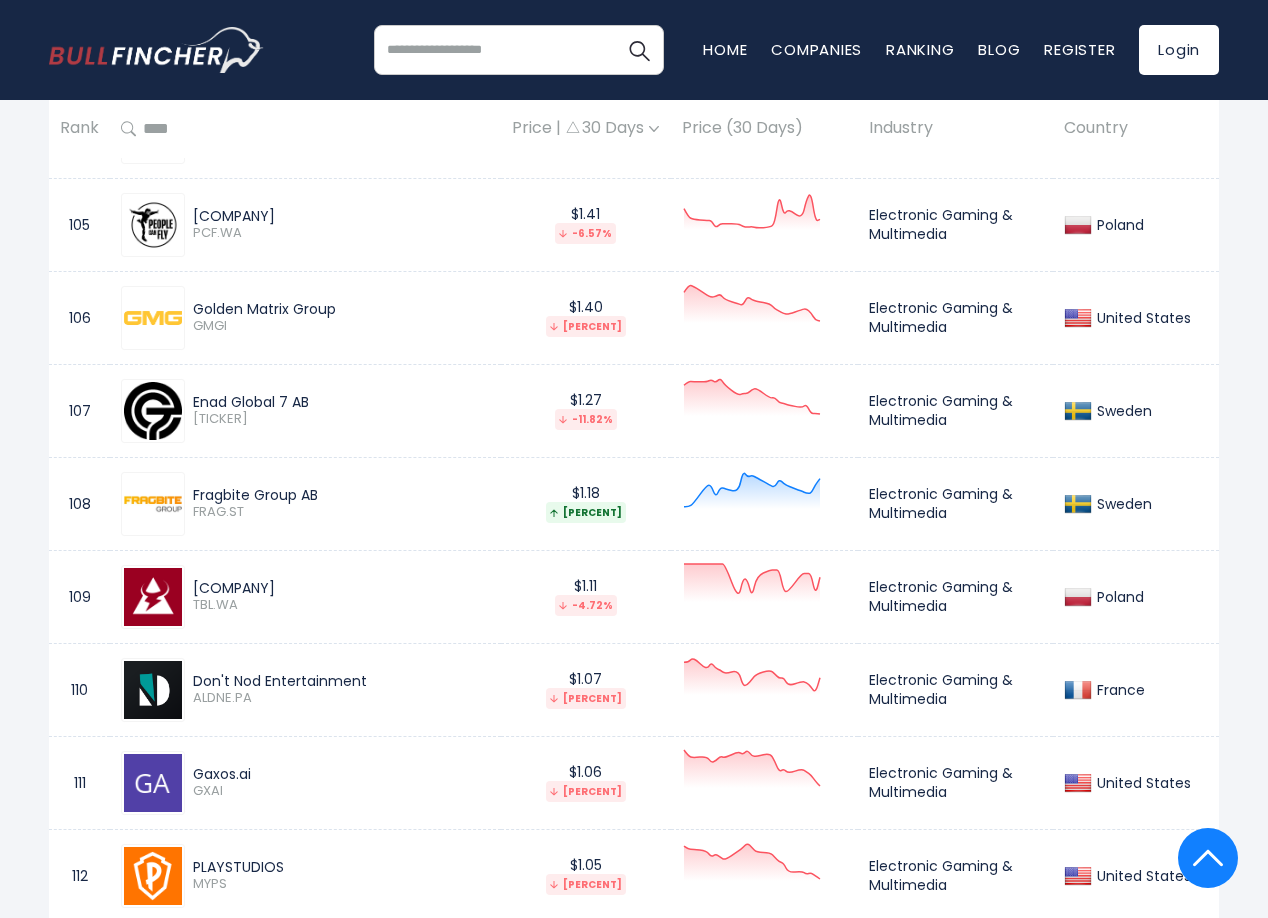 scroll, scrollTop: 11000, scrollLeft: 0, axis: vertical 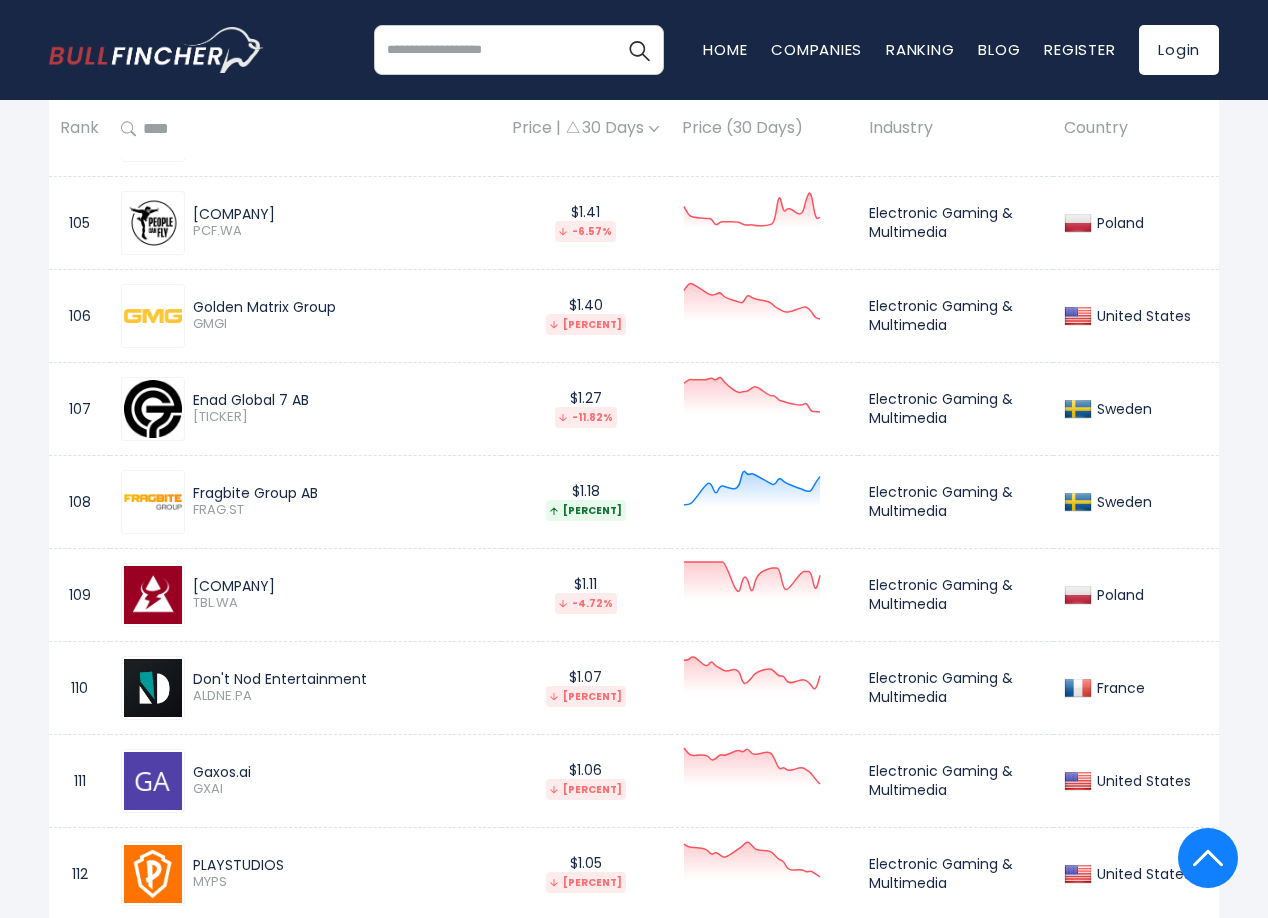 click on "Fragbite Group AB" at bounding box center (341, 493) 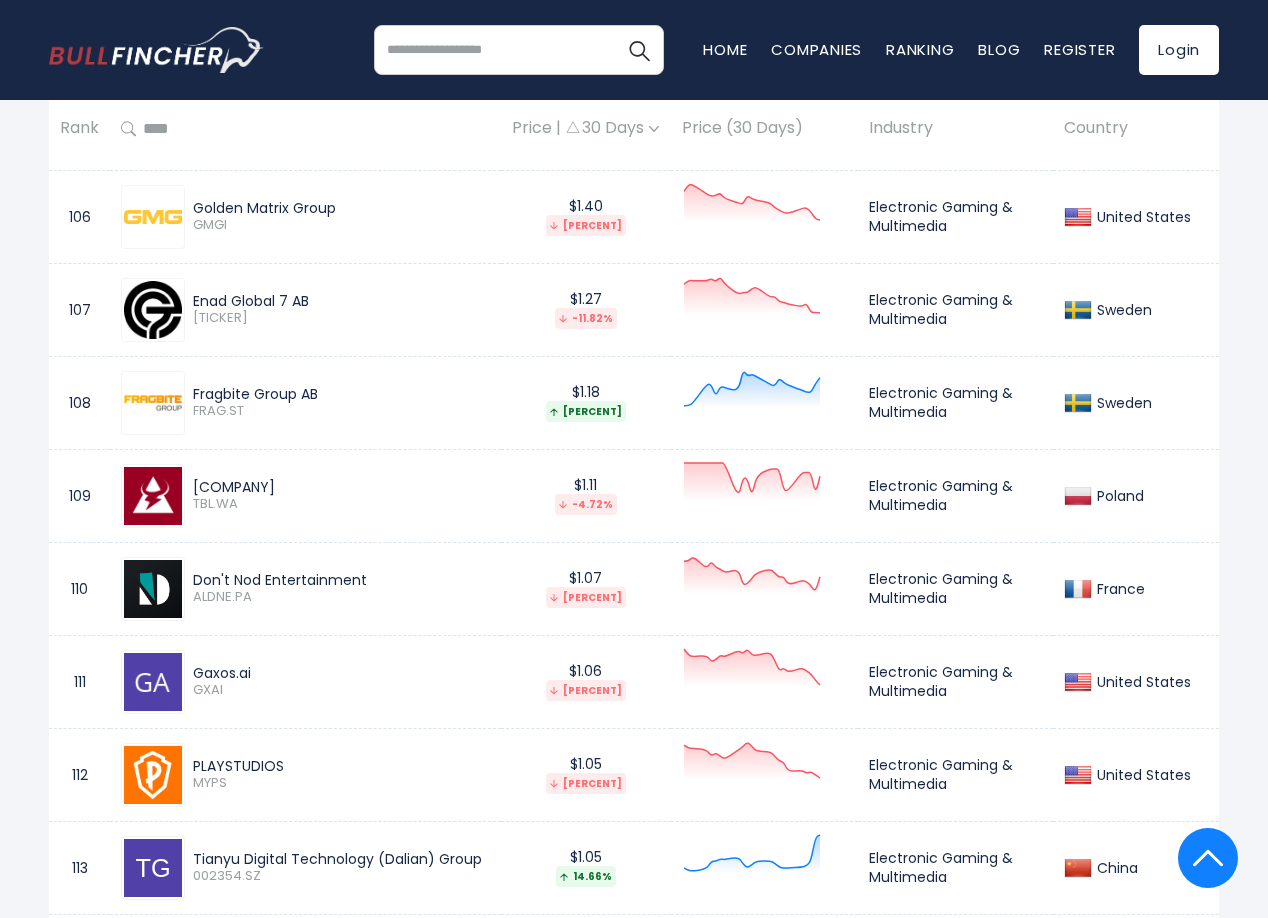 scroll, scrollTop: 11100, scrollLeft: 0, axis: vertical 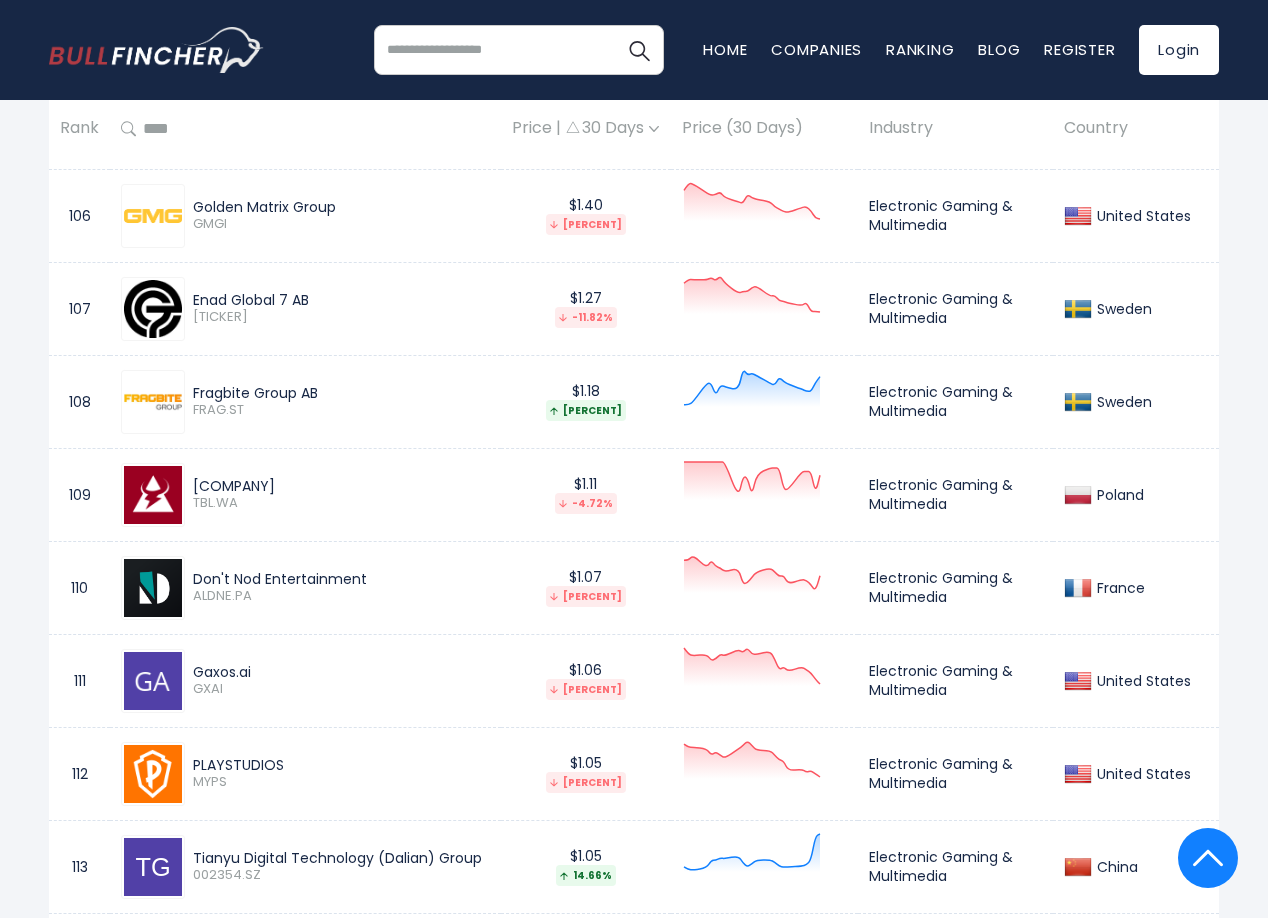 click on "T-Bull" at bounding box center (341, 486) 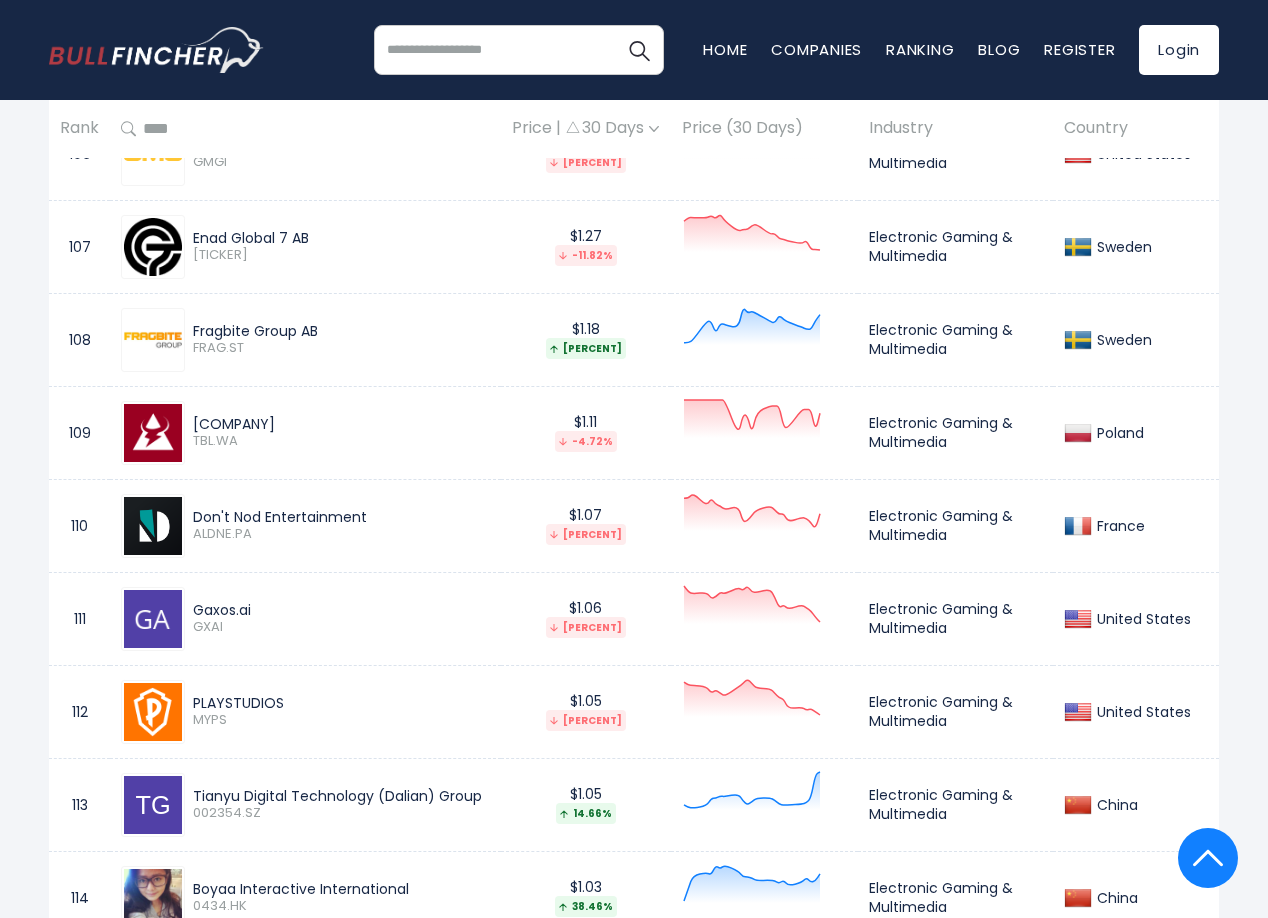 scroll, scrollTop: 11200, scrollLeft: 0, axis: vertical 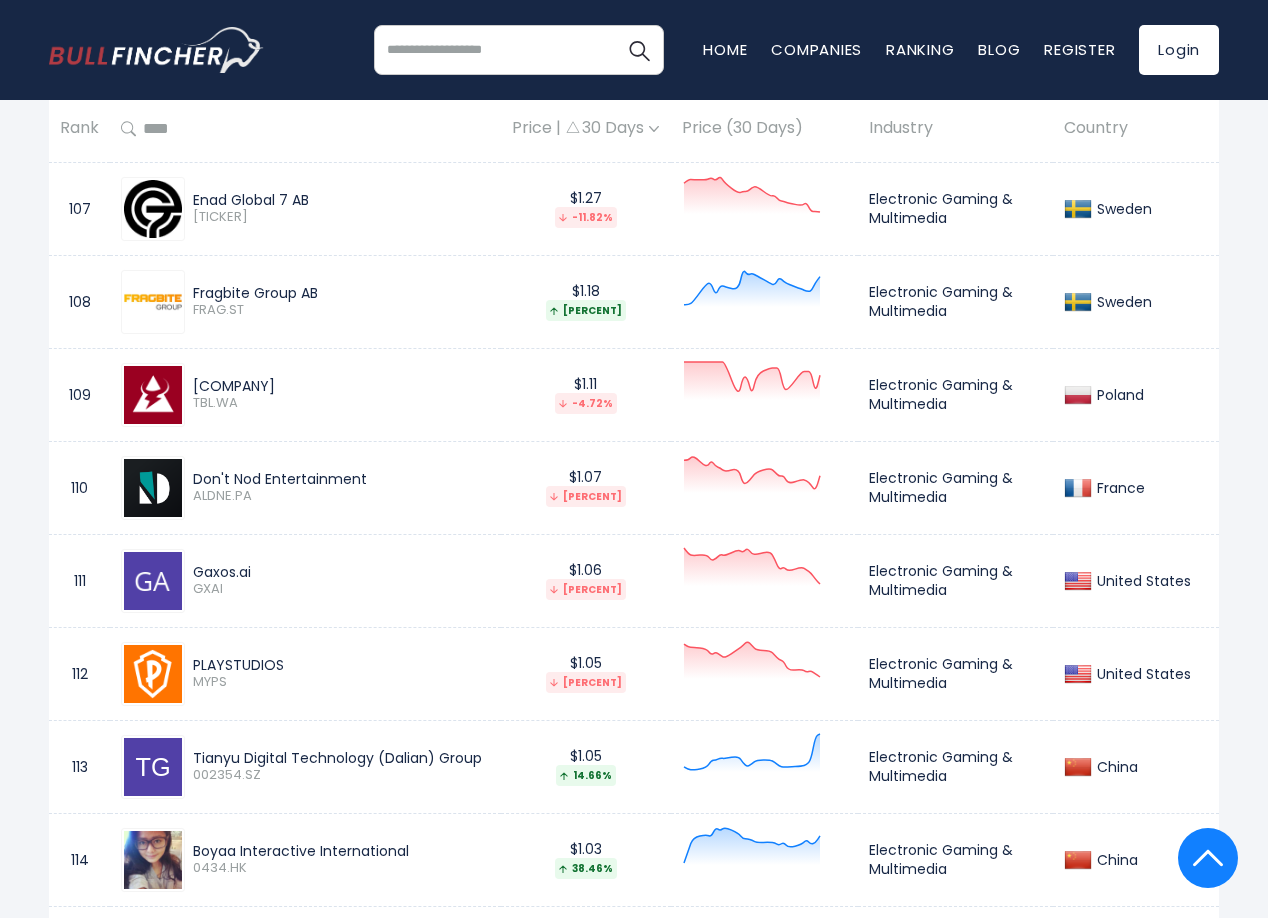 click on "ALDNE.PA" at bounding box center (341, 496) 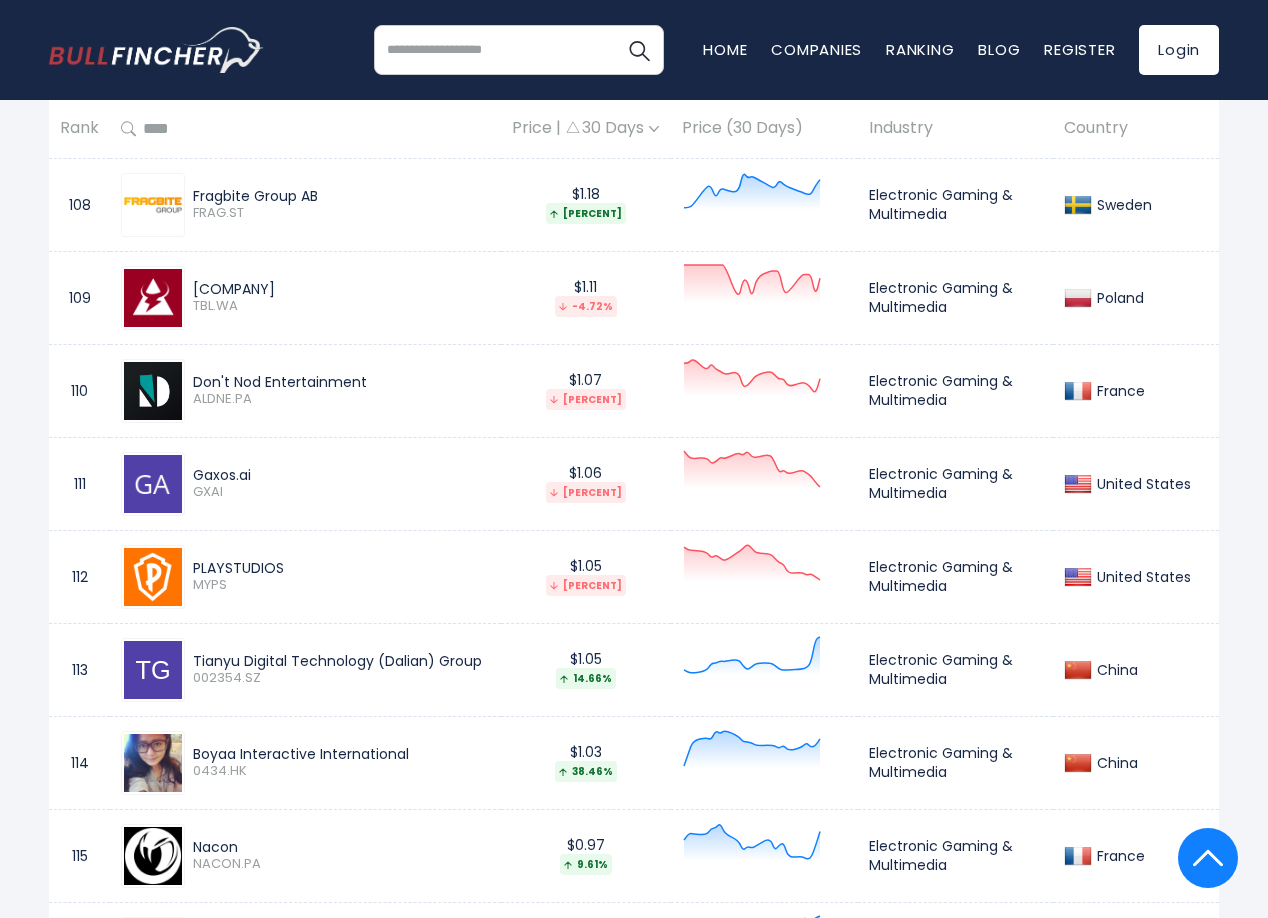scroll, scrollTop: 11300, scrollLeft: 0, axis: vertical 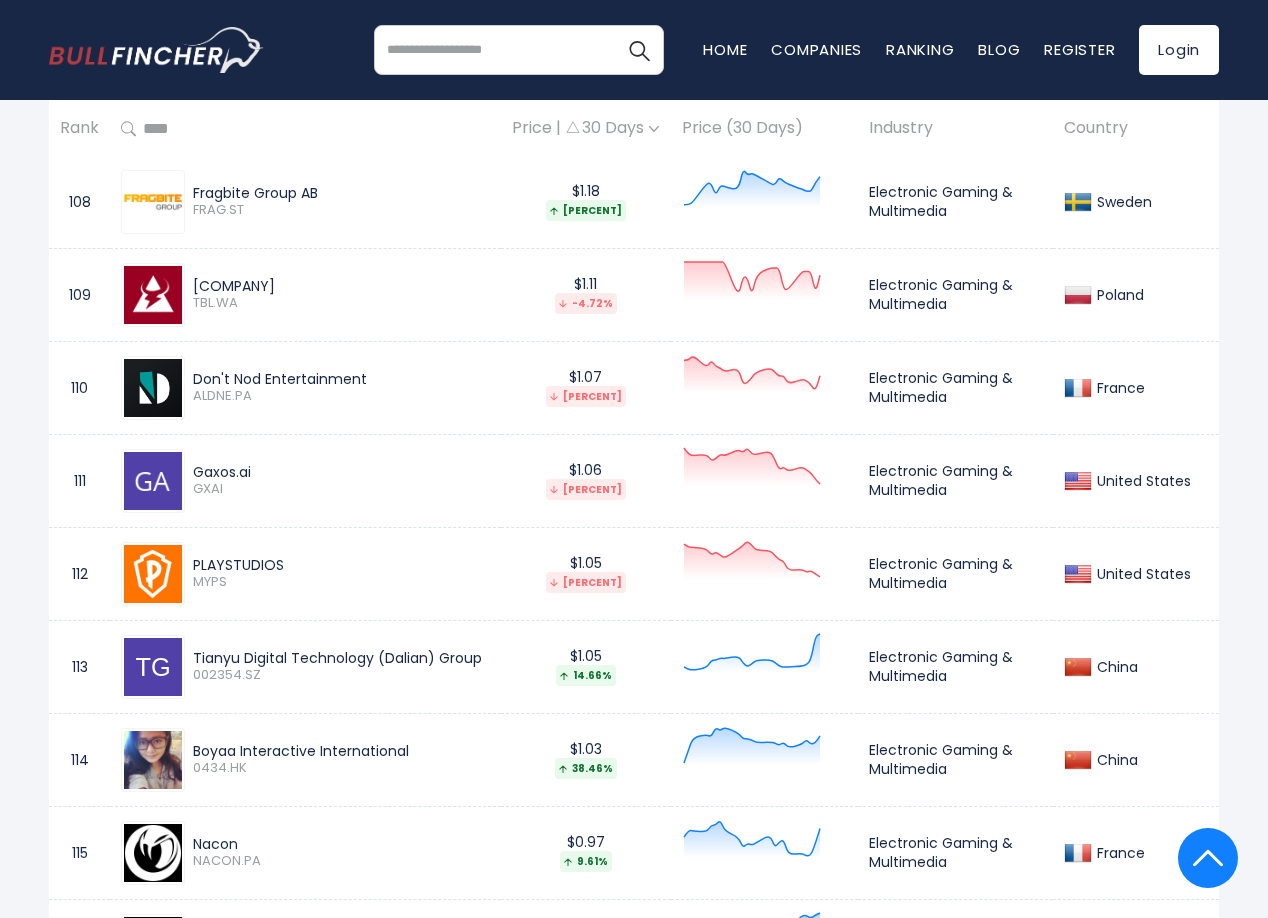 click on "Gaxos.ai
GXAI" at bounding box center (305, 481) 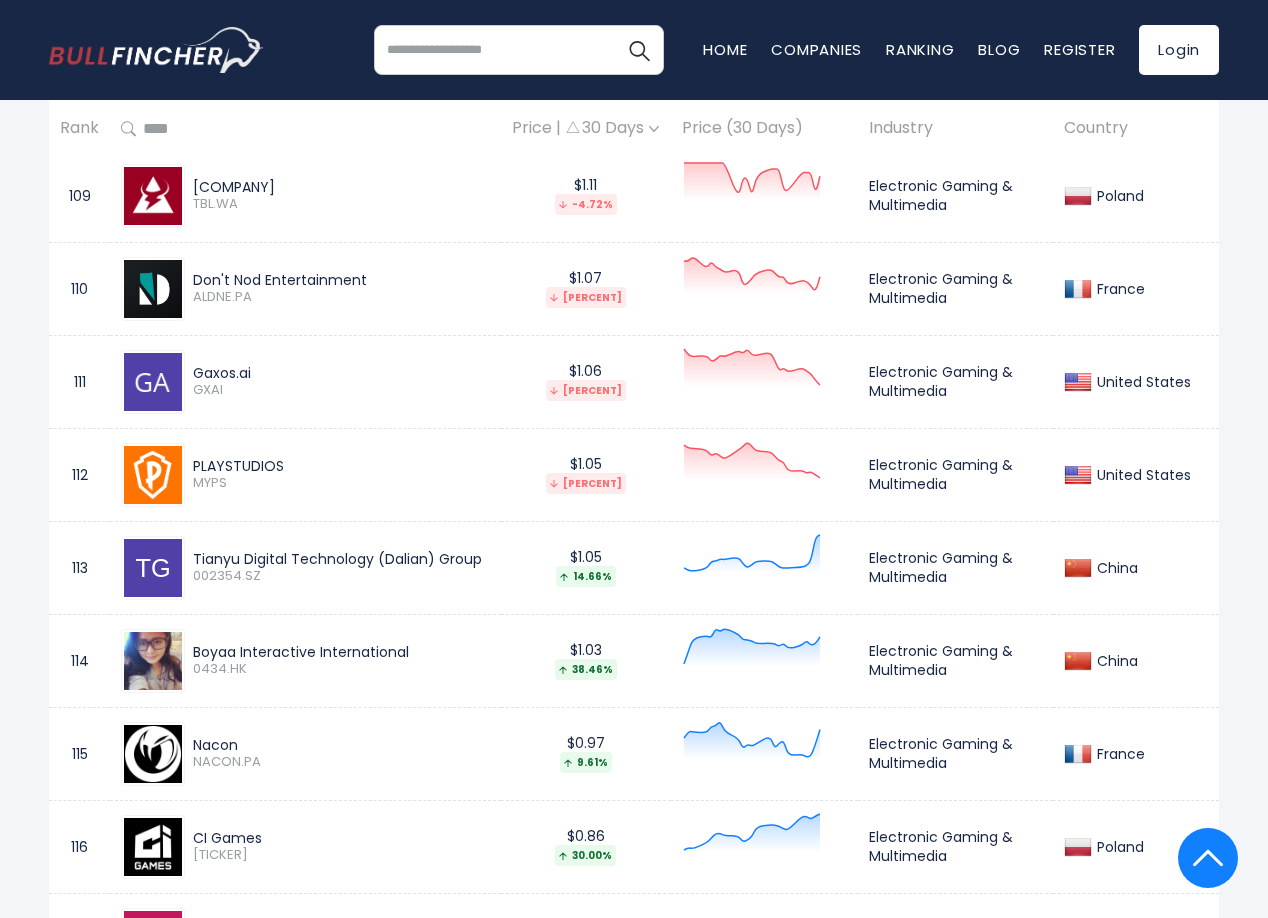 scroll, scrollTop: 11400, scrollLeft: 0, axis: vertical 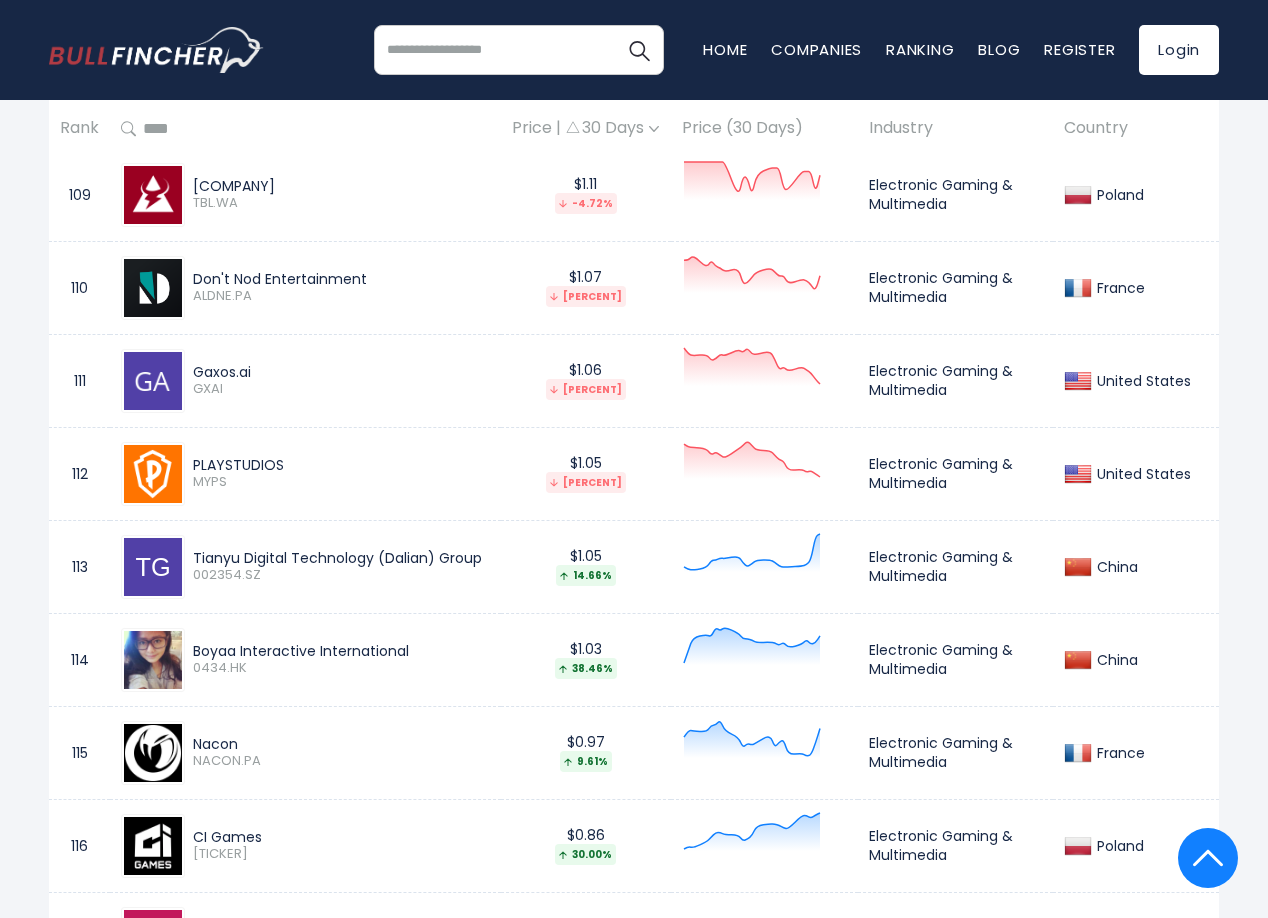 click on "MYPS" at bounding box center (341, 482) 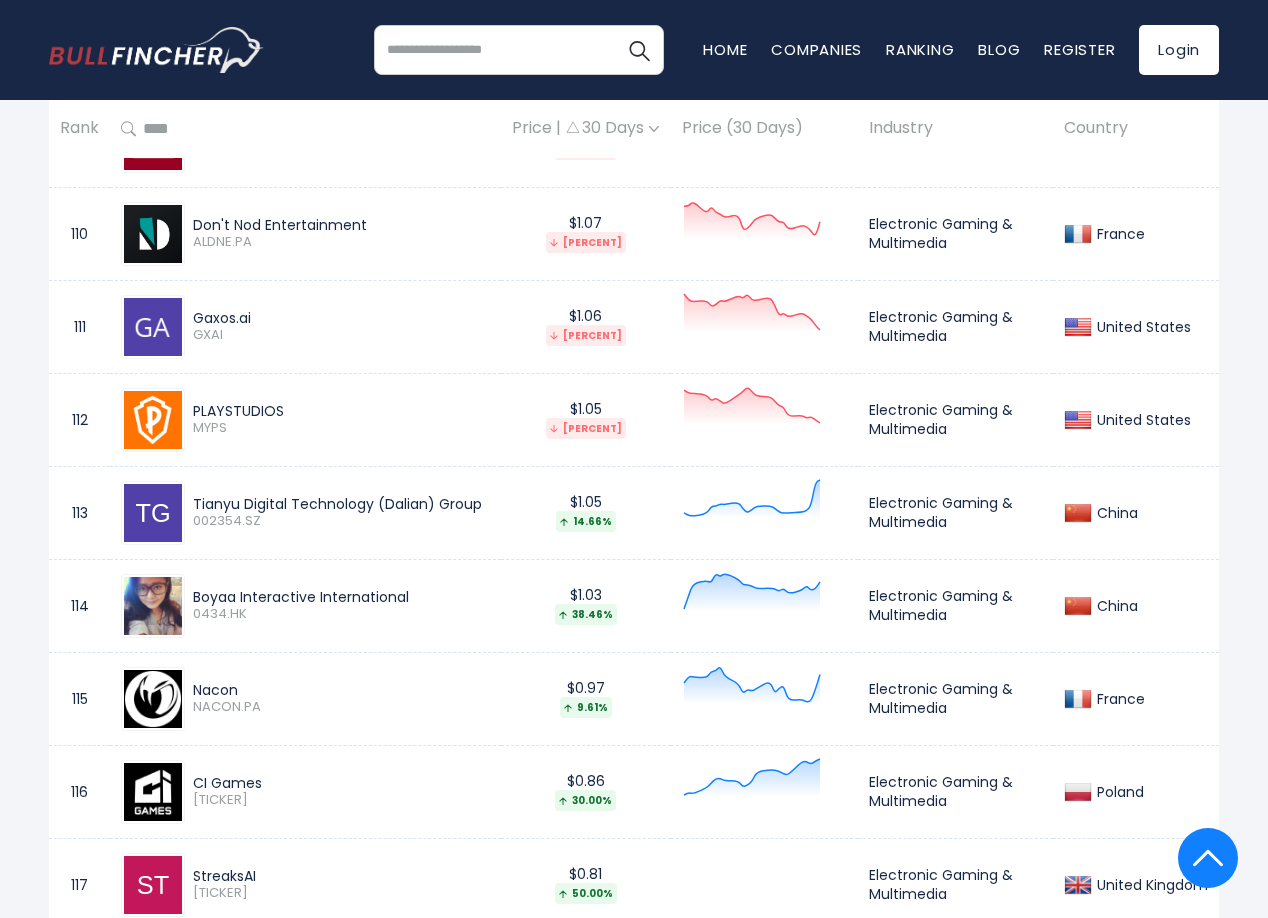 scroll, scrollTop: 11500, scrollLeft: 0, axis: vertical 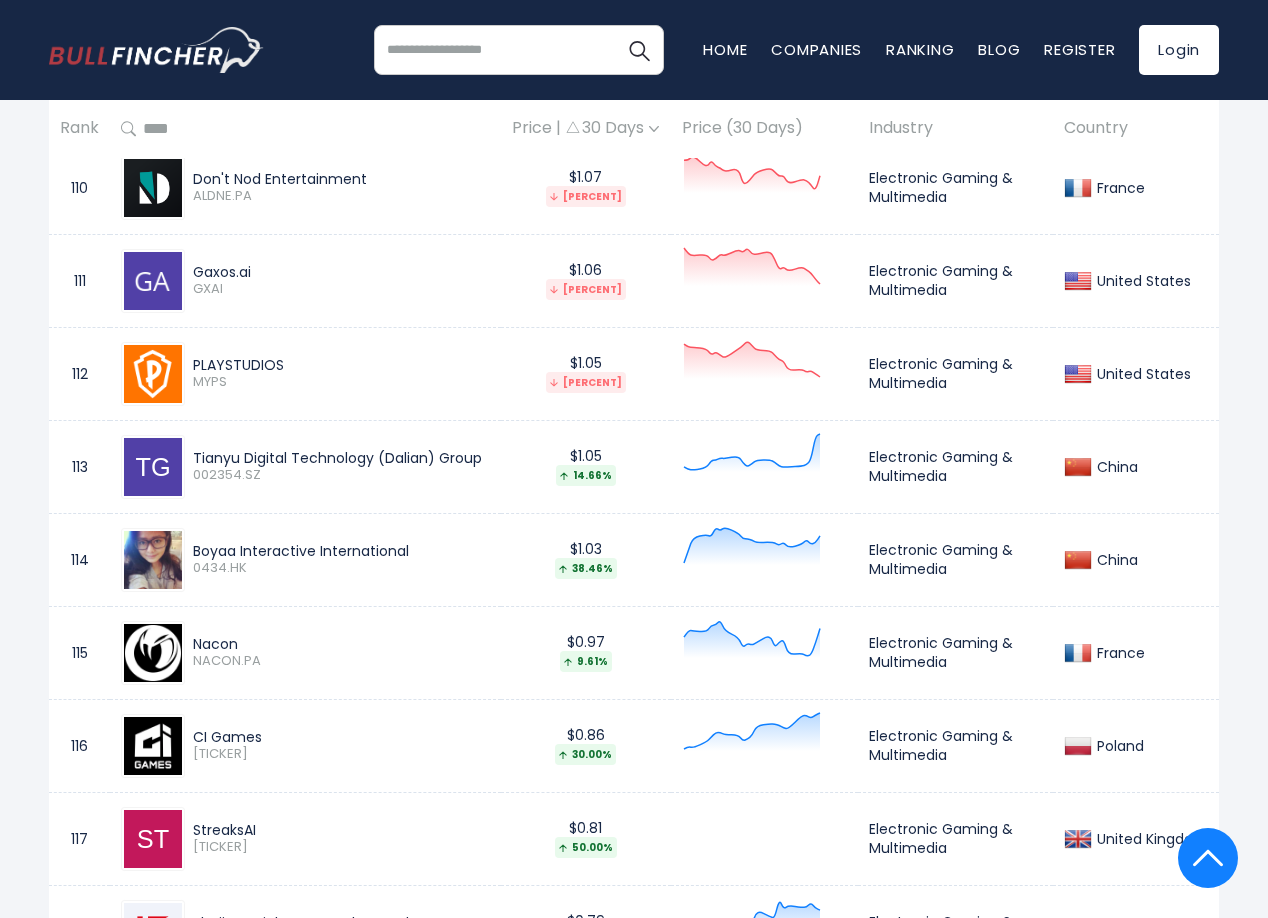 click on "Tianyu Digital Technology (Dalian) Group
002354.SZ" at bounding box center [305, 466] 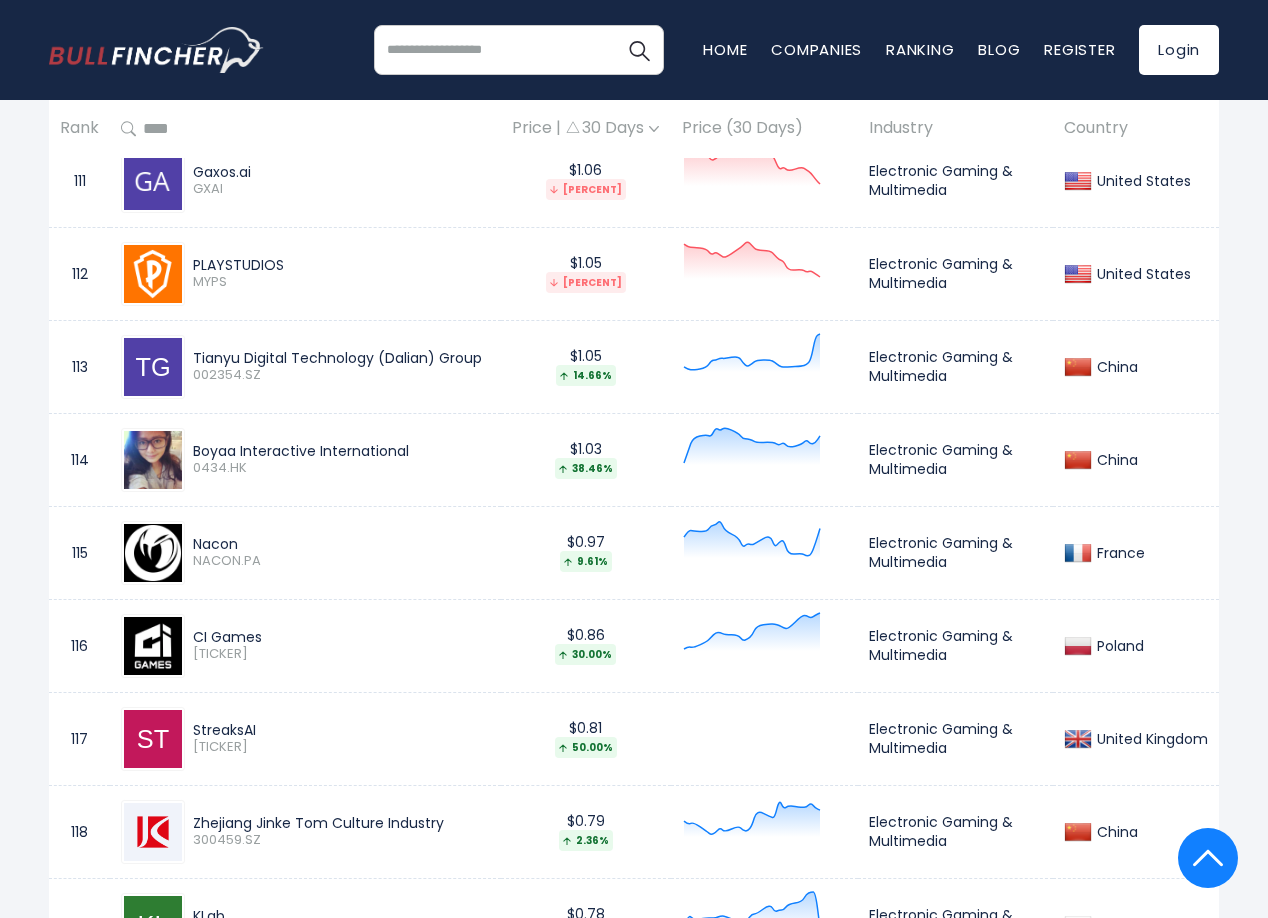 click on "Boyaa Interactive International
0434.HK" at bounding box center [305, 459] 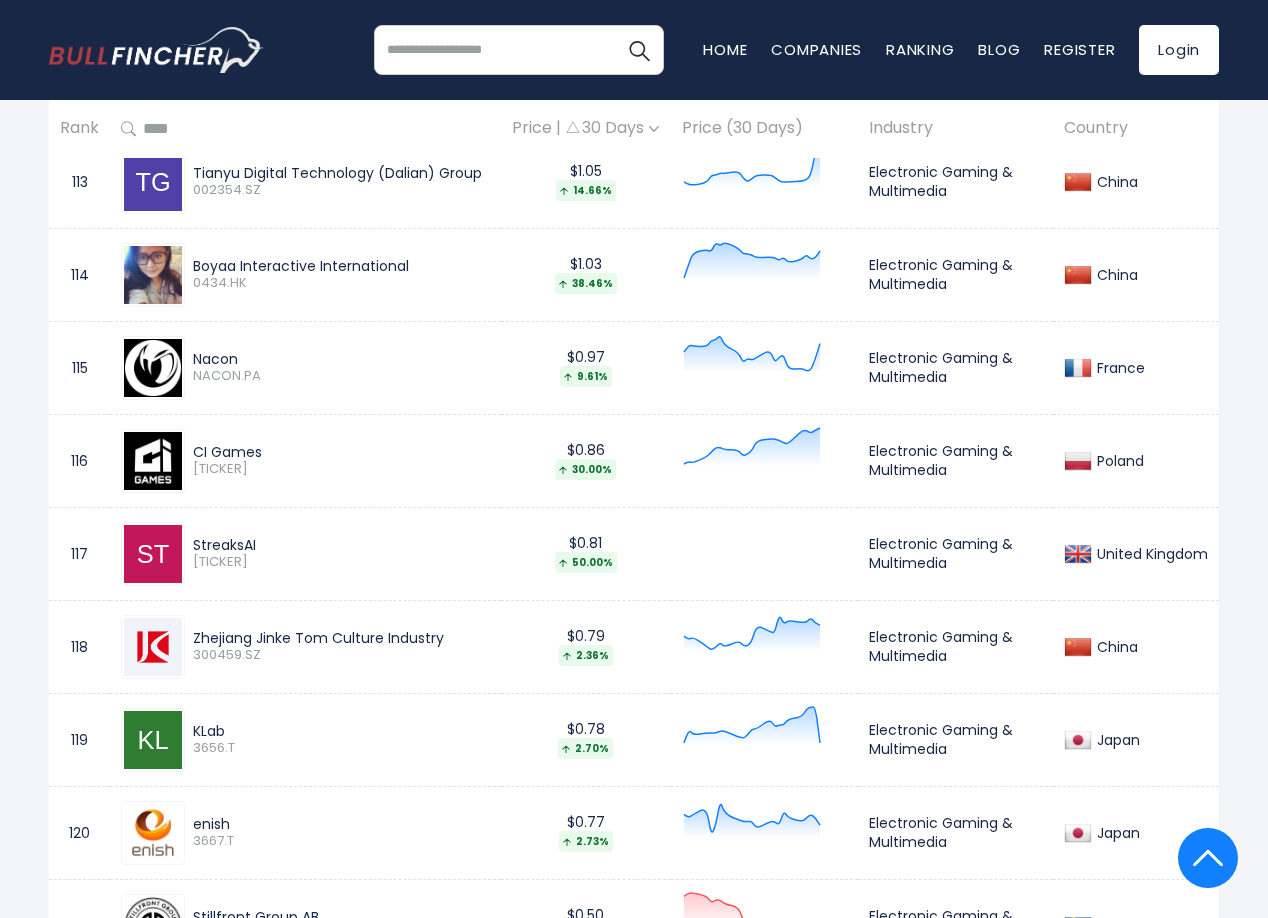 scroll, scrollTop: 11800, scrollLeft: 0, axis: vertical 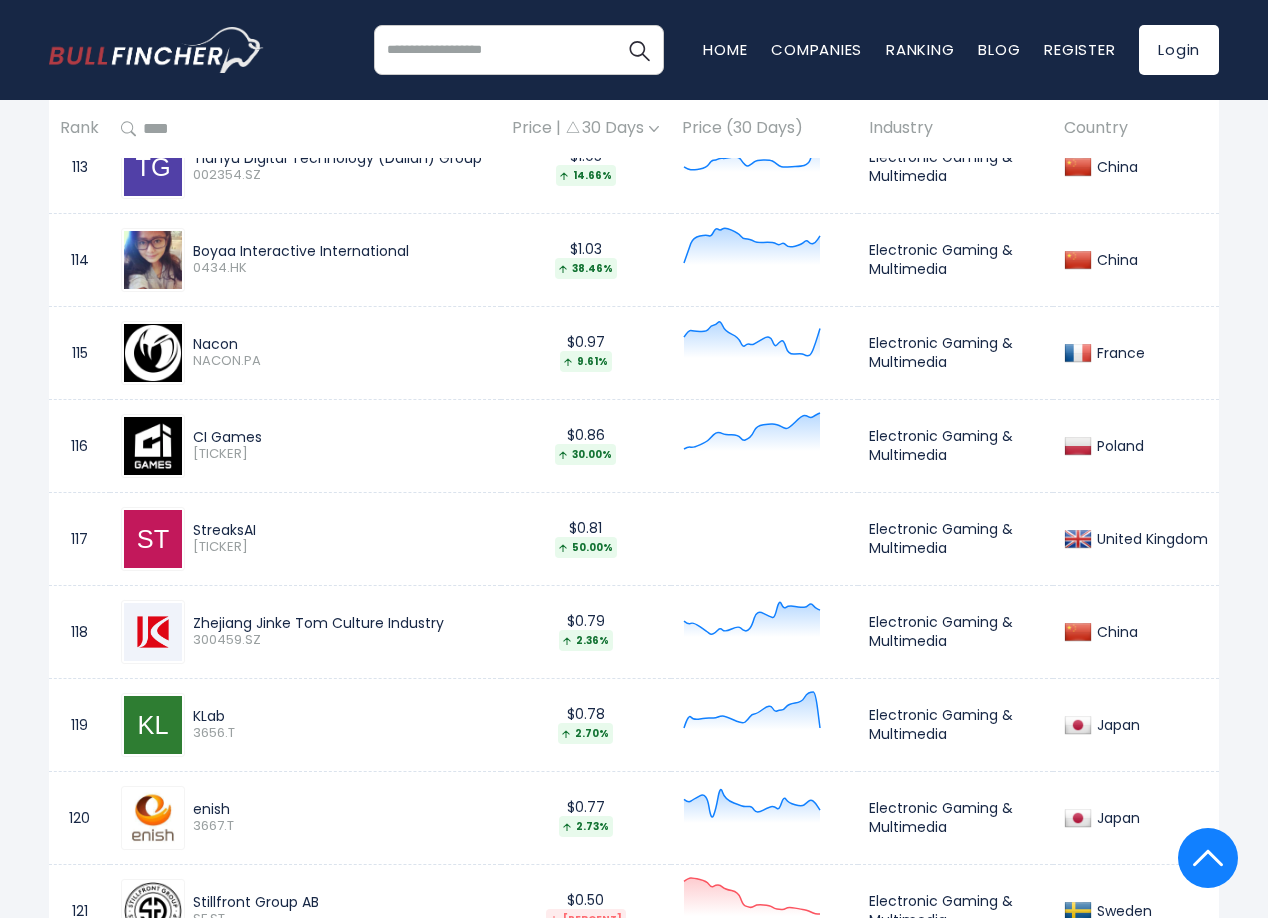 click on "NACON.PA" at bounding box center (341, 361) 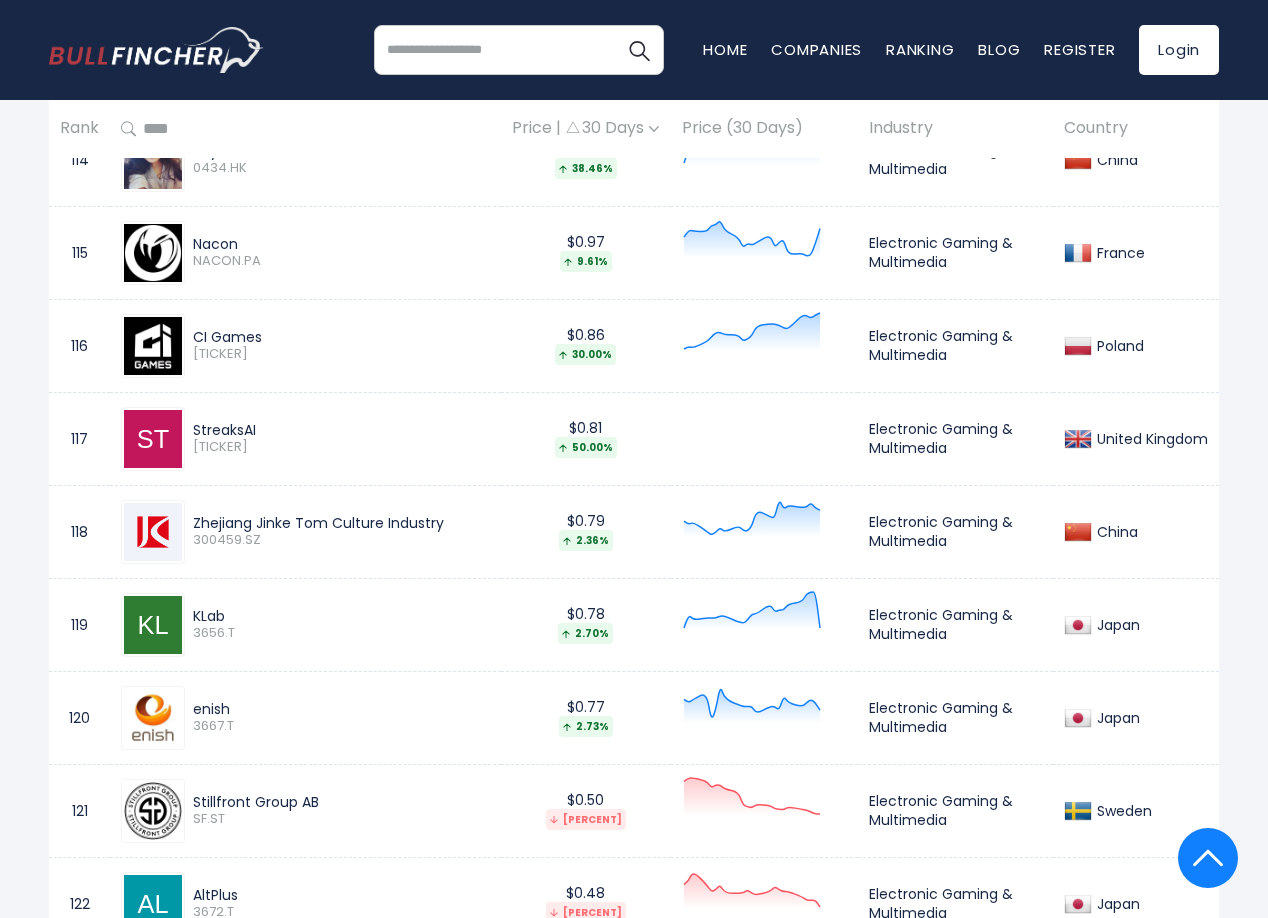 click on "CI Games
CIG.WA" at bounding box center (305, 346) 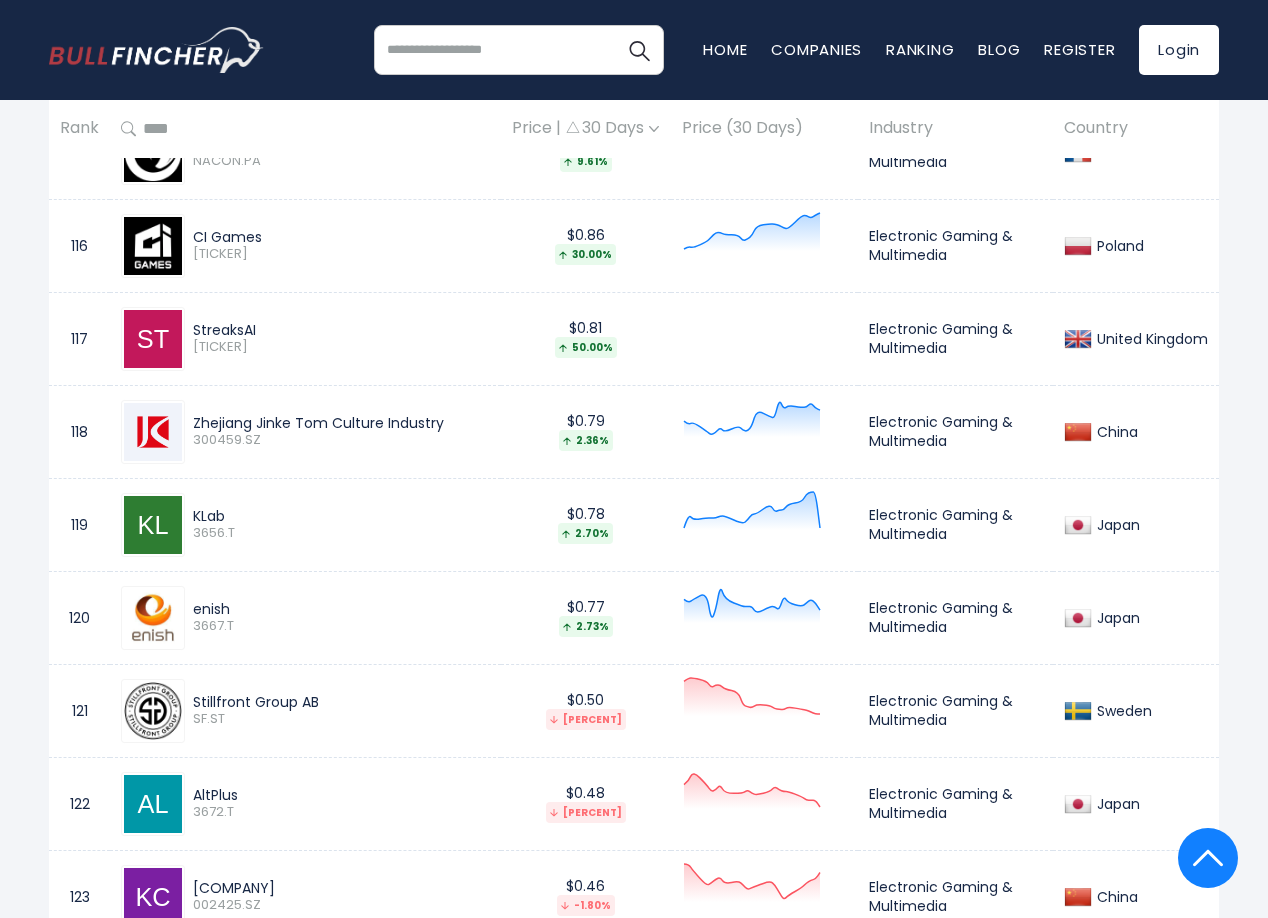 click on "Zhejiang Jinke Tom Culture Industry
300459.SZ" at bounding box center (305, 431) 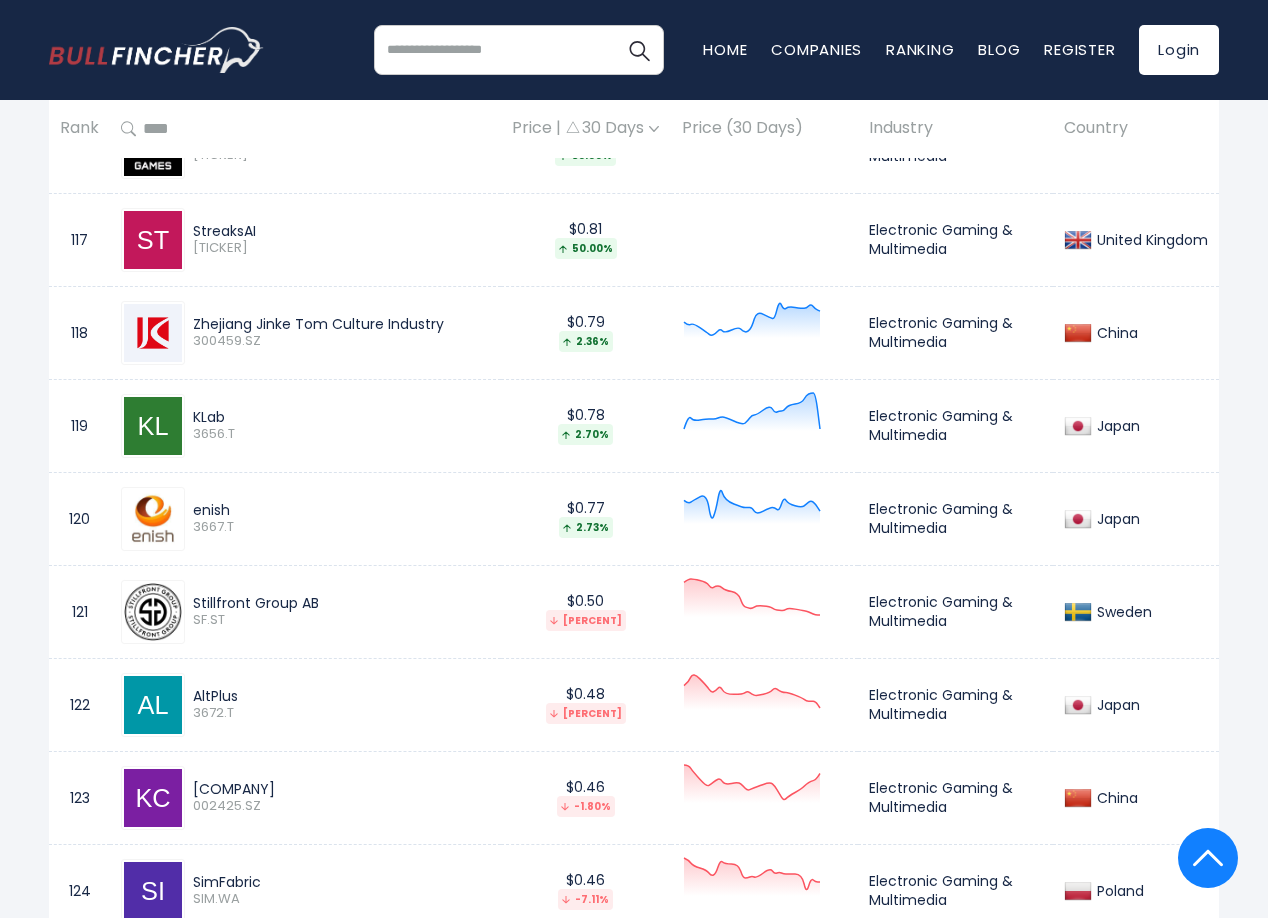 scroll, scrollTop: 12100, scrollLeft: 0, axis: vertical 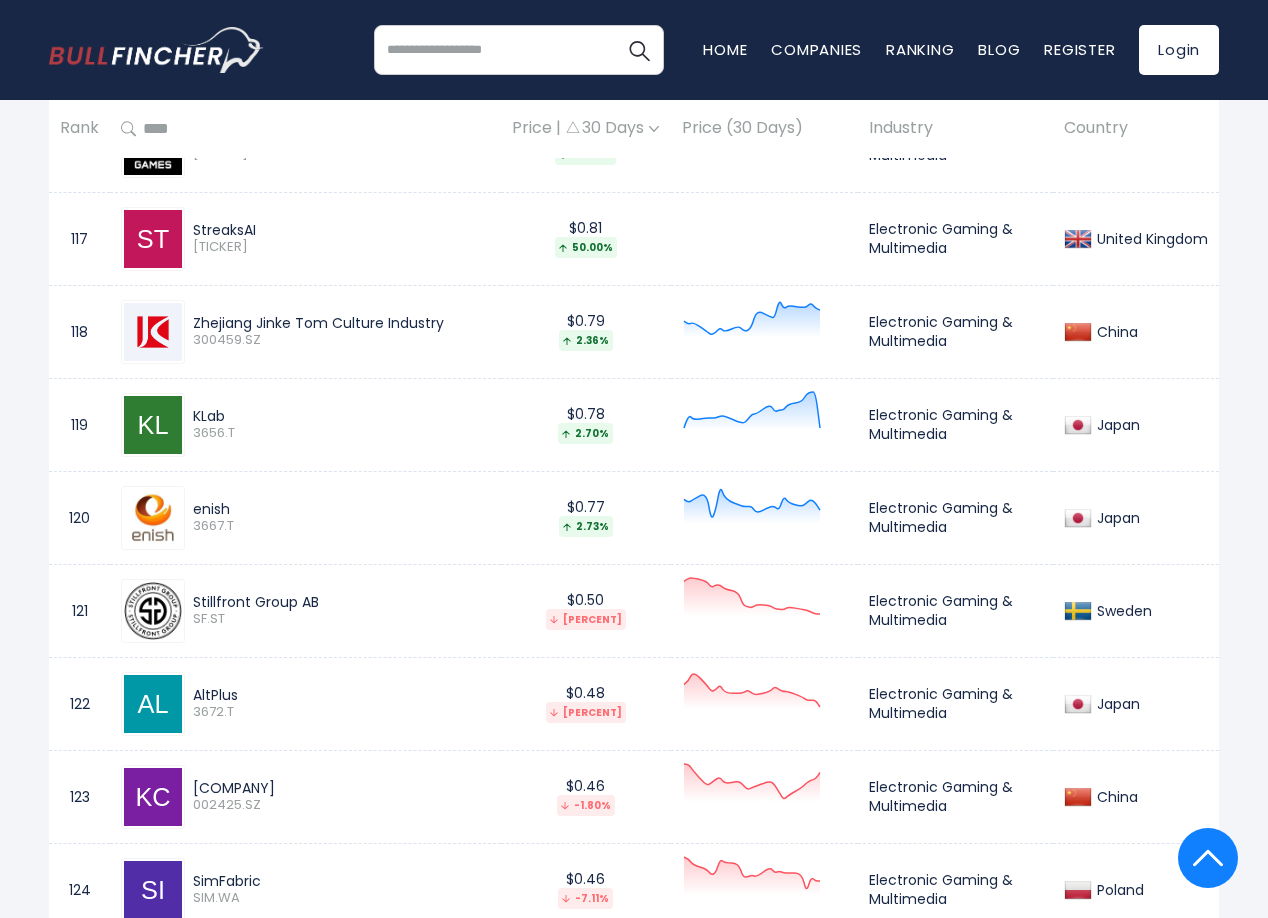 click on "KLab
3656.T" at bounding box center [305, 425] 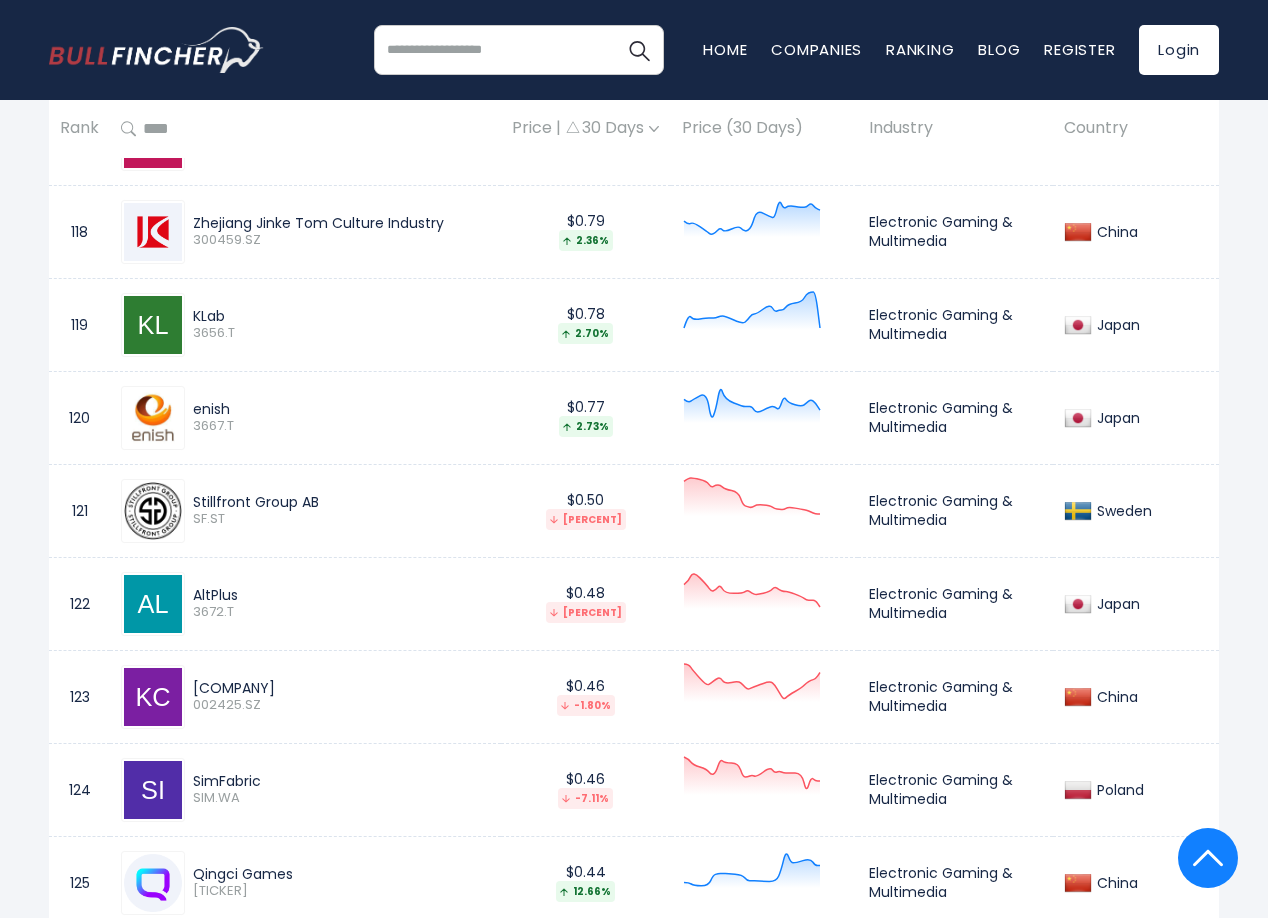 click on "enish
3667.T" at bounding box center (305, 417) 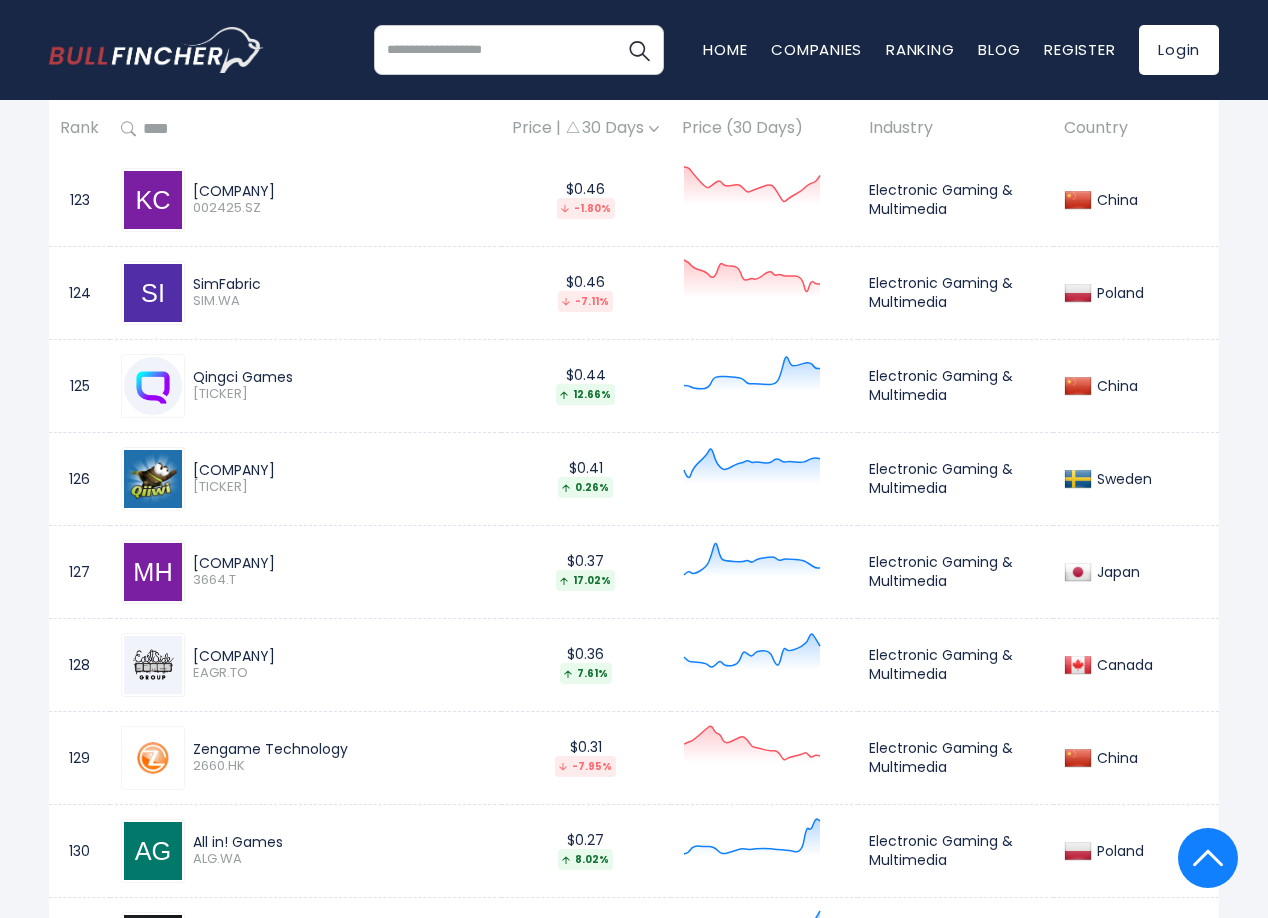 scroll, scrollTop: 12700, scrollLeft: 0, axis: vertical 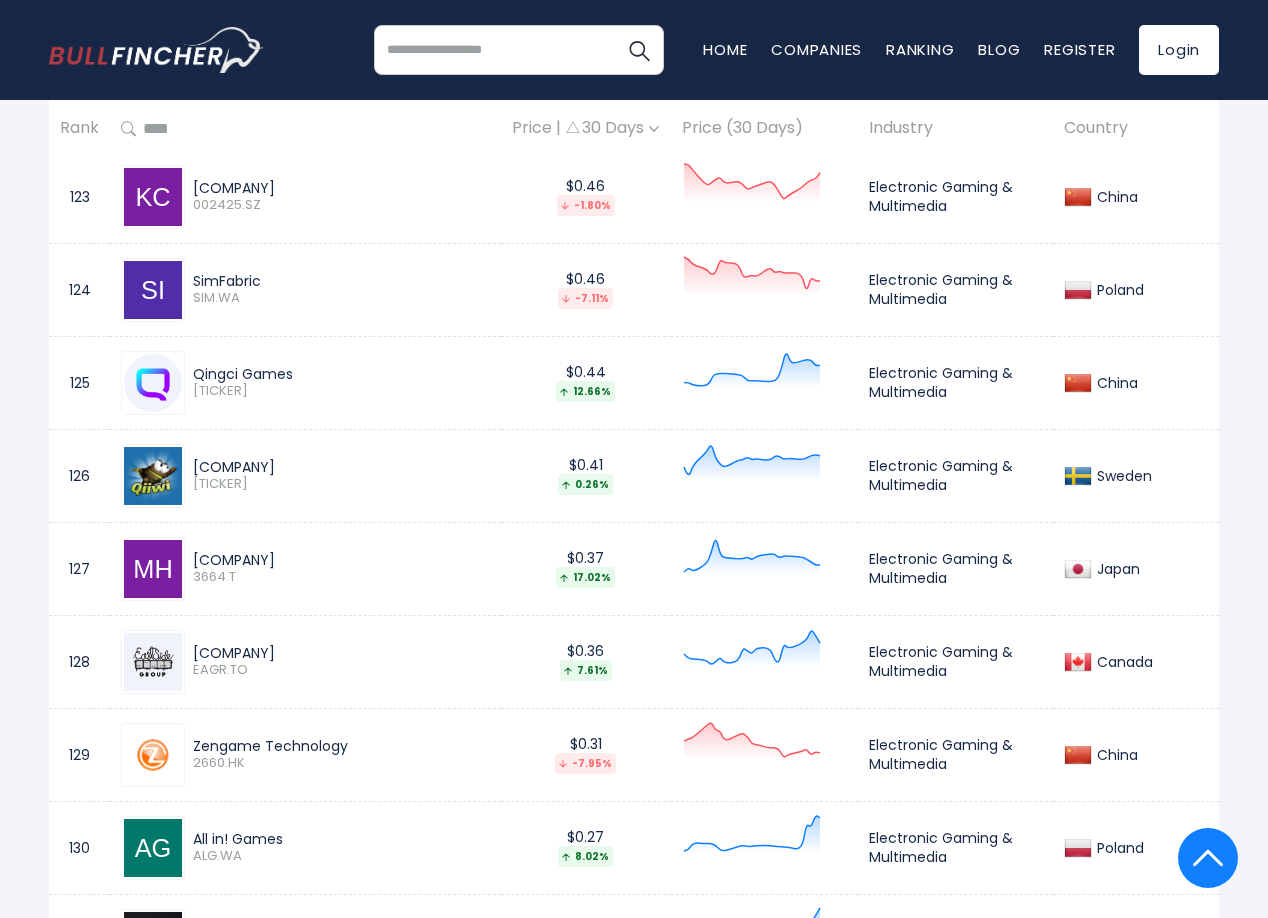 click on "6633.HK" at bounding box center (341, 391) 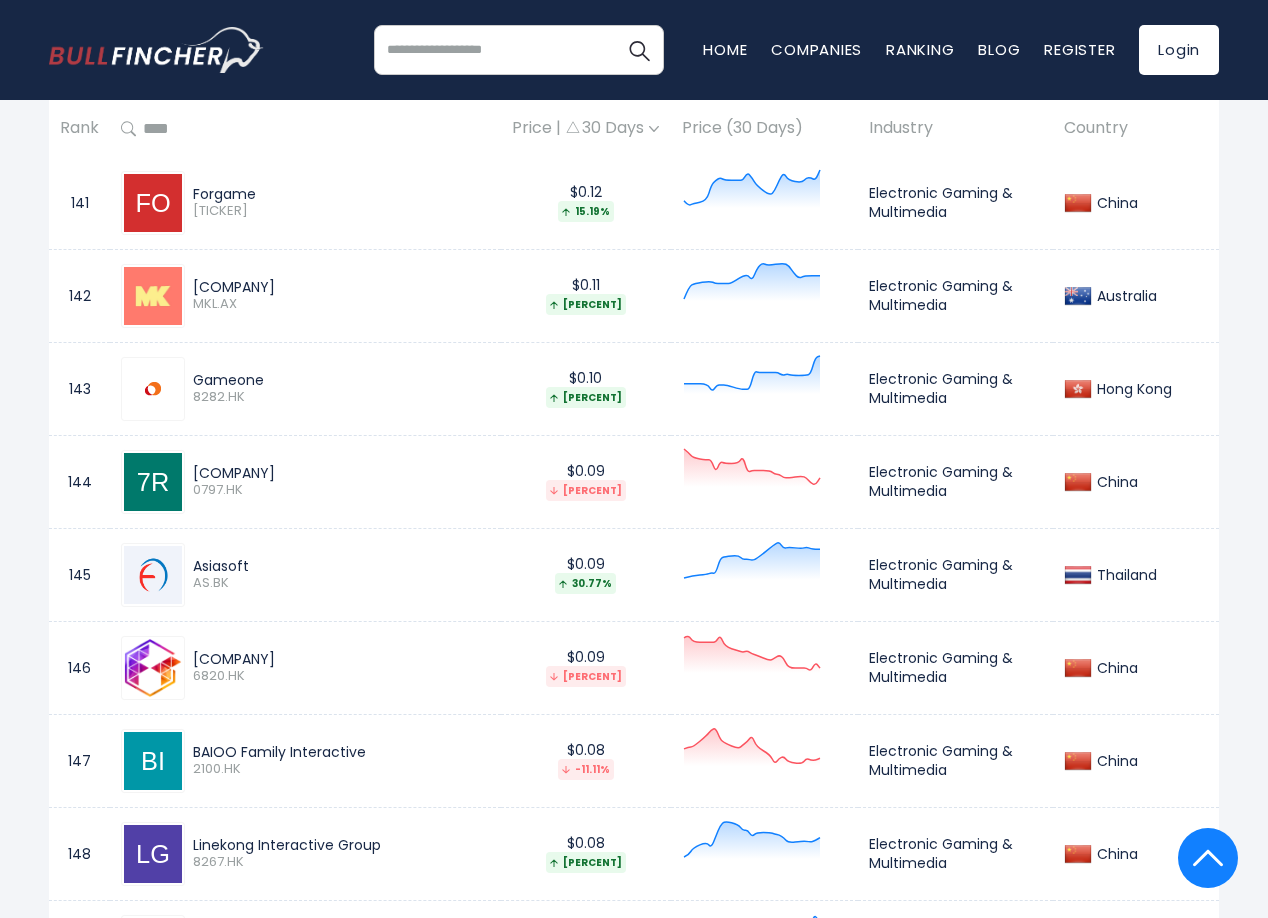 scroll, scrollTop: 14400, scrollLeft: 0, axis: vertical 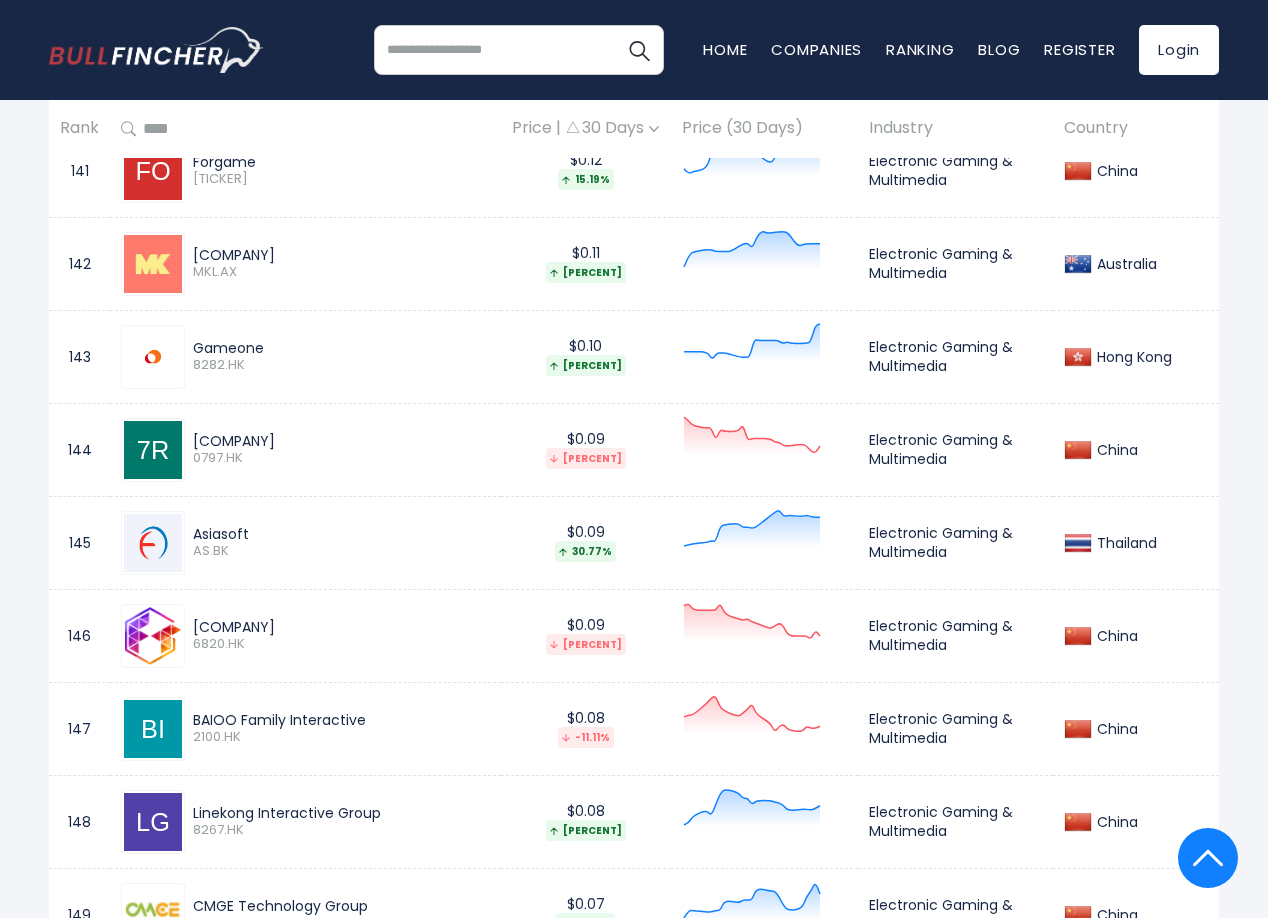 drag, startPoint x: 194, startPoint y: 328, endPoint x: 283, endPoint y: 326, distance: 89.02247 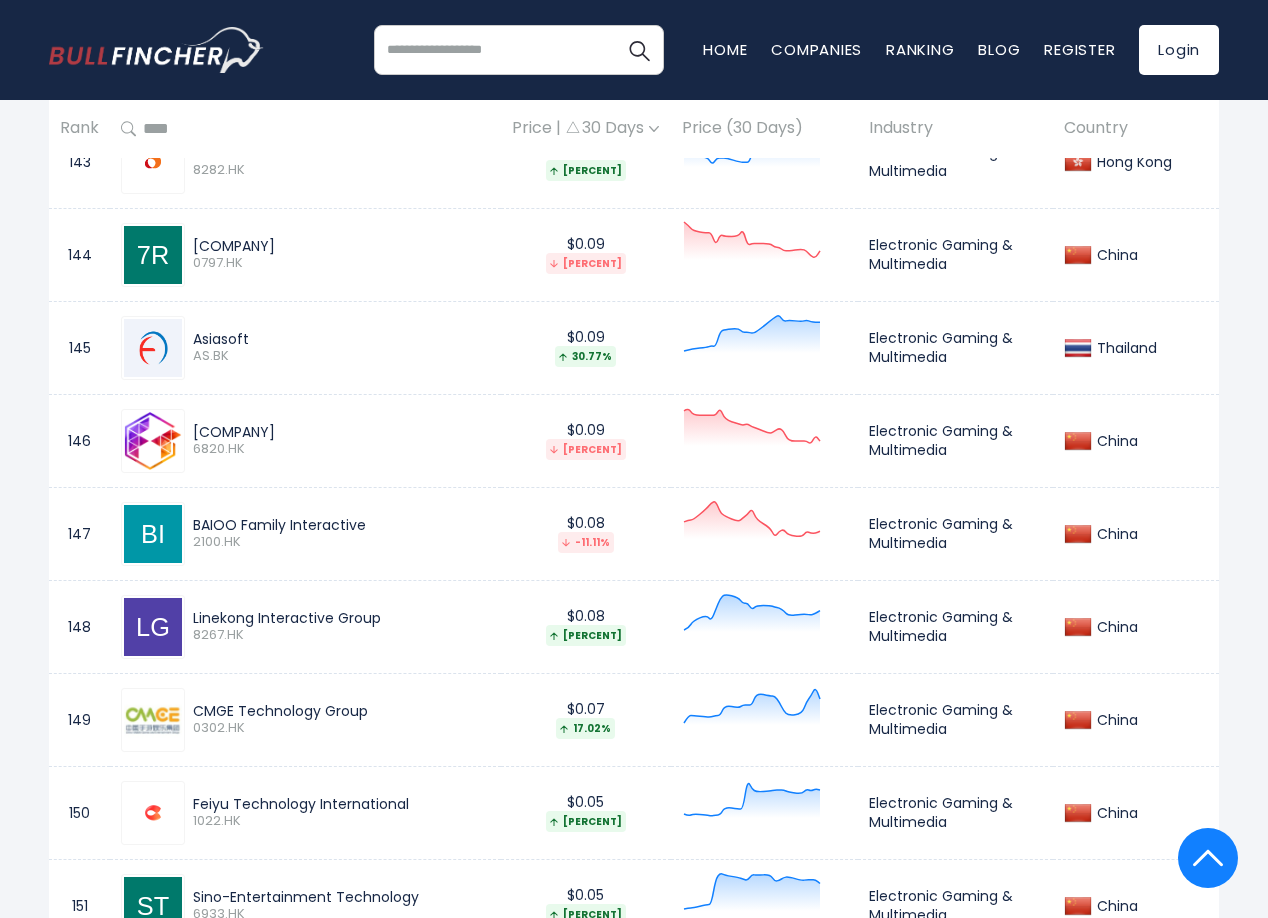 scroll, scrollTop: 14600, scrollLeft: 0, axis: vertical 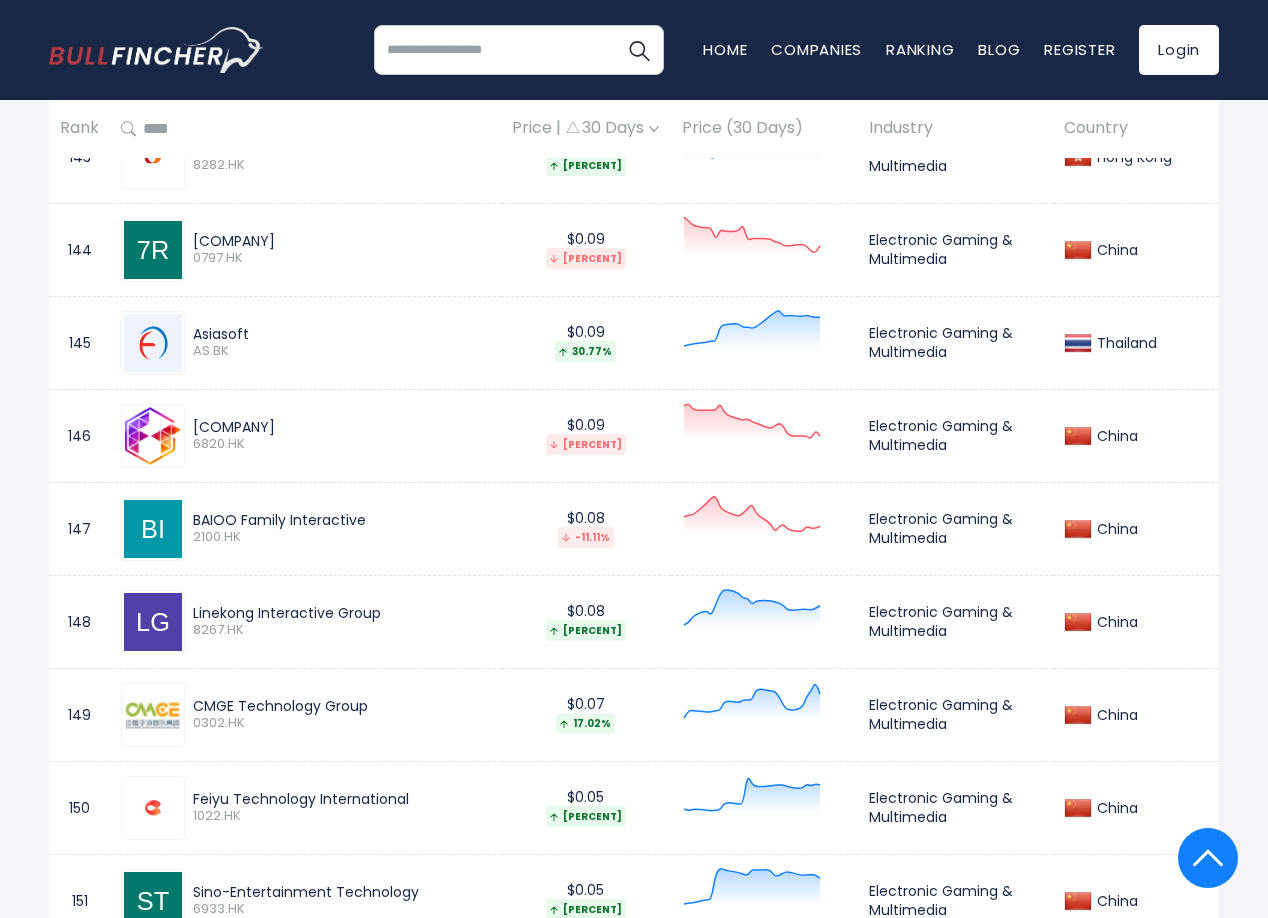 click on "AS.BK" at bounding box center [341, 351] 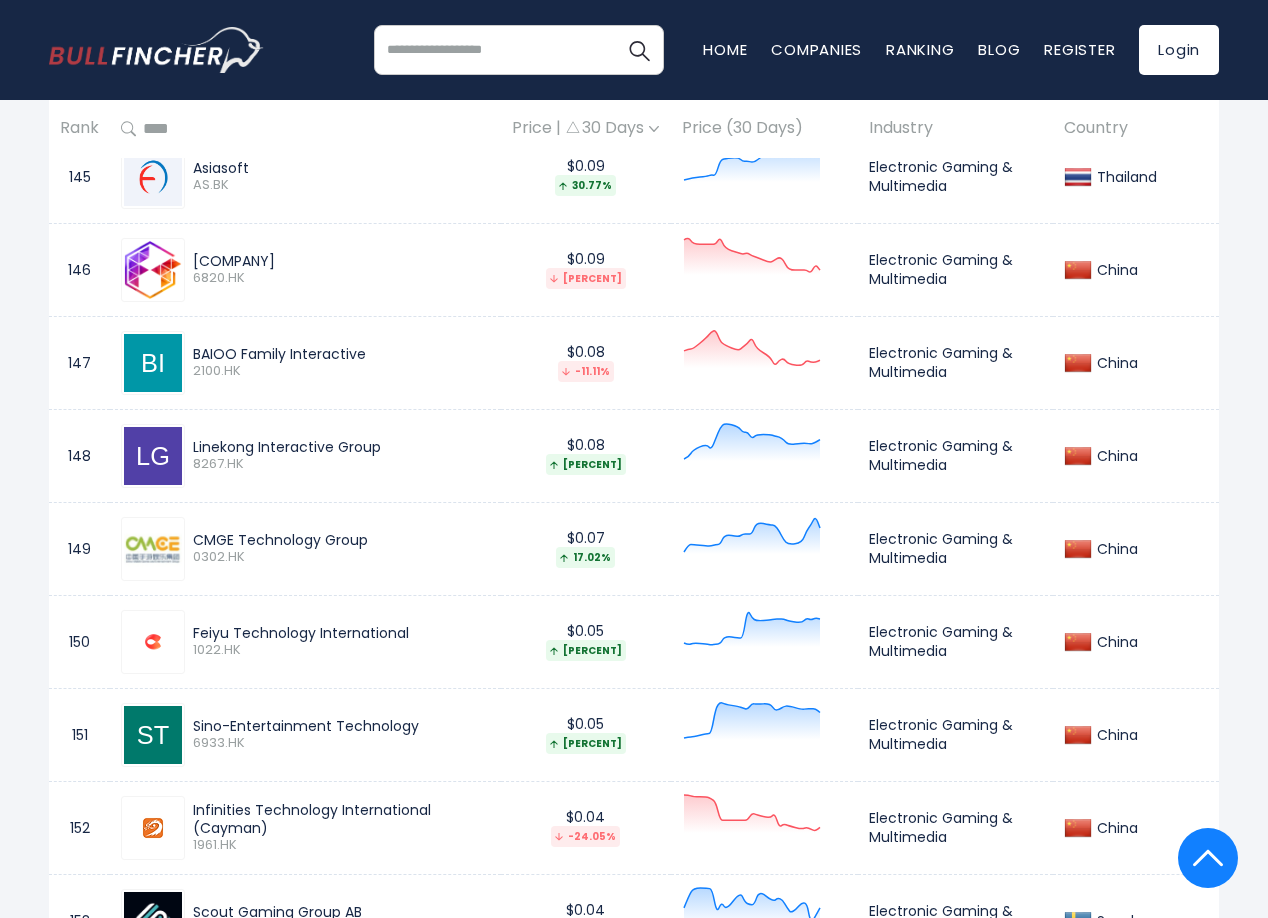 scroll, scrollTop: 14800, scrollLeft: 0, axis: vertical 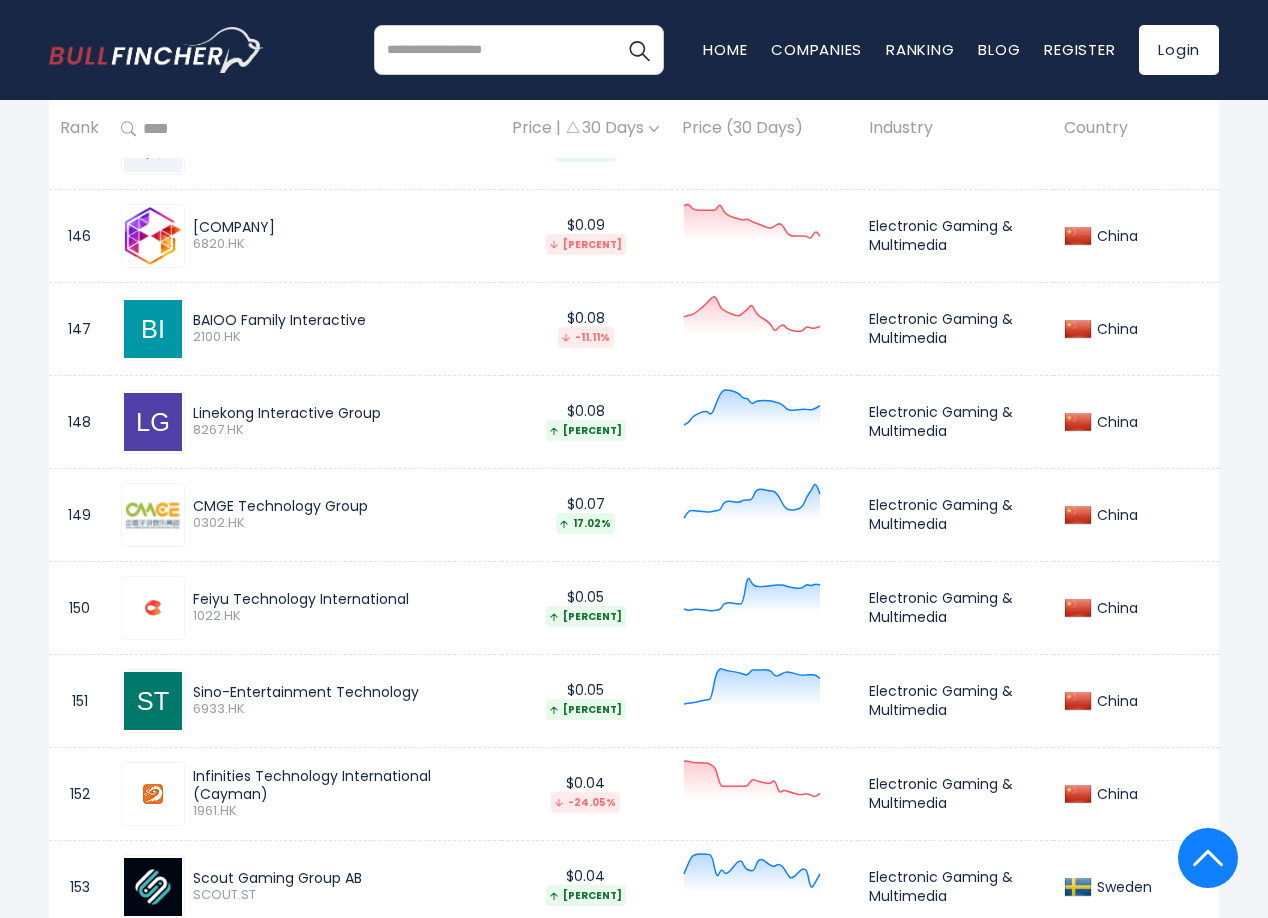 click on "2100.HK" at bounding box center [341, 337] 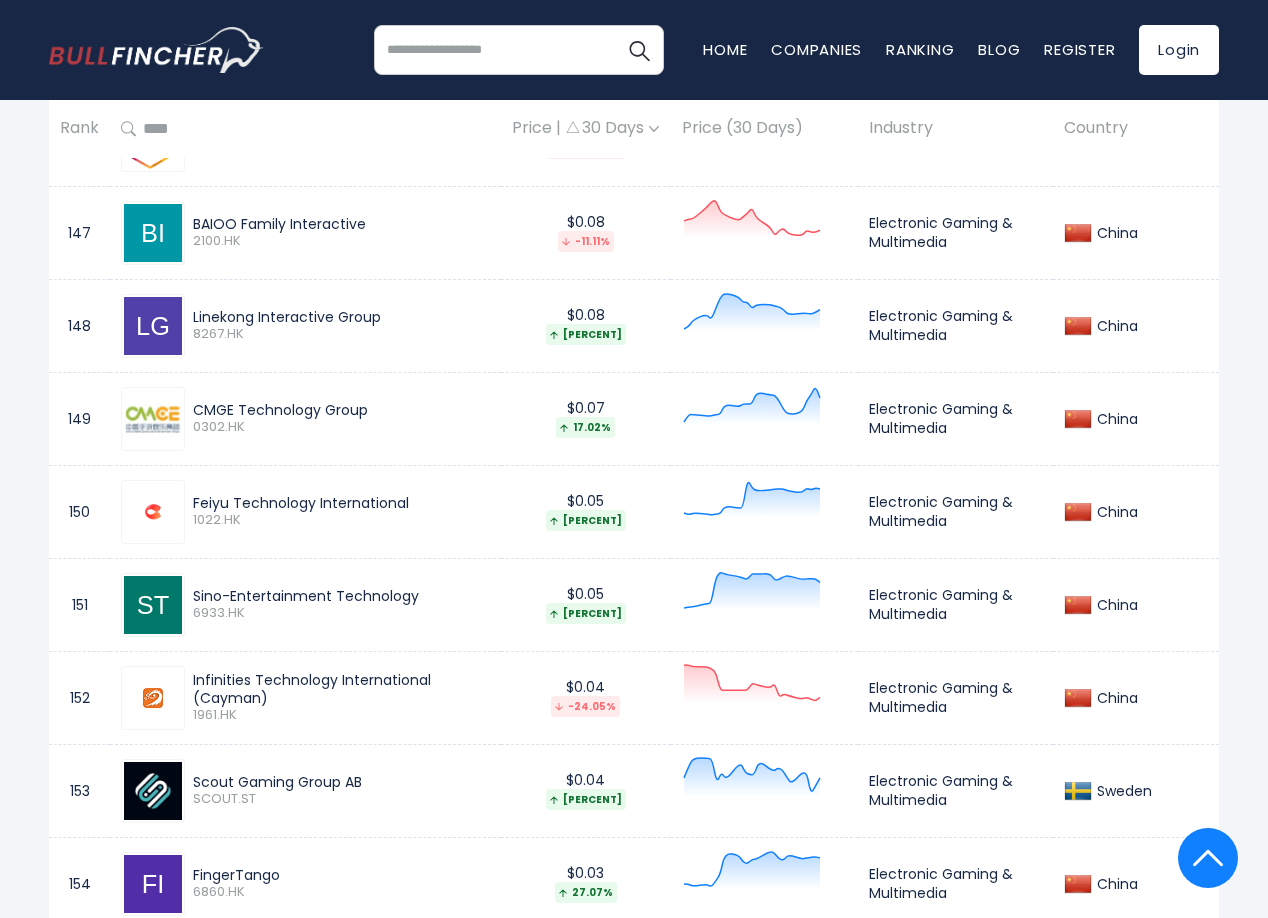 scroll, scrollTop: 14900, scrollLeft: 0, axis: vertical 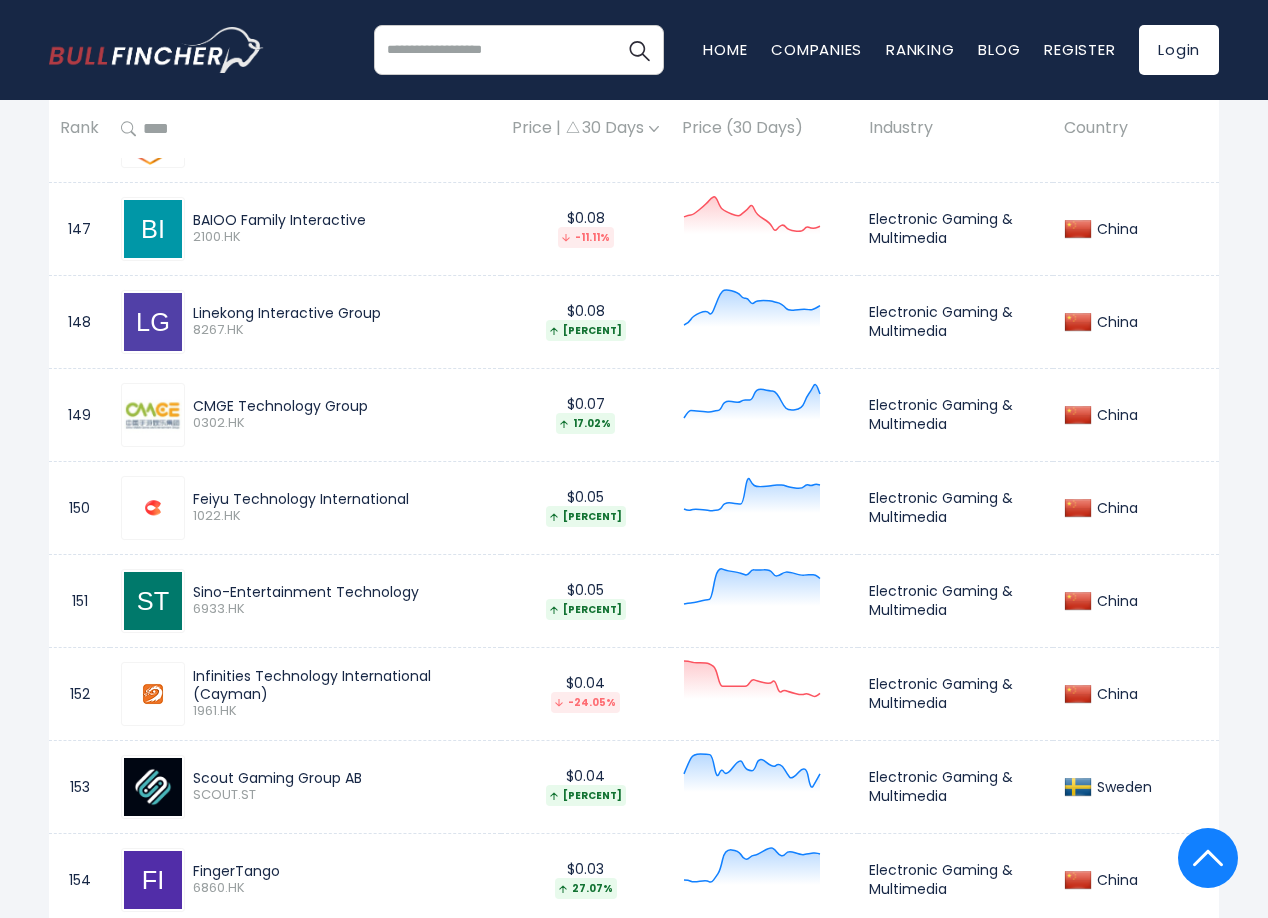 click on "8267.HK" at bounding box center [341, 330] 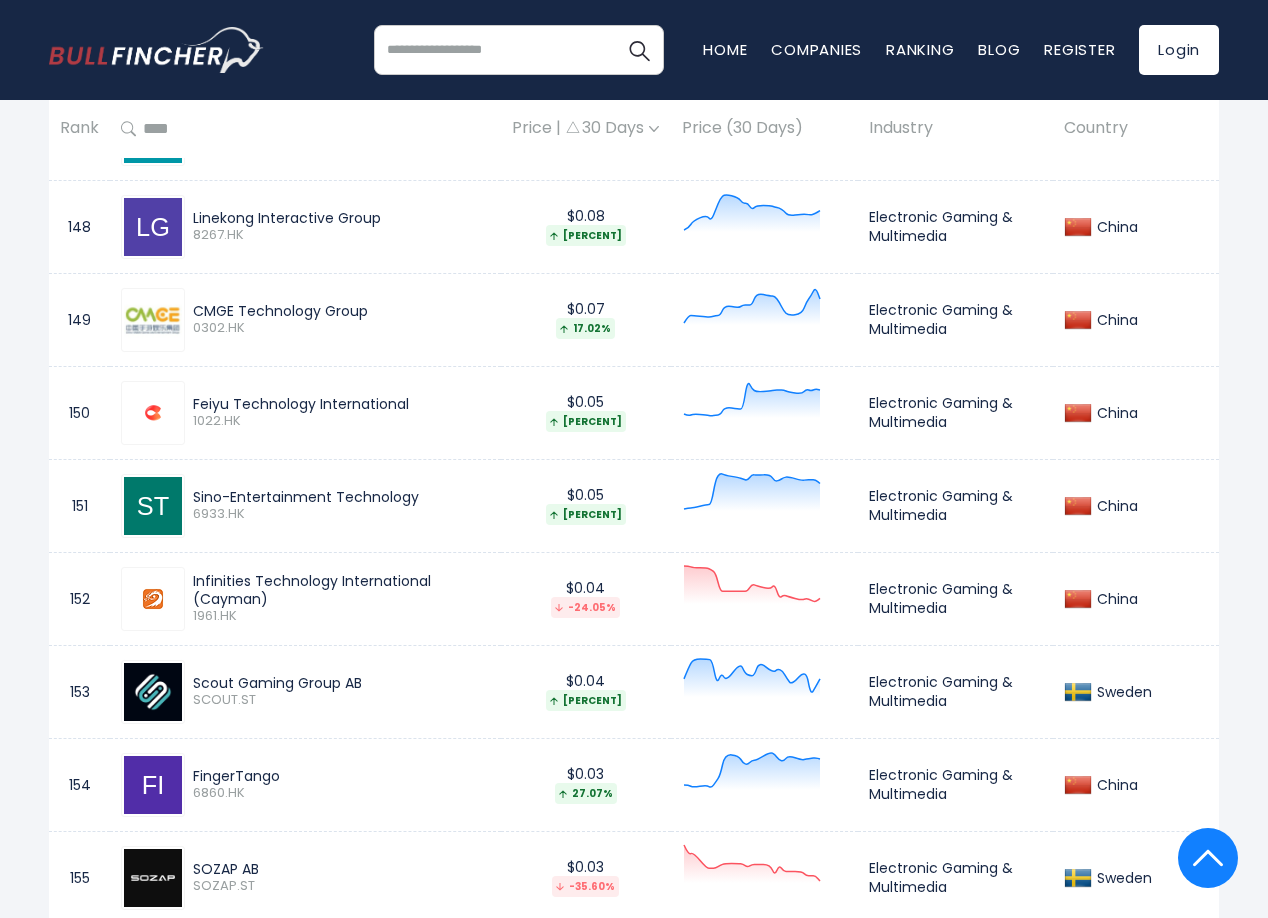 scroll, scrollTop: 15000, scrollLeft: 0, axis: vertical 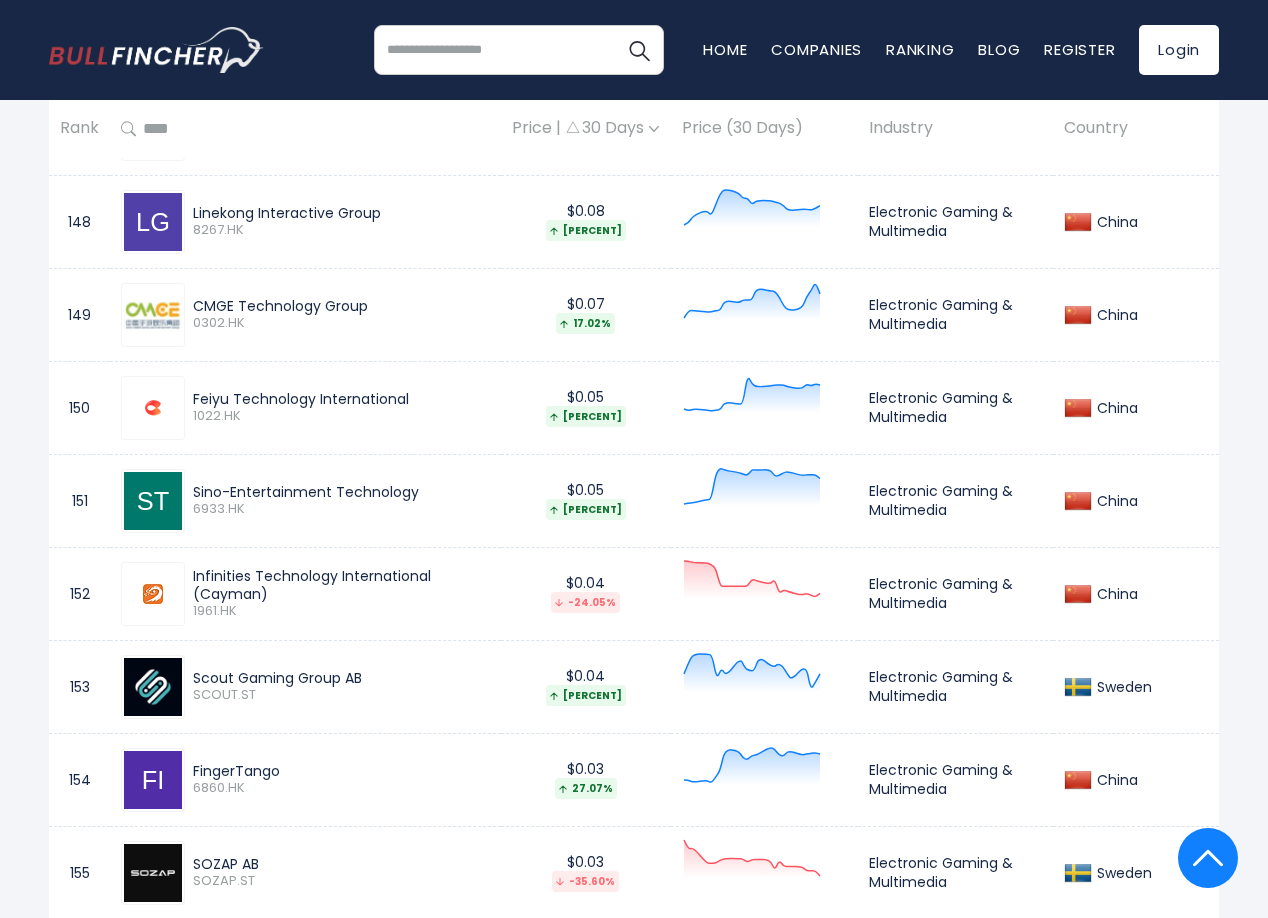 click on "Feiyu Technology International
1022.HK" at bounding box center (305, 407) 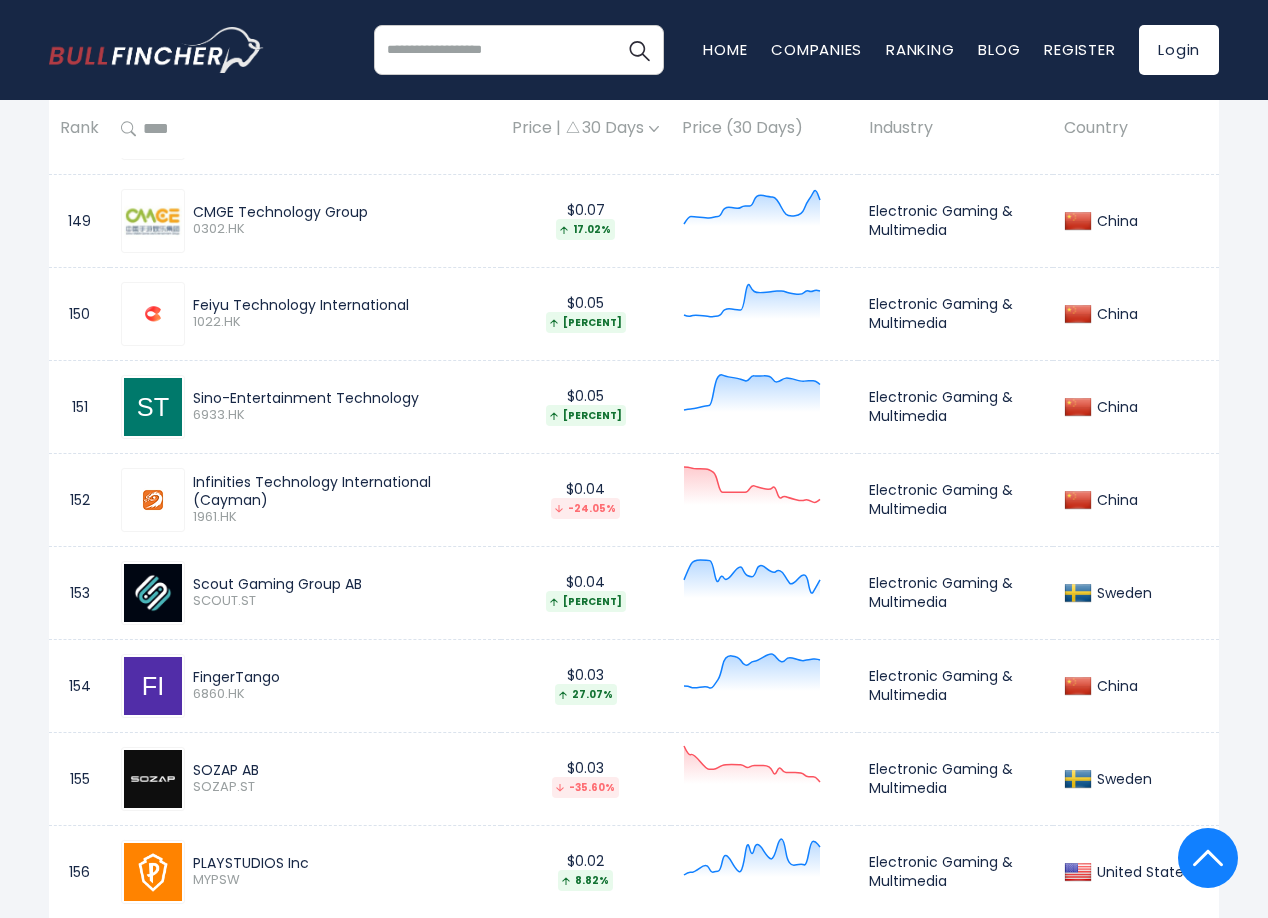 scroll, scrollTop: 15100, scrollLeft: 0, axis: vertical 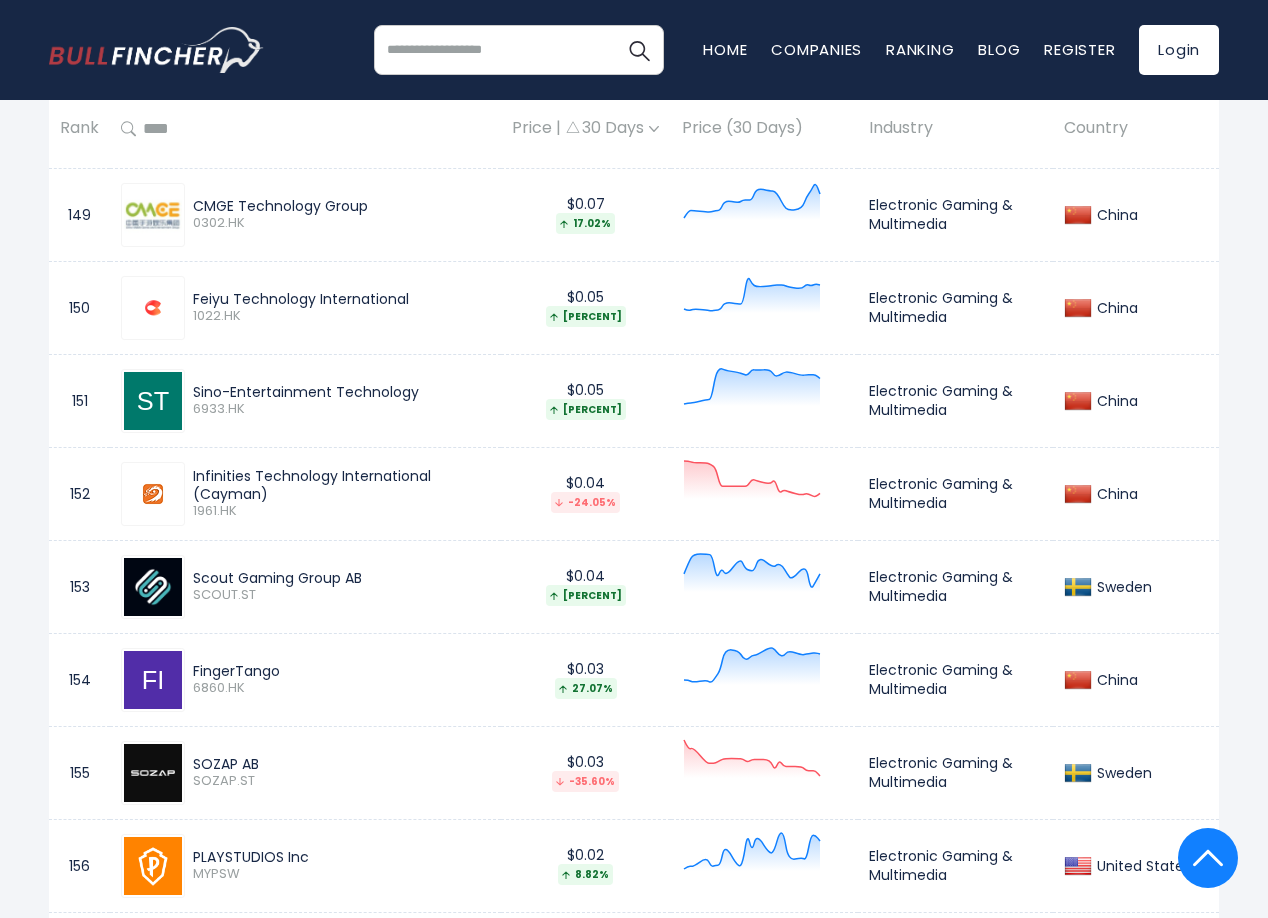 click on "Sino-Entertainment Technology" at bounding box center (341, 392) 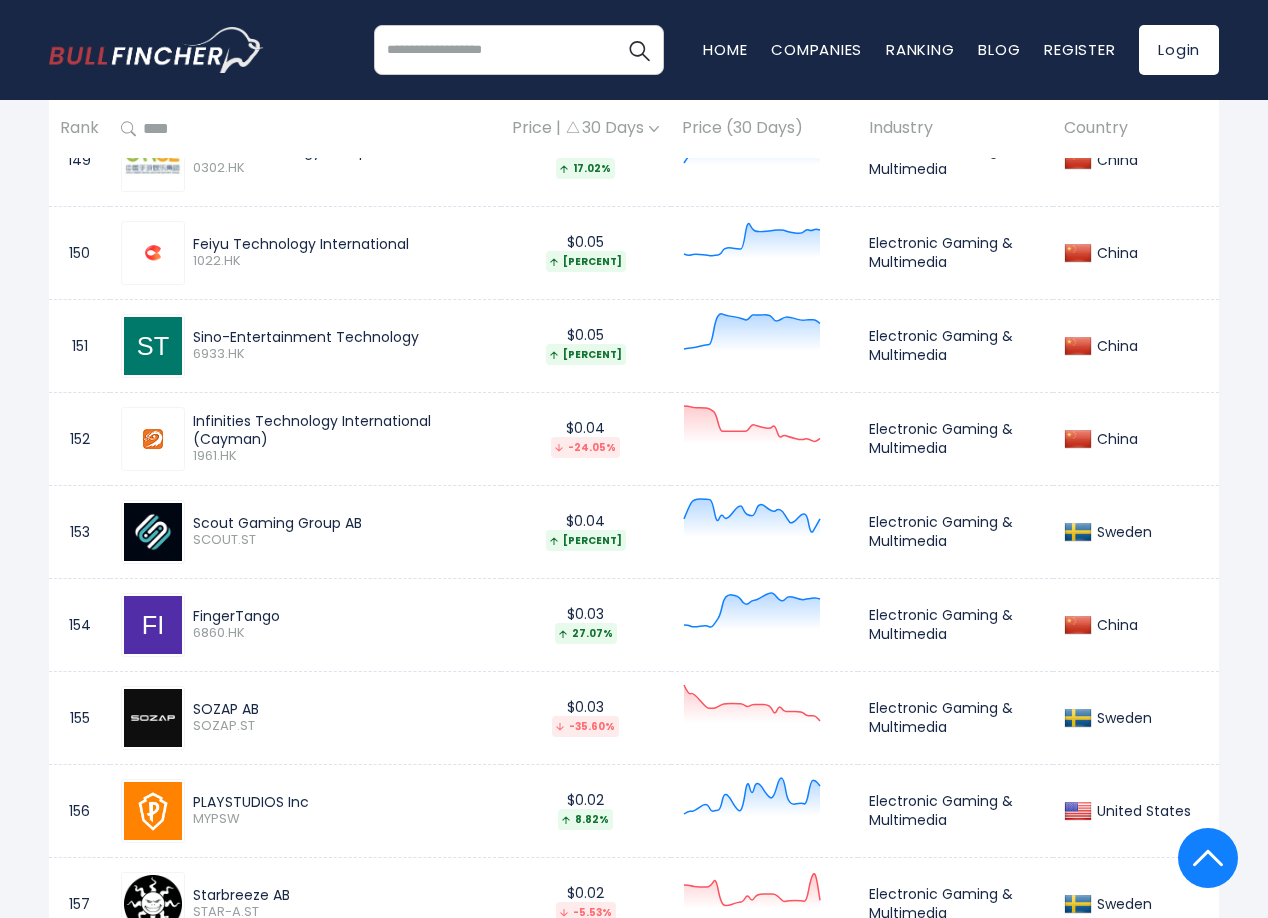 scroll, scrollTop: 15200, scrollLeft: 0, axis: vertical 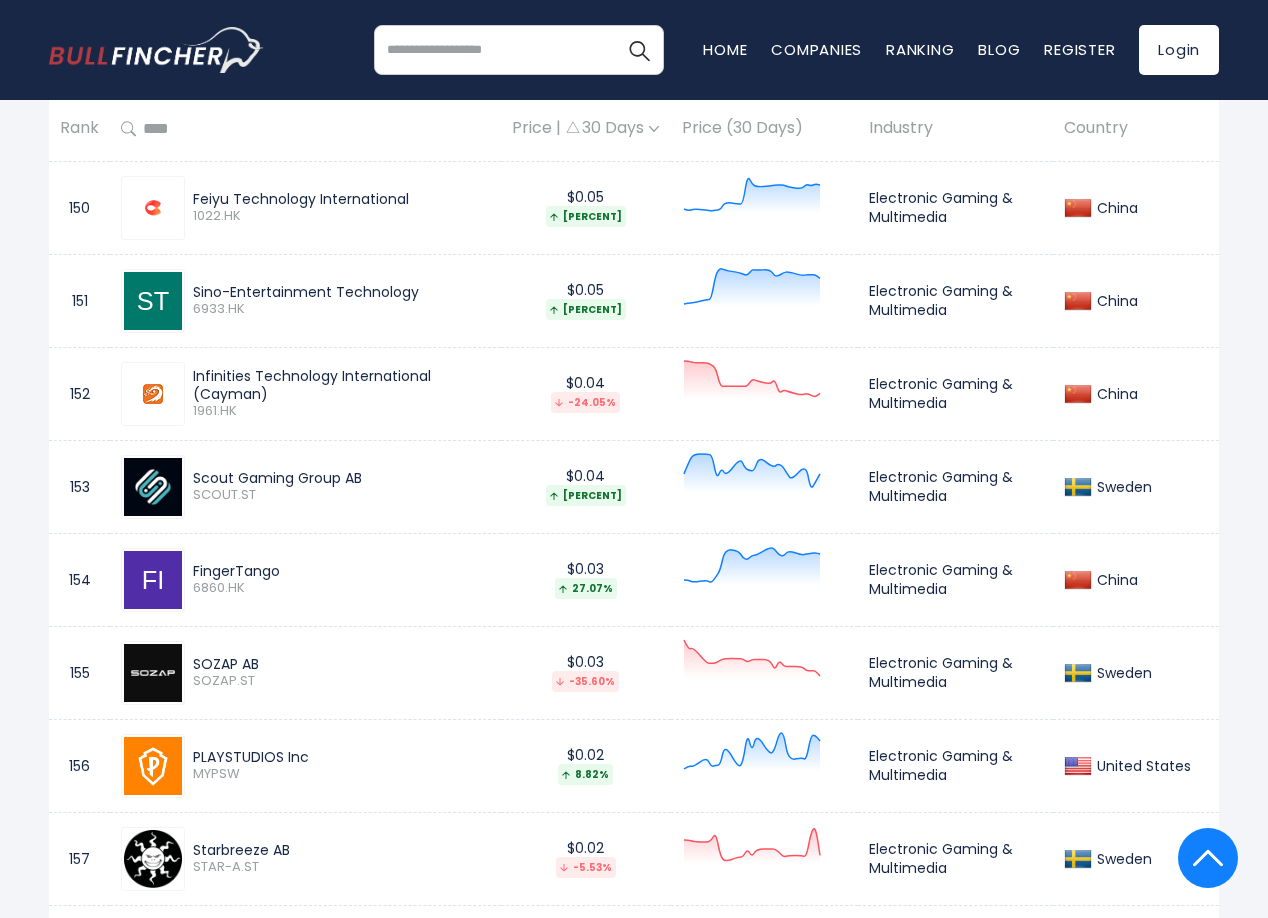 click on "Infinities Technology International (Cayman)" at bounding box center (341, 385) 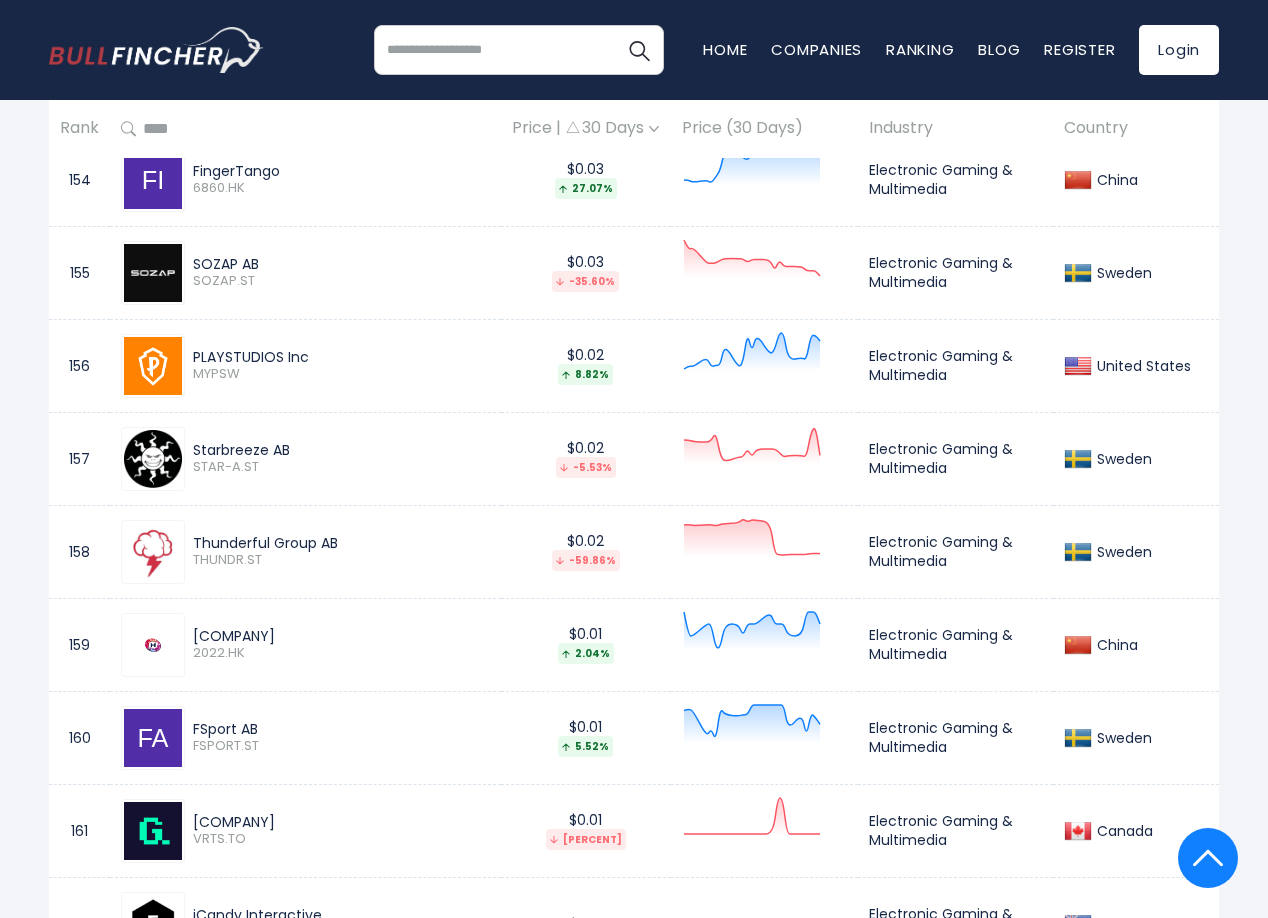 scroll, scrollTop: 15700, scrollLeft: 0, axis: vertical 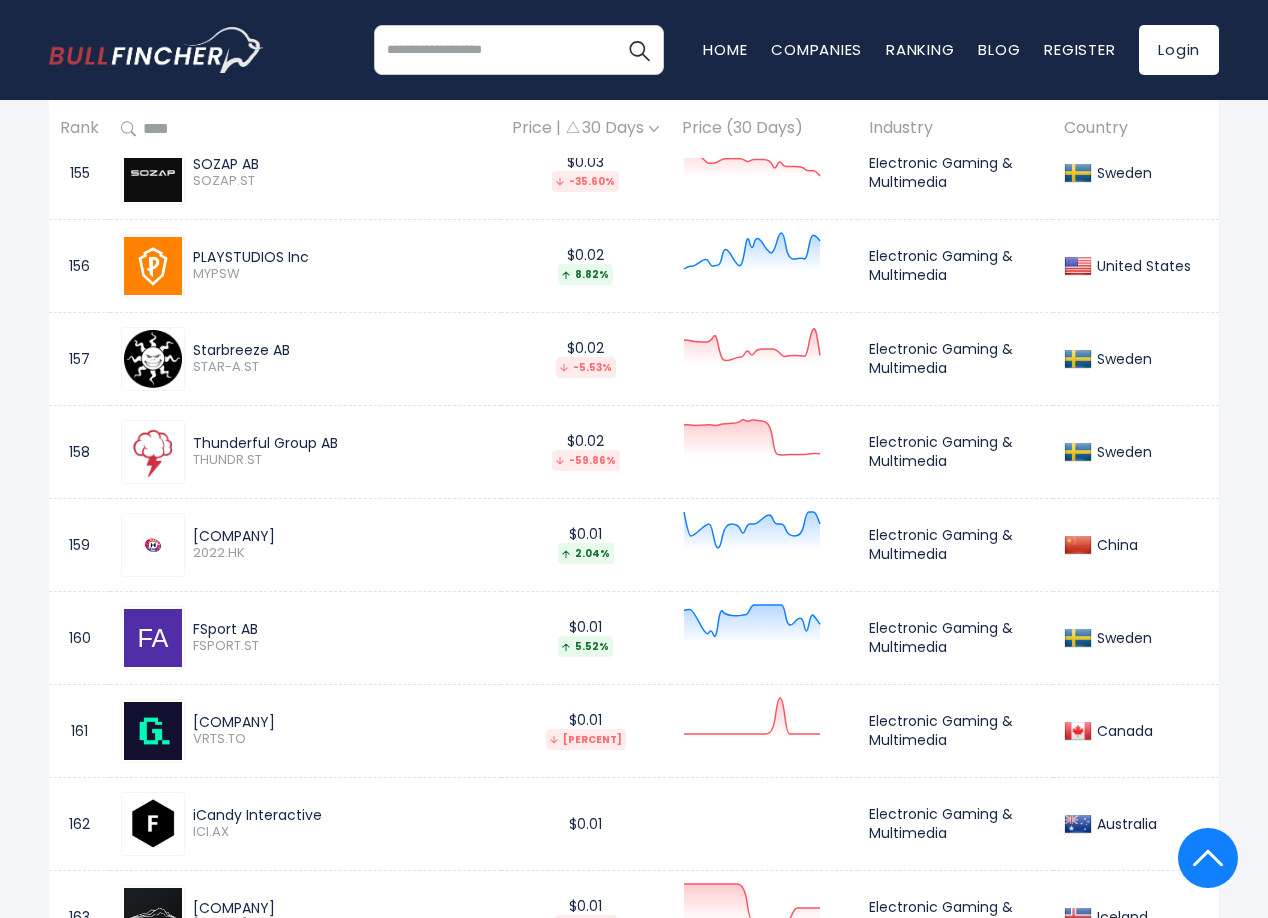 click on "STAR-A.ST" at bounding box center [341, 367] 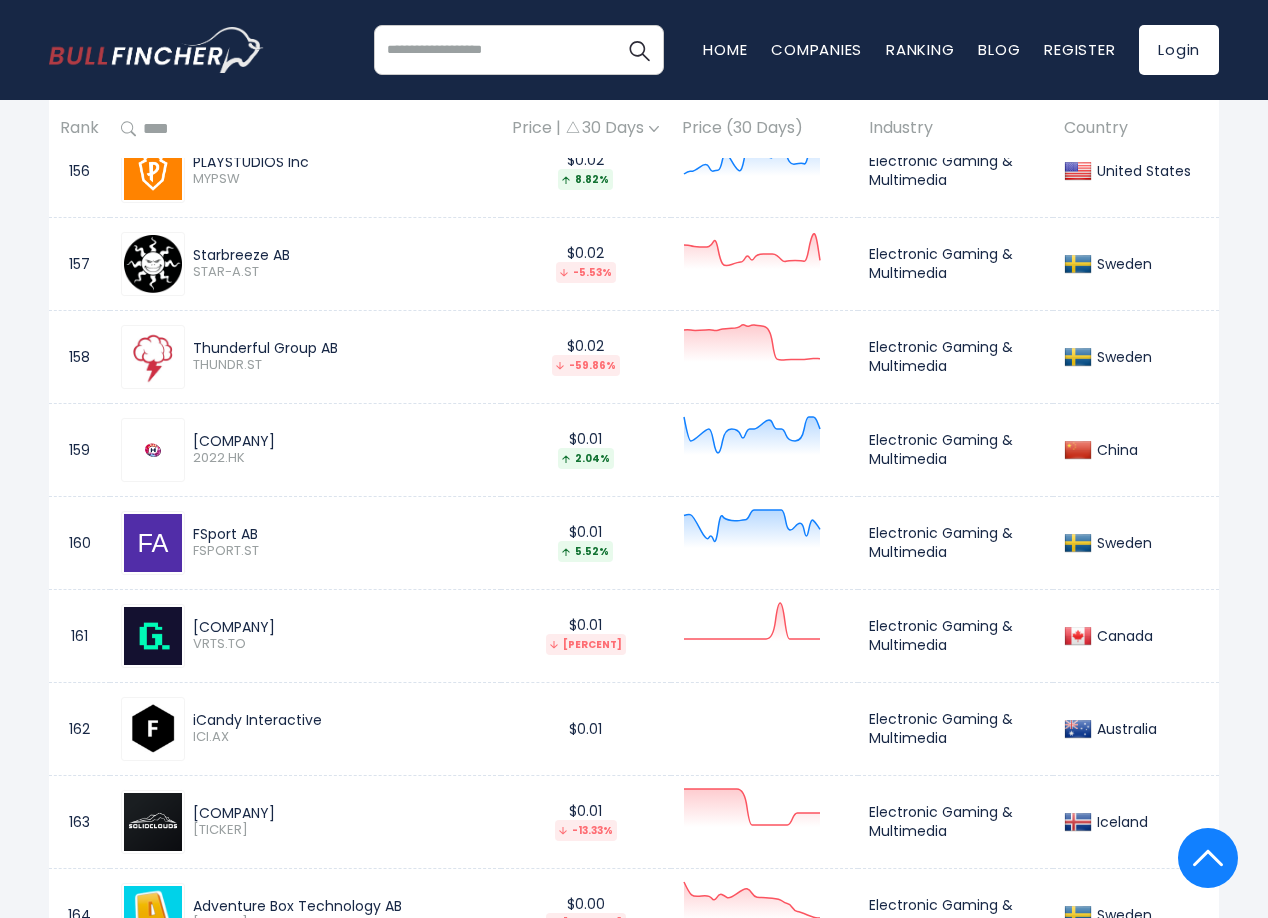 scroll, scrollTop: 15800, scrollLeft: 0, axis: vertical 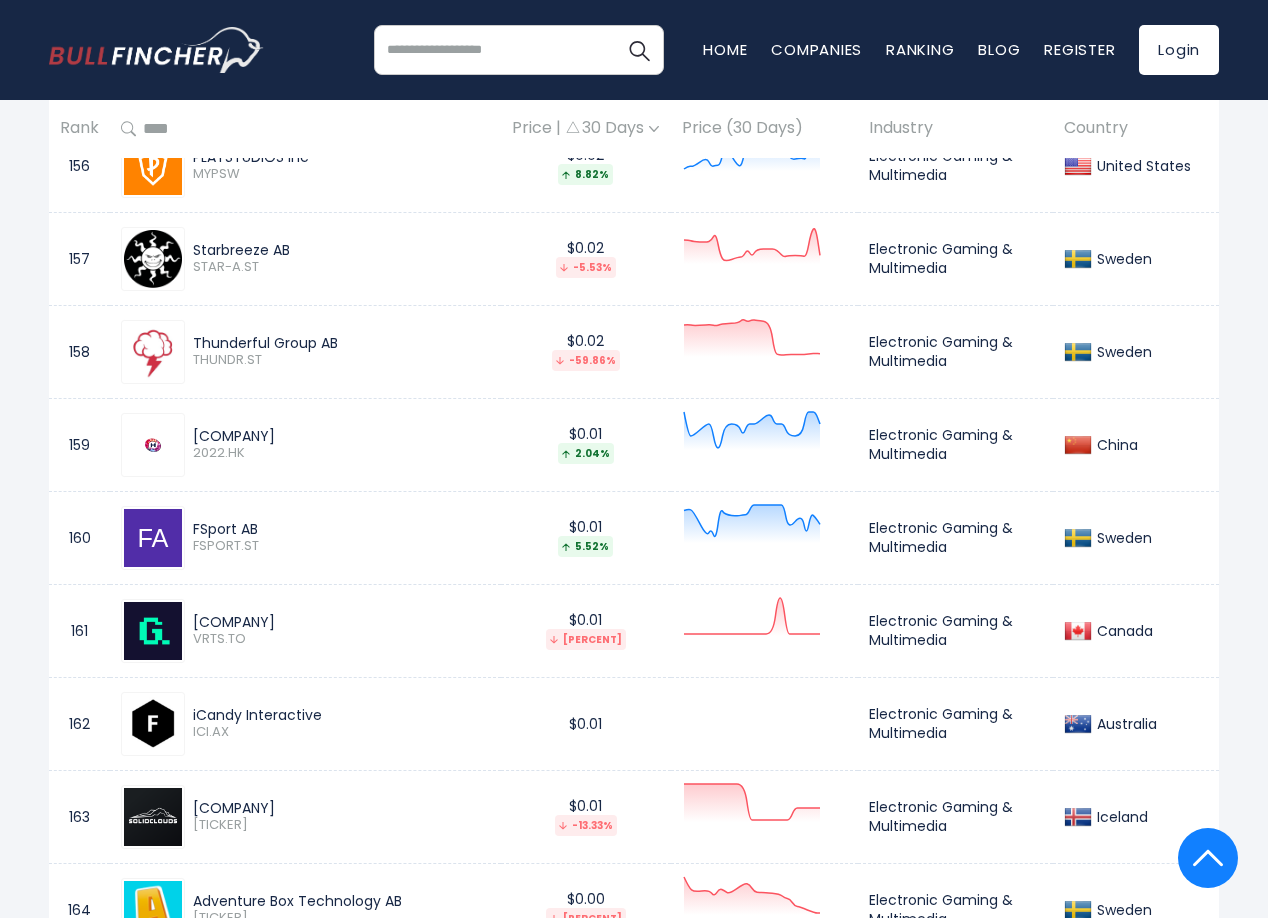 click on "Digital Hollywood Interactive
2022.HK" at bounding box center (305, 444) 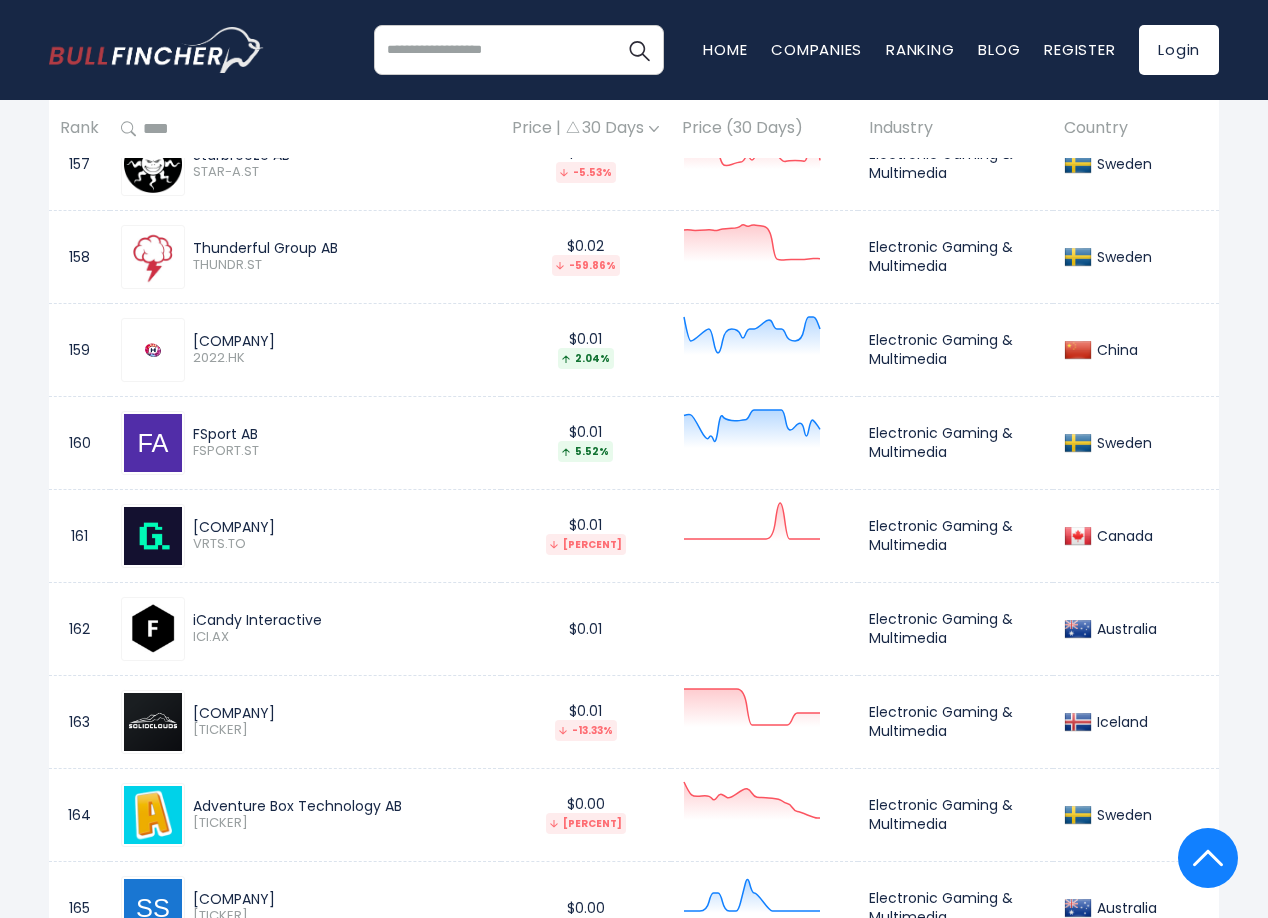 scroll, scrollTop: 15900, scrollLeft: 0, axis: vertical 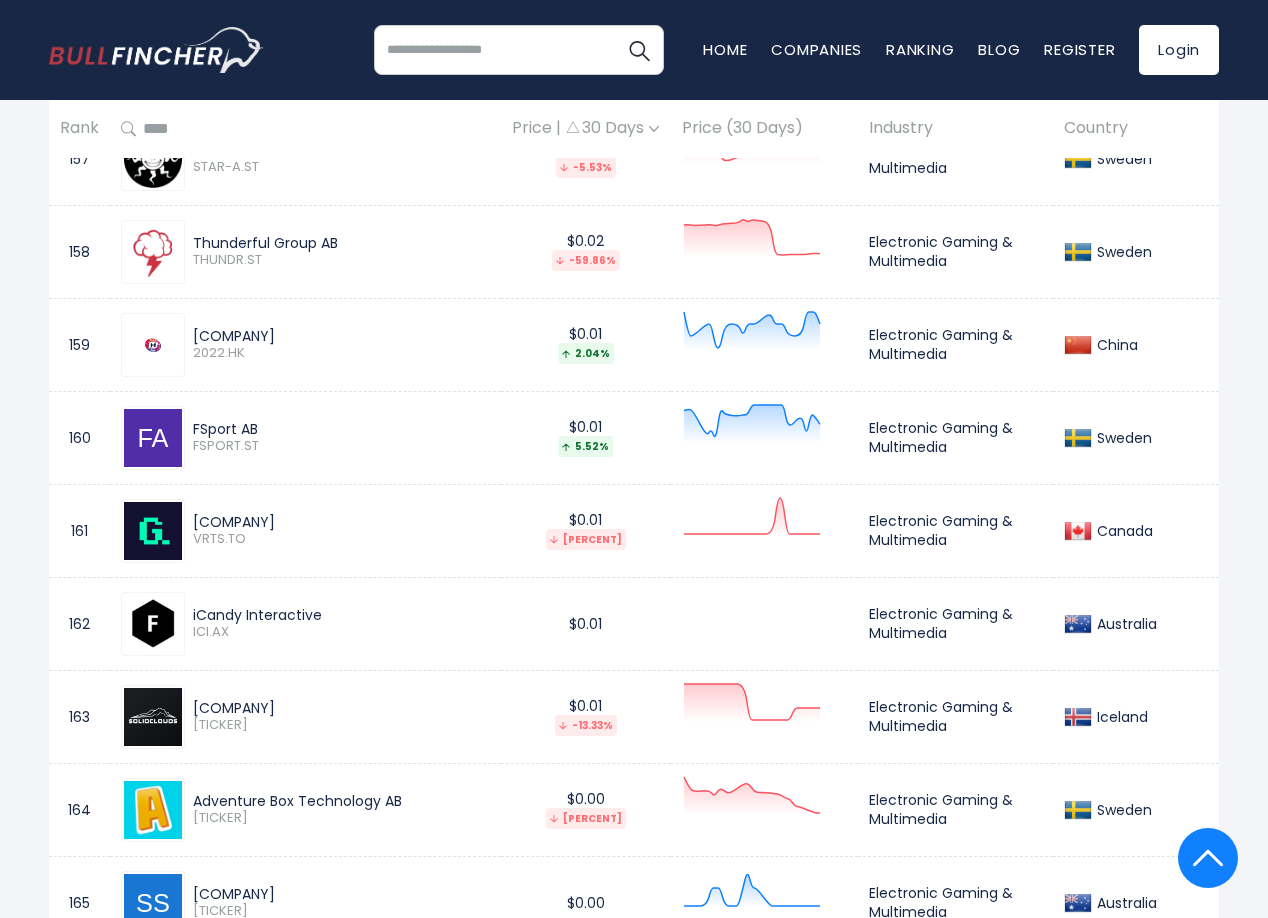 click on "FSPORT.ST" at bounding box center [341, 446] 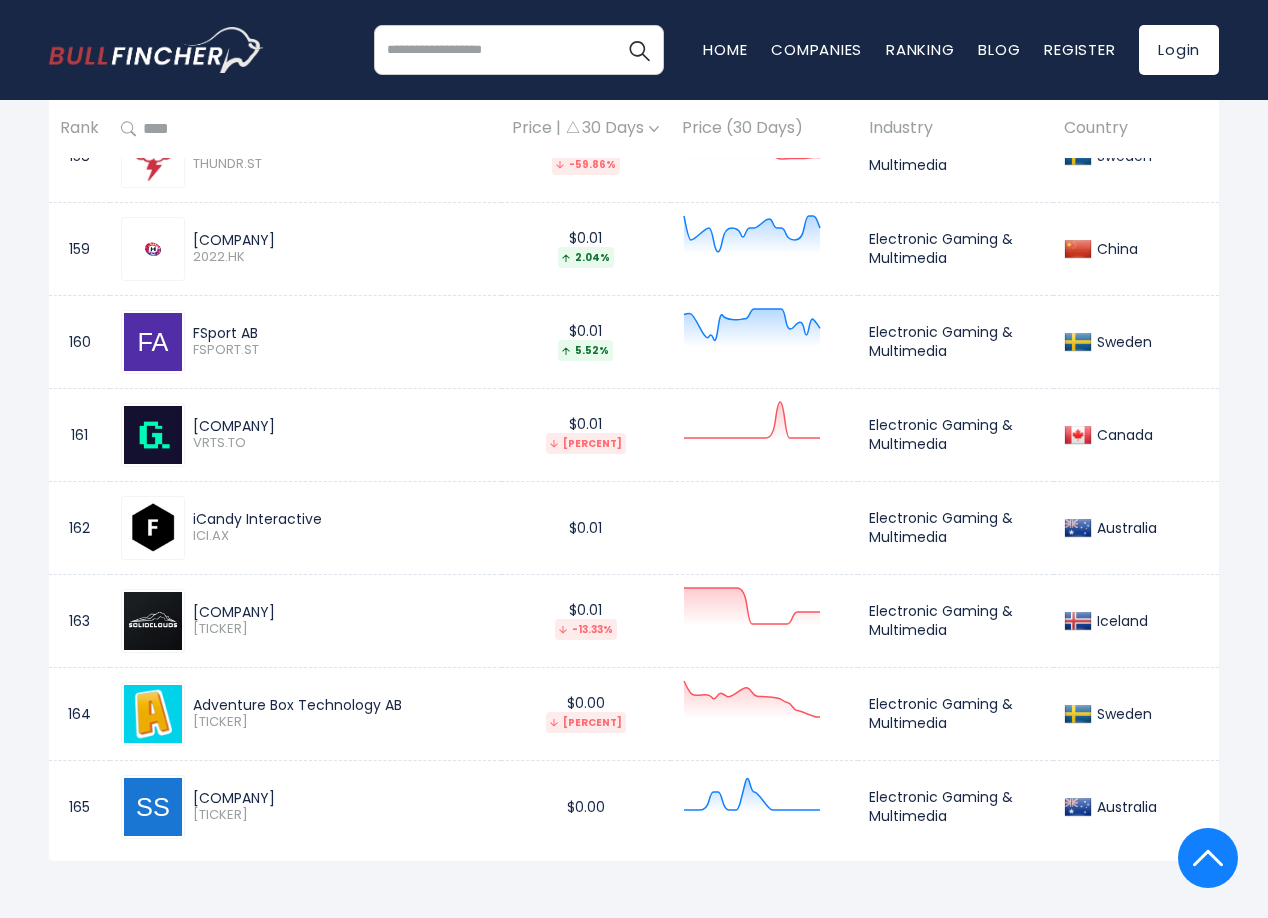 scroll, scrollTop: 16000, scrollLeft: 0, axis: vertical 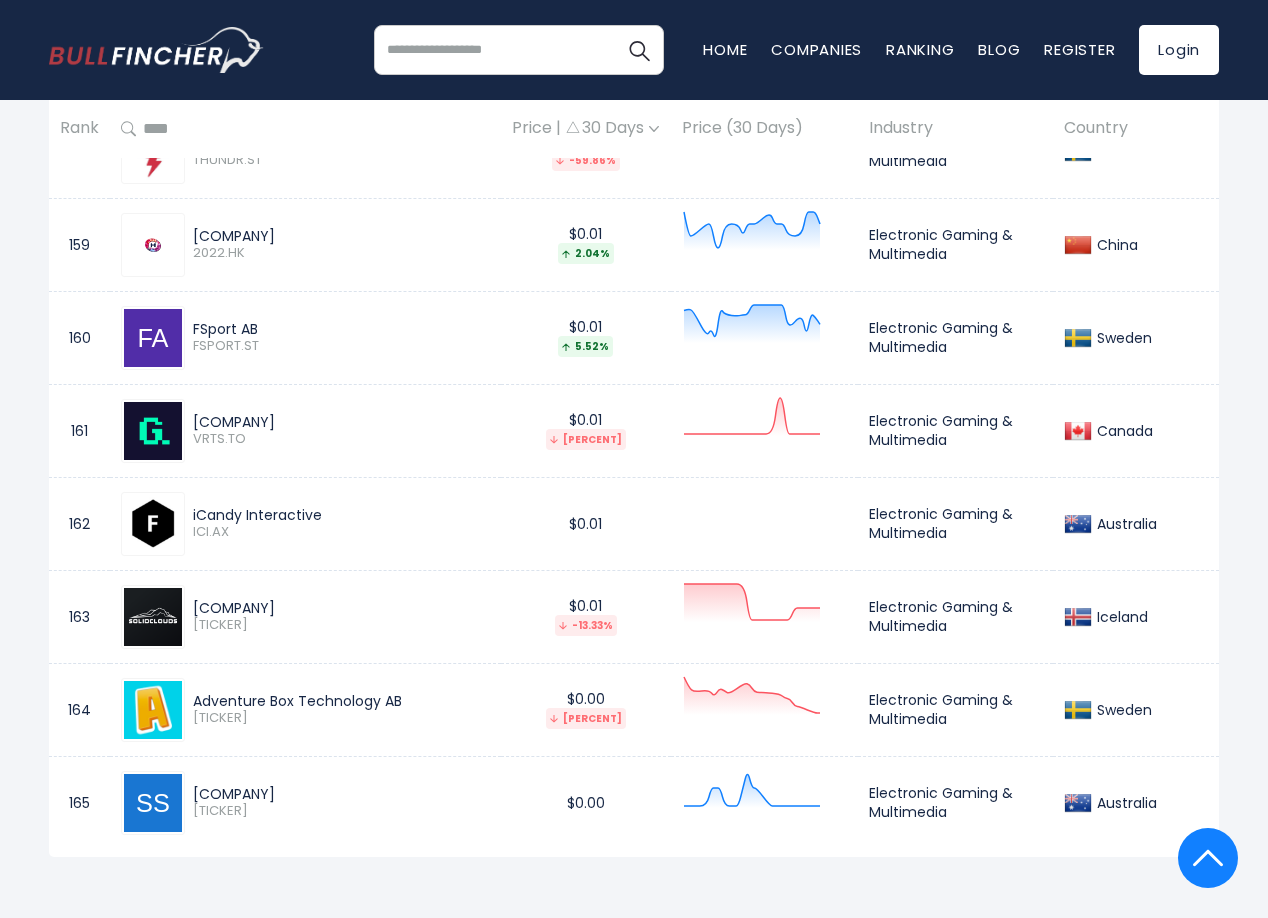 click on "Gamelancer Media
VRTS.TO" at bounding box center [305, 431] 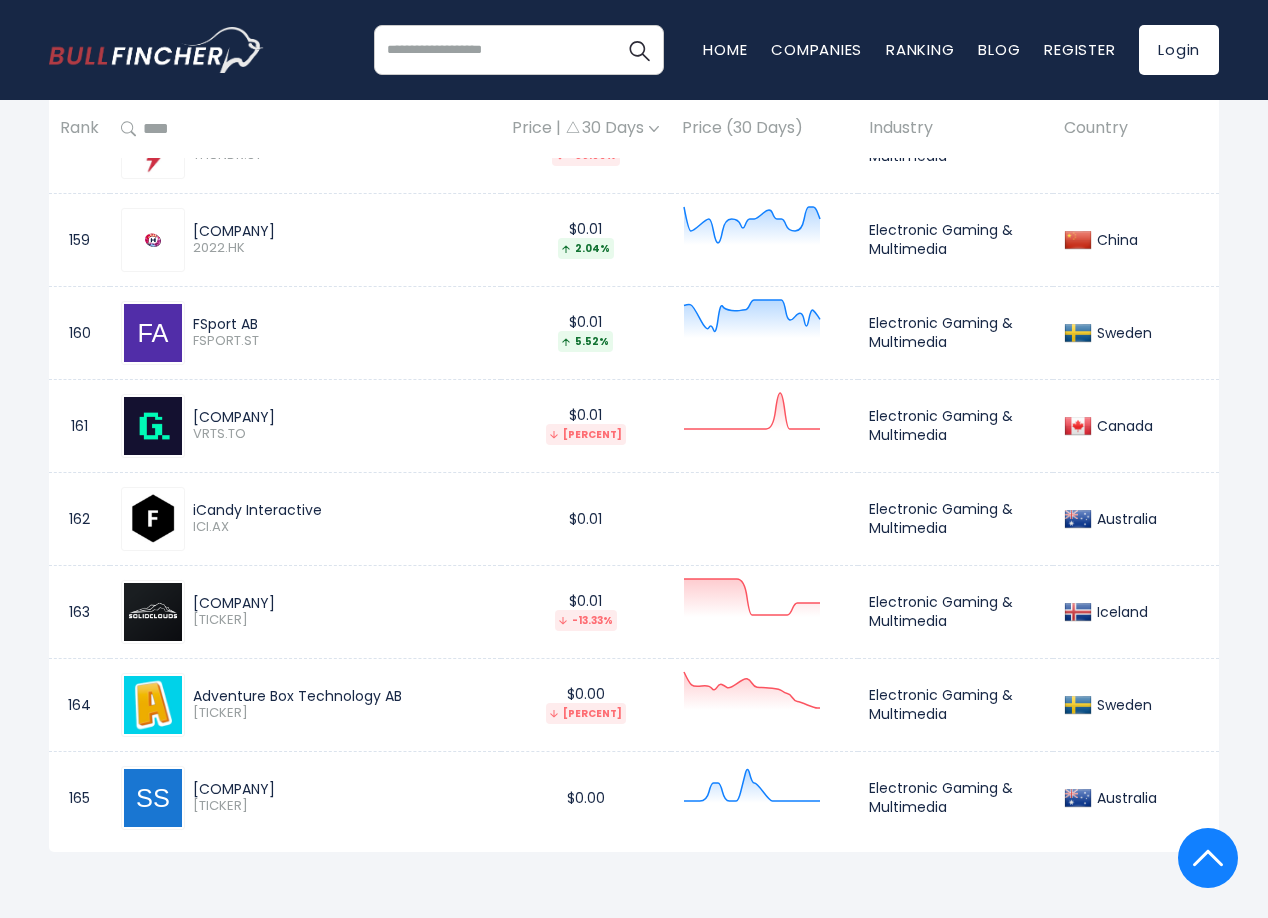 scroll, scrollTop: 16000, scrollLeft: 0, axis: vertical 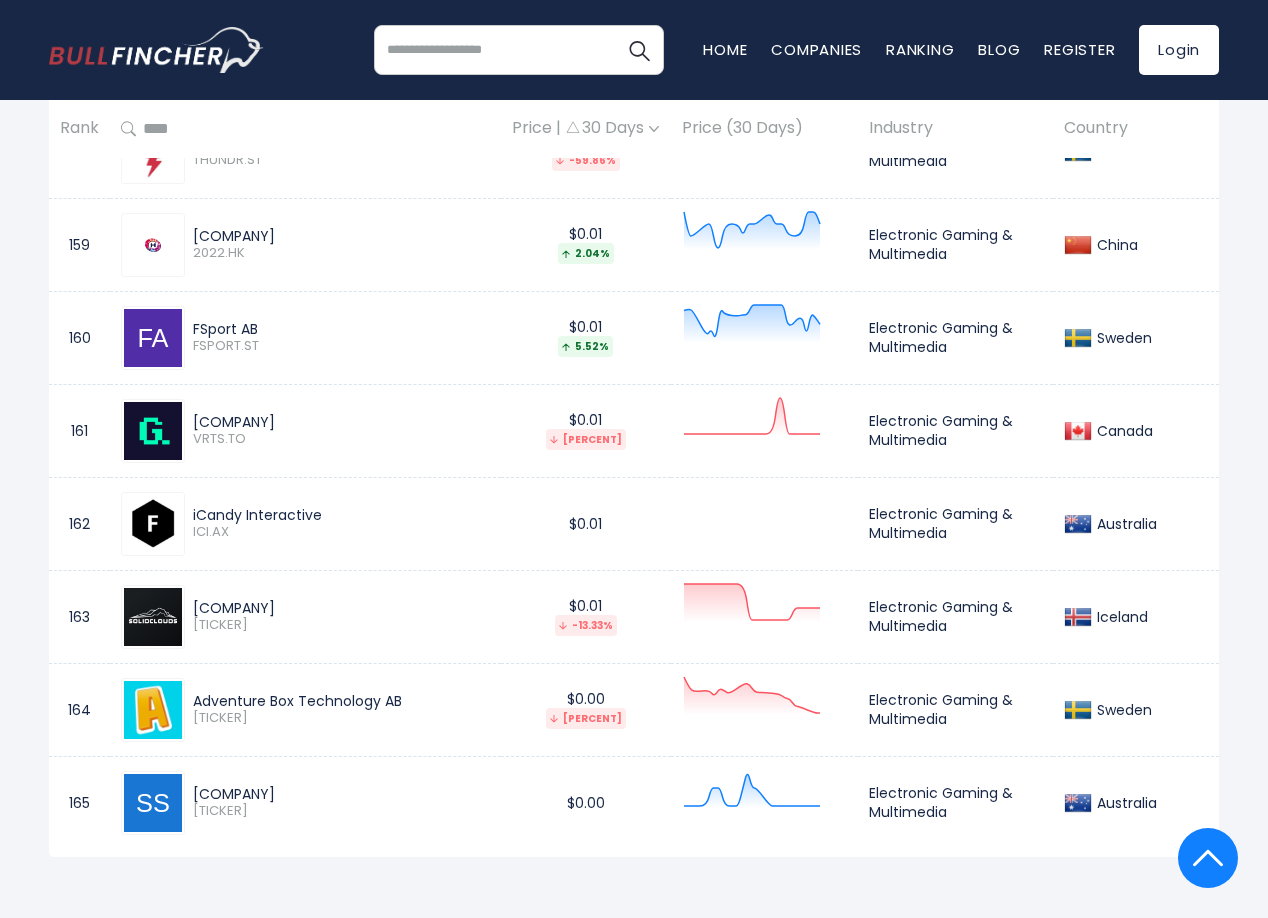 click on "Gamelancer Media" at bounding box center [341, 422] 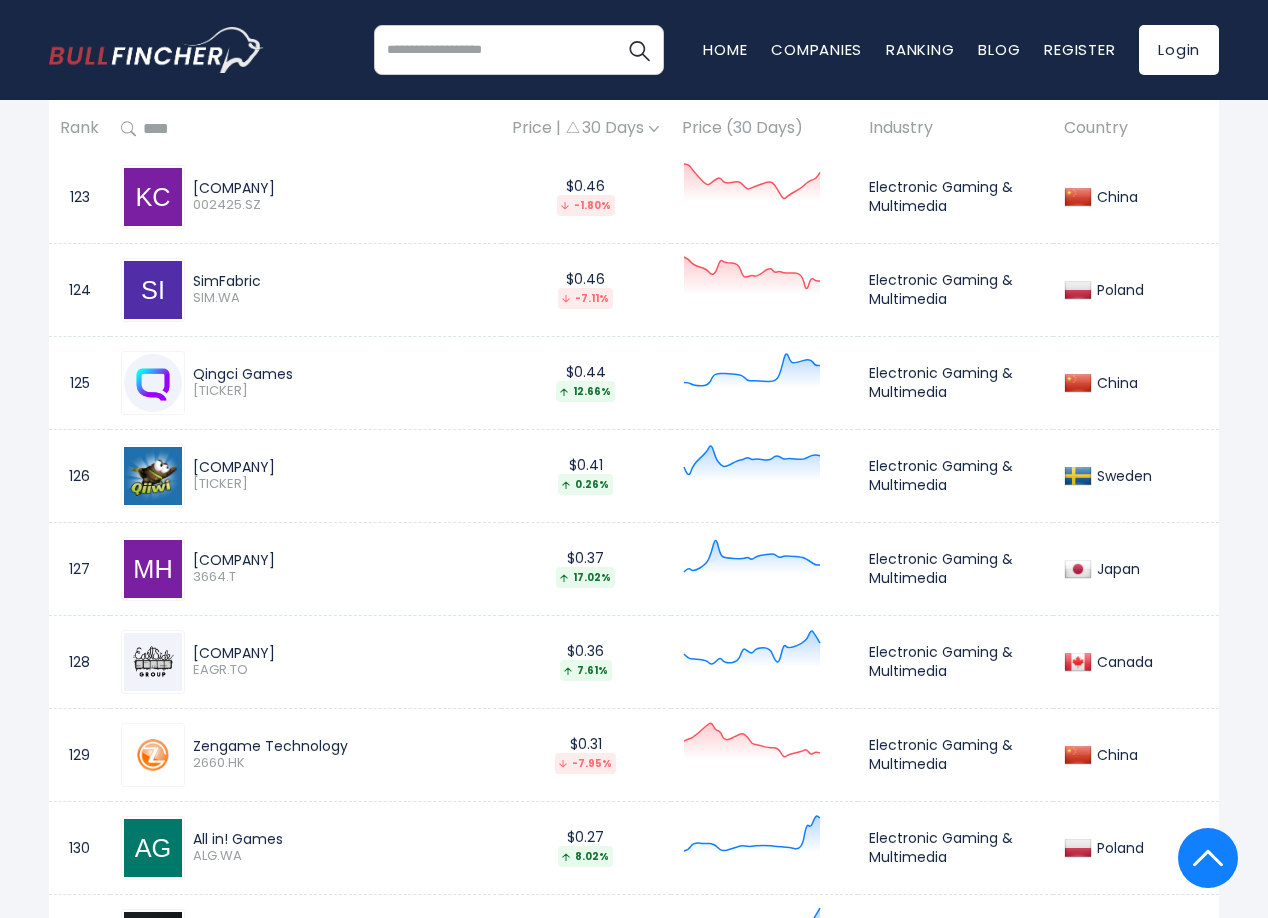 scroll, scrollTop: 12200, scrollLeft: 0, axis: vertical 